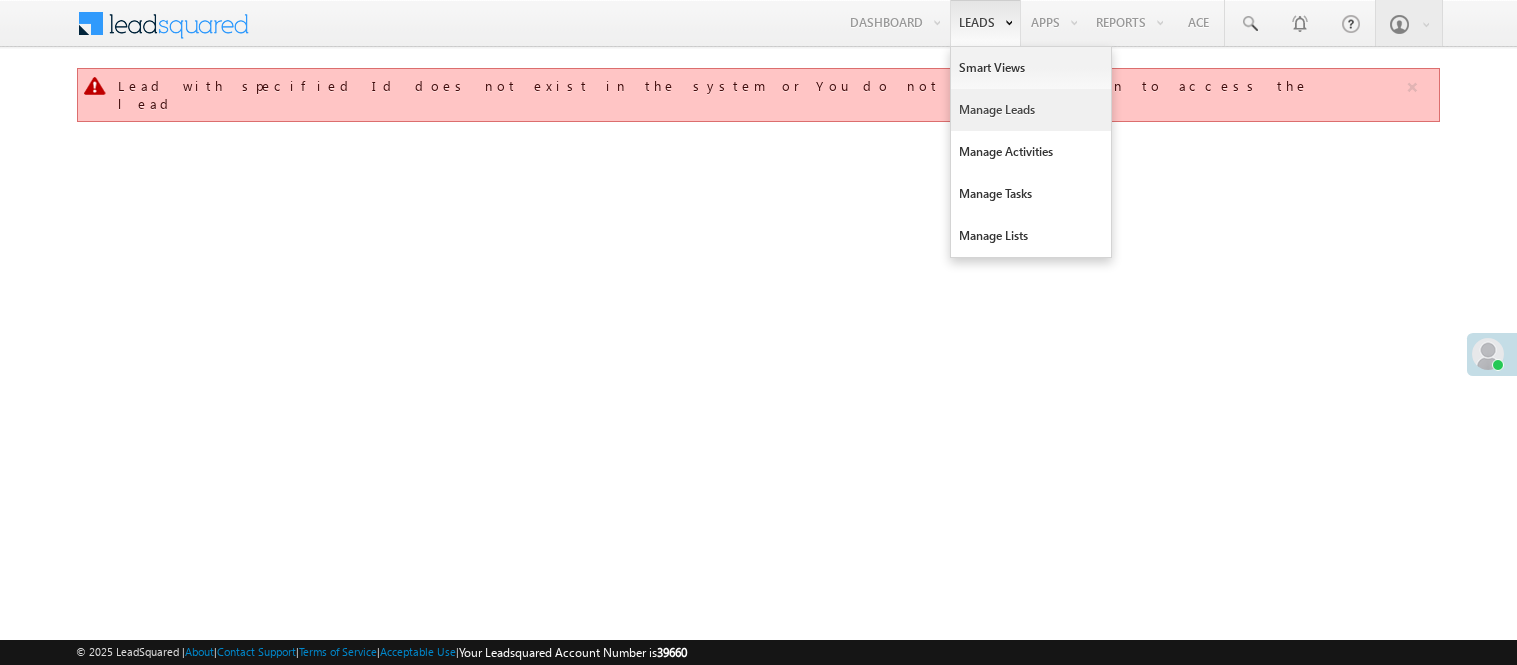scroll, scrollTop: 0, scrollLeft: 0, axis: both 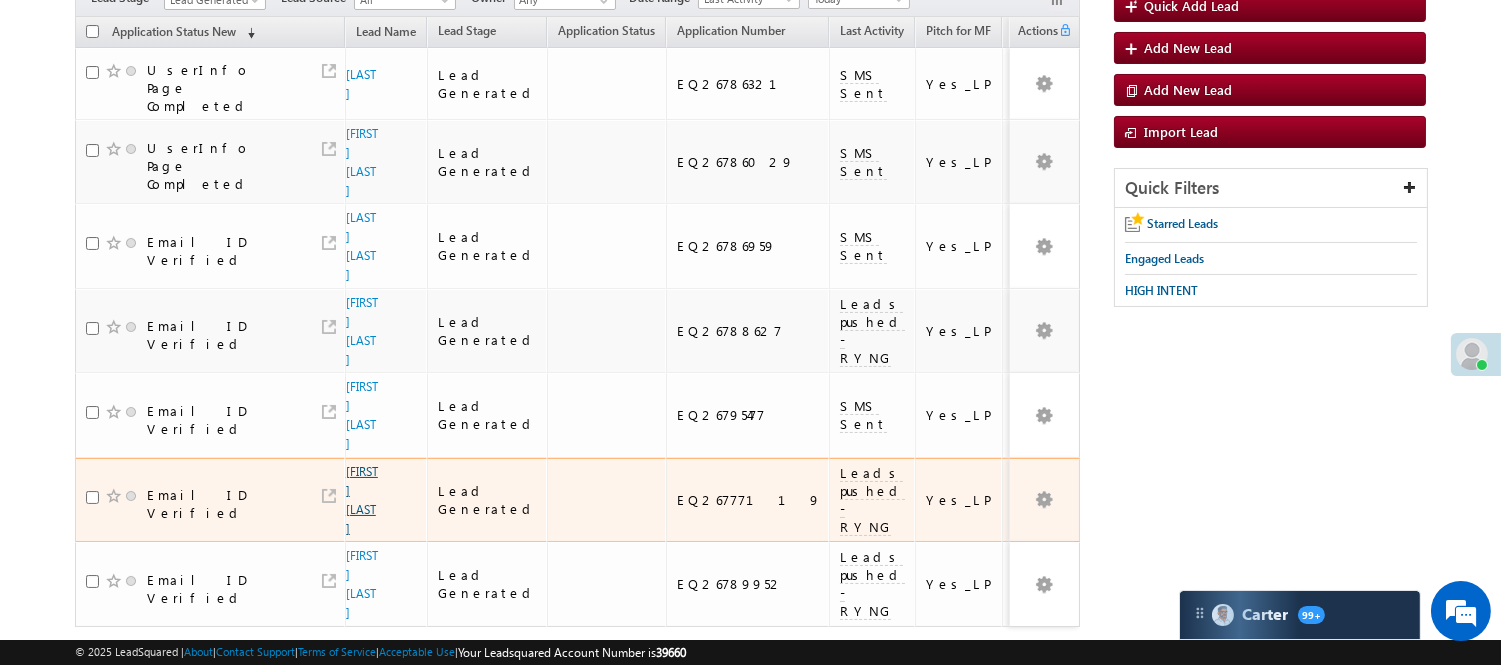 click on "[FIRST] [LAST]" at bounding box center [362, 500] 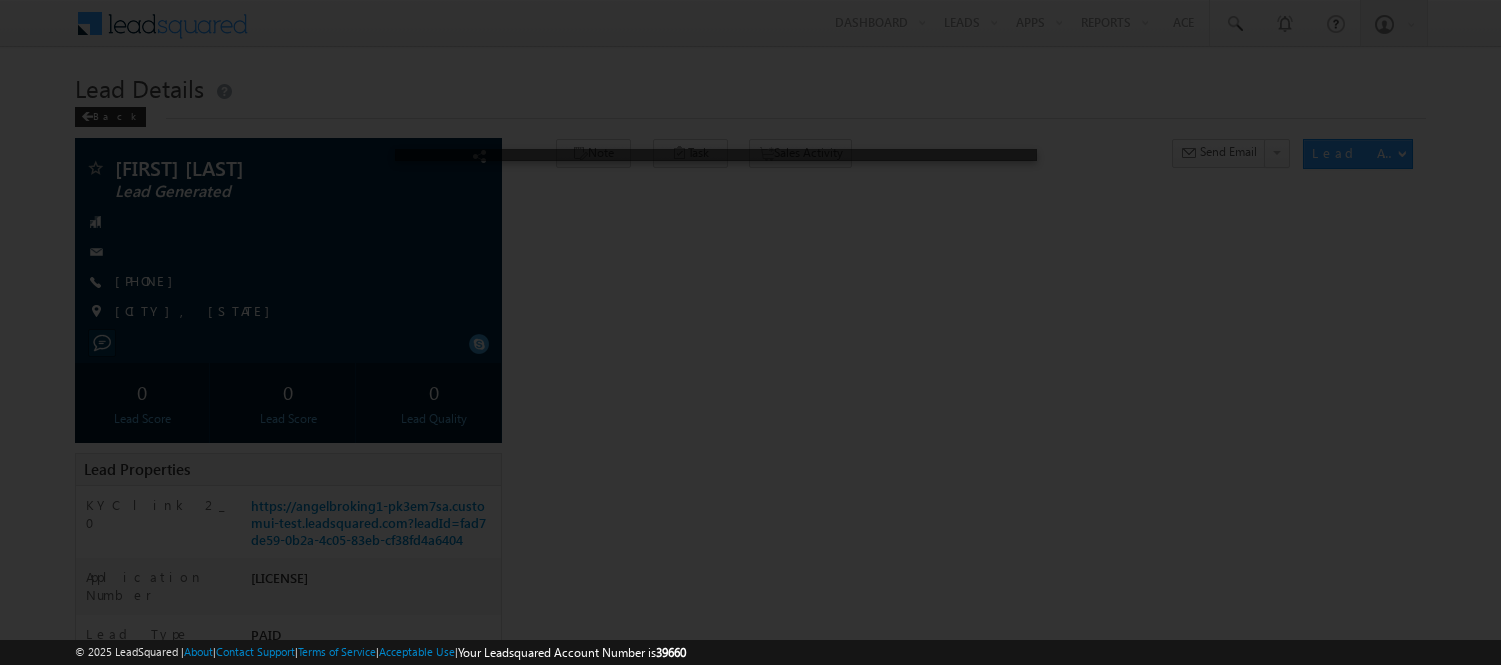 scroll, scrollTop: 0, scrollLeft: 0, axis: both 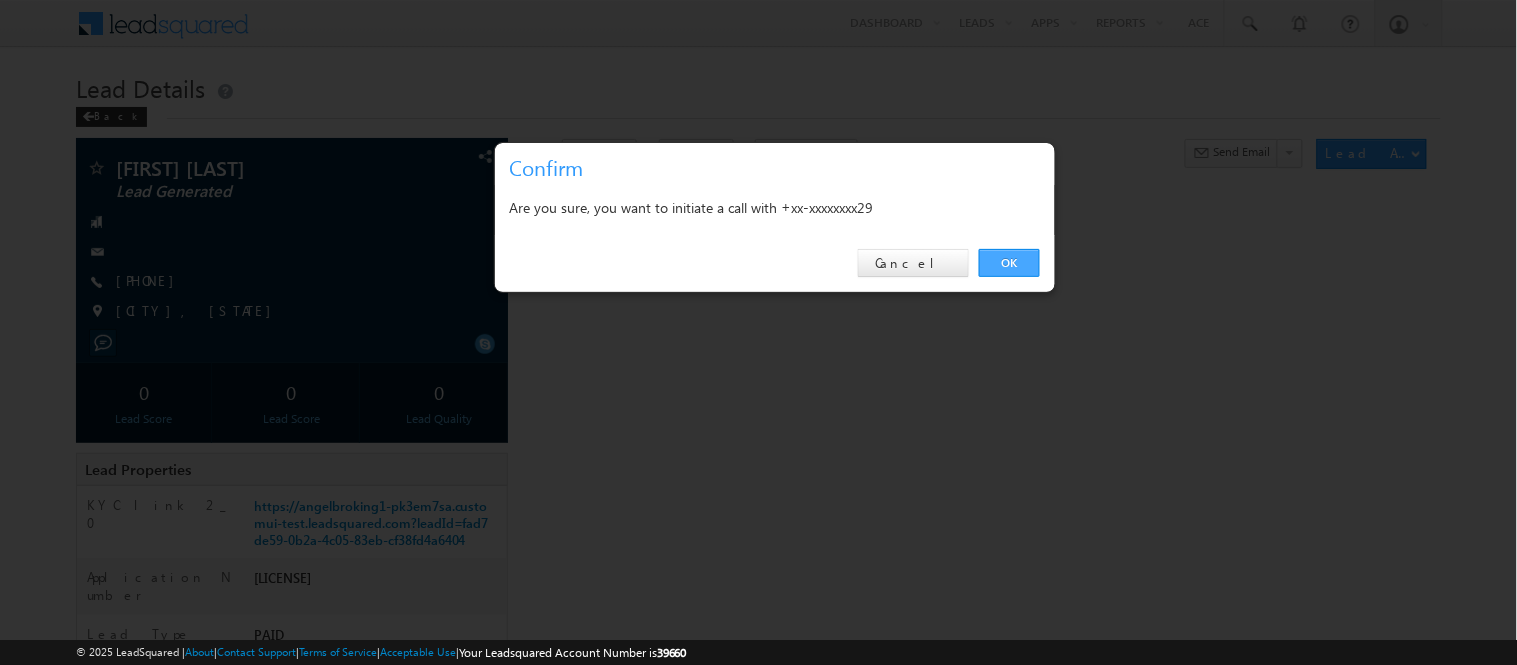 click on "OK" at bounding box center (1009, 263) 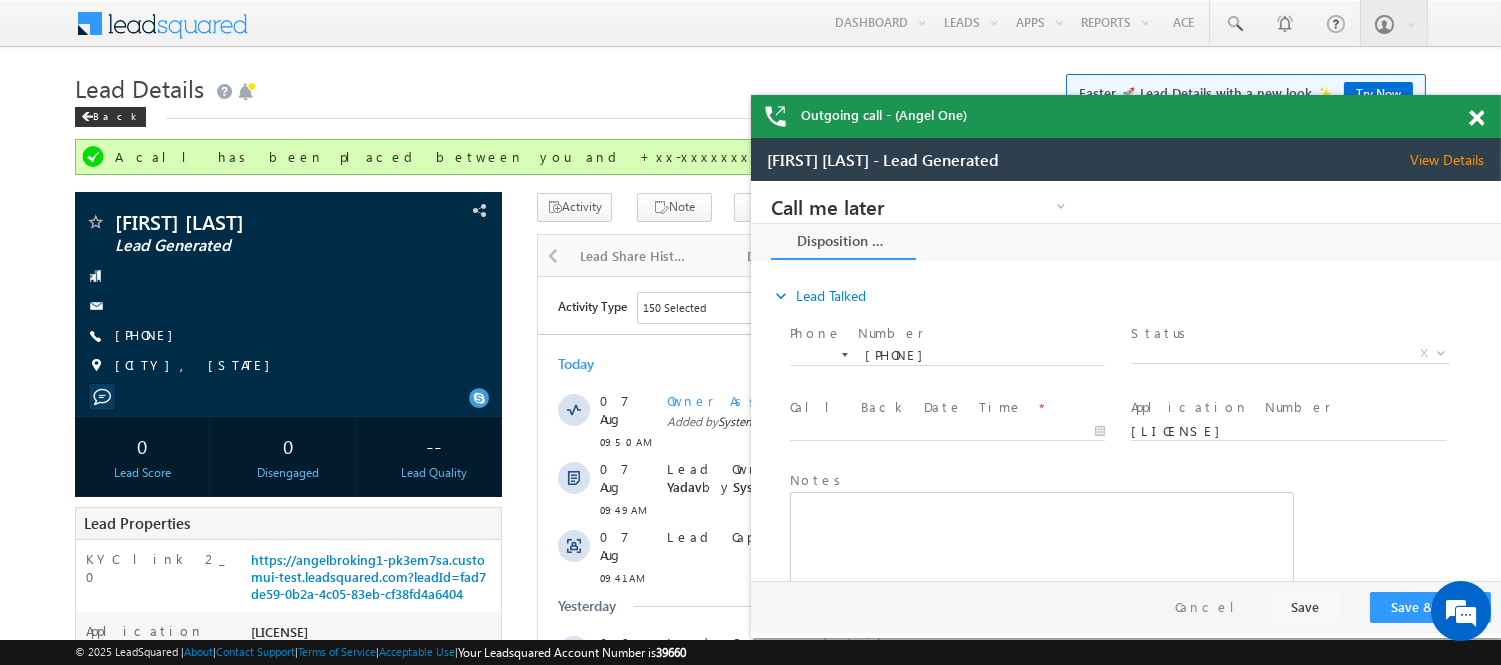 scroll, scrollTop: 0, scrollLeft: 0, axis: both 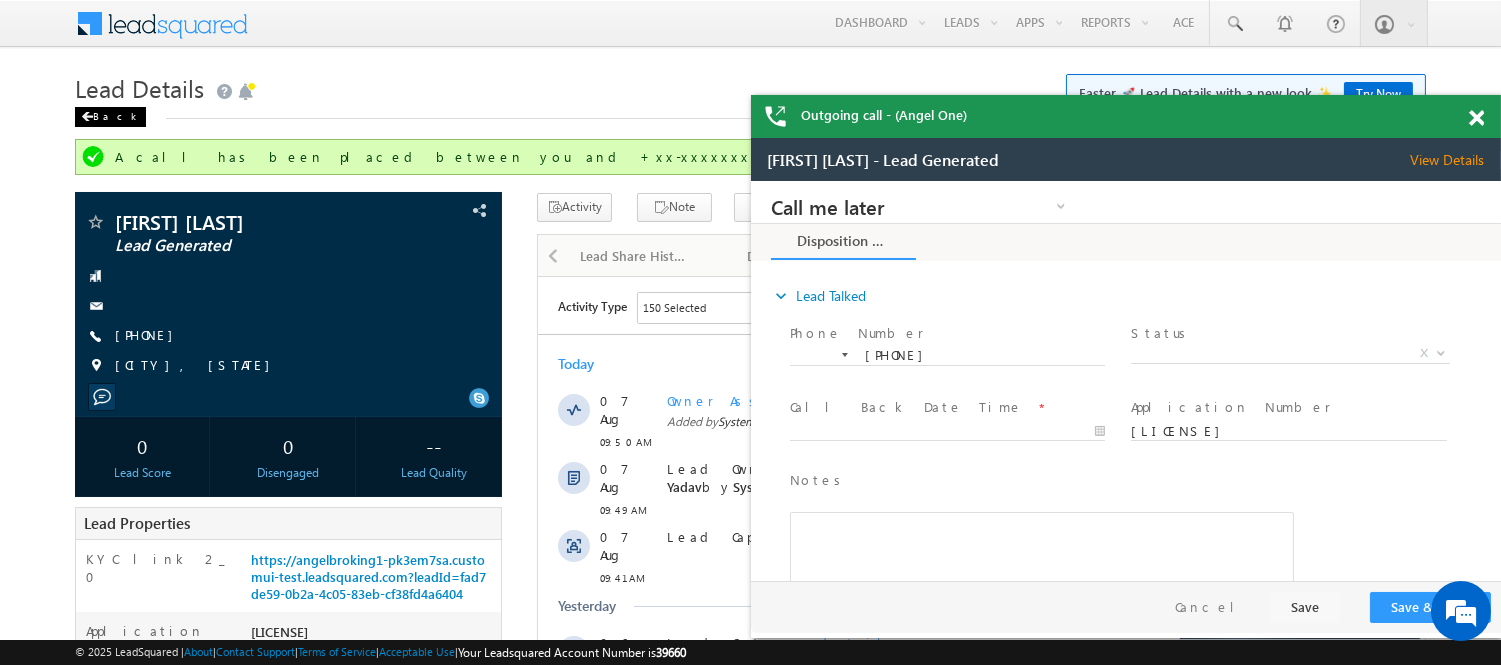 click on "Back" at bounding box center (110, 117) 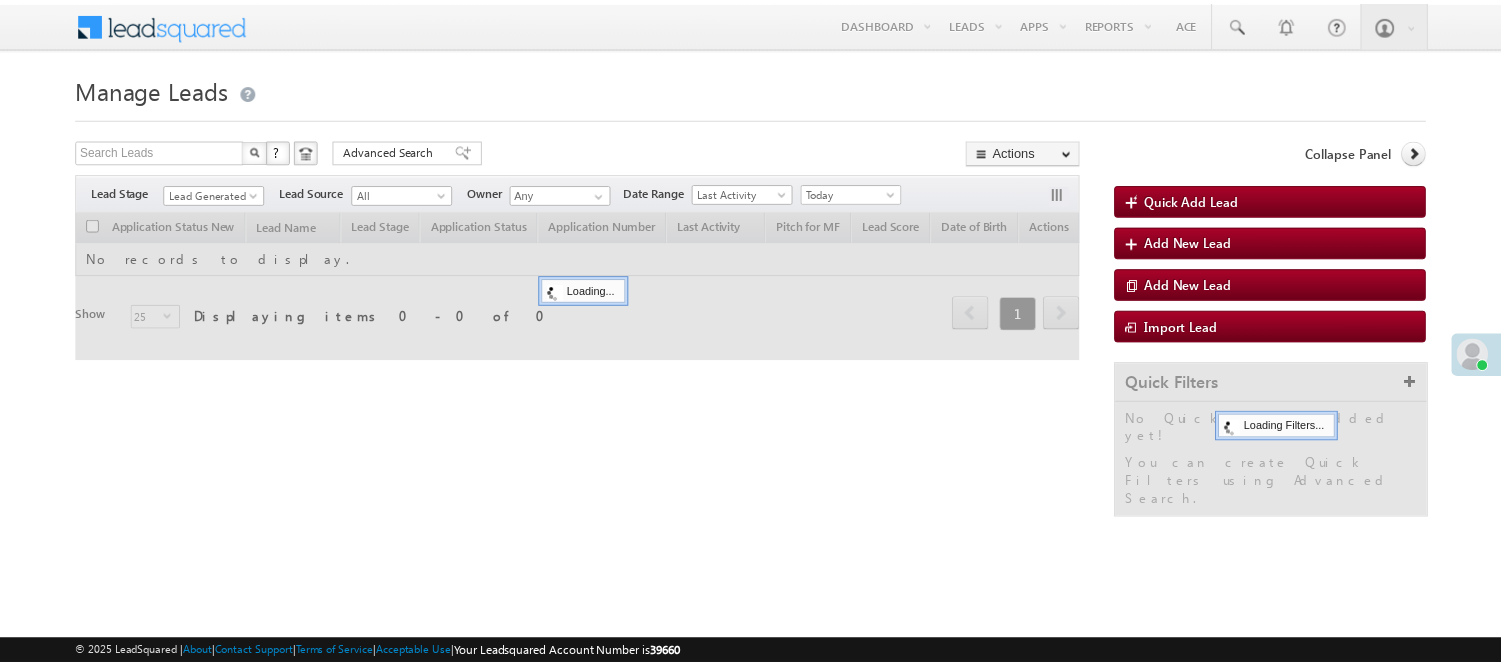 scroll, scrollTop: 0, scrollLeft: 0, axis: both 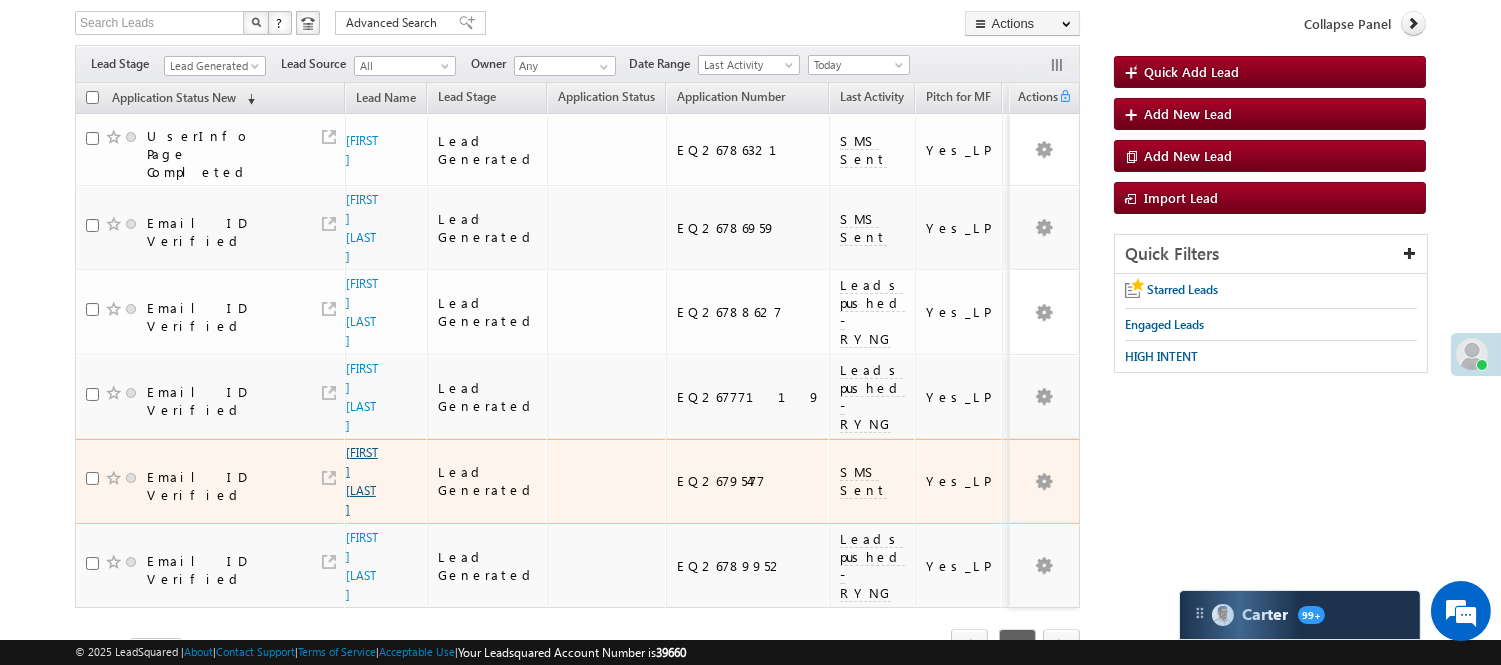 click on "Yogesh Bhandare" at bounding box center (363, 481) 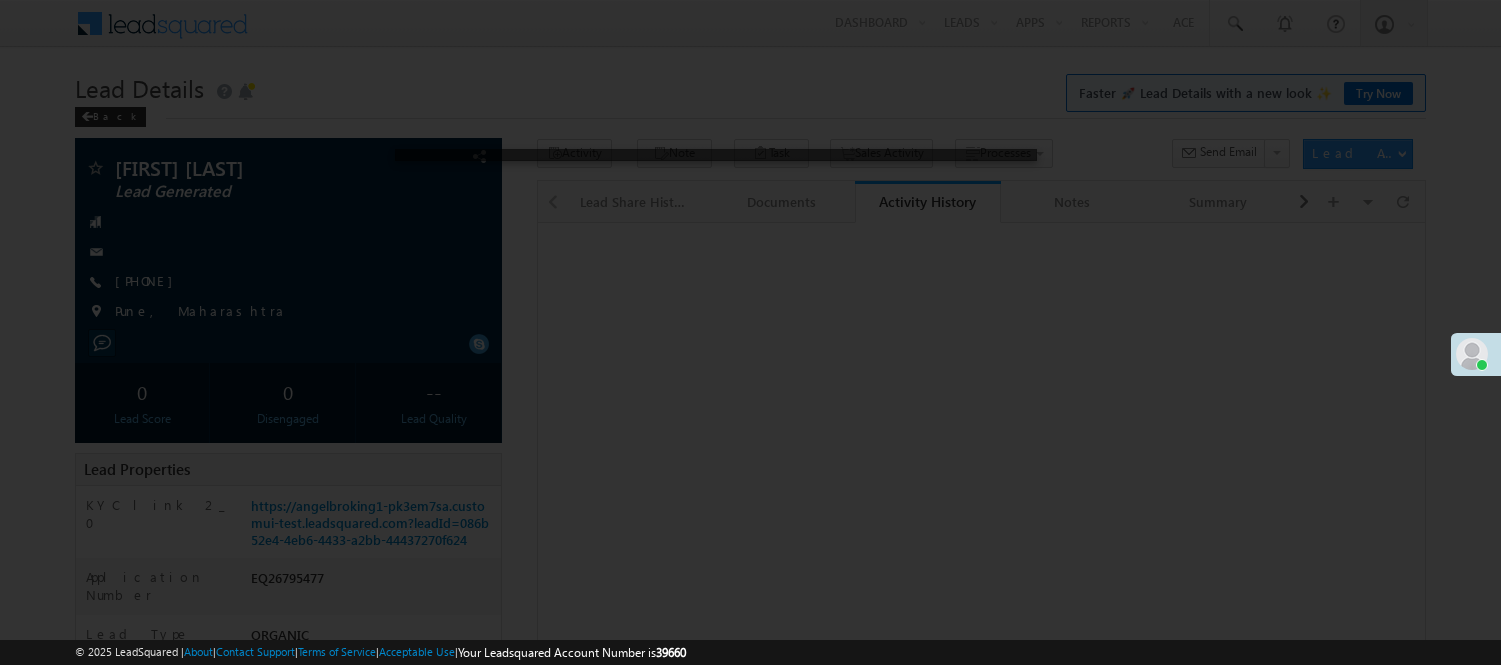 scroll, scrollTop: 0, scrollLeft: 0, axis: both 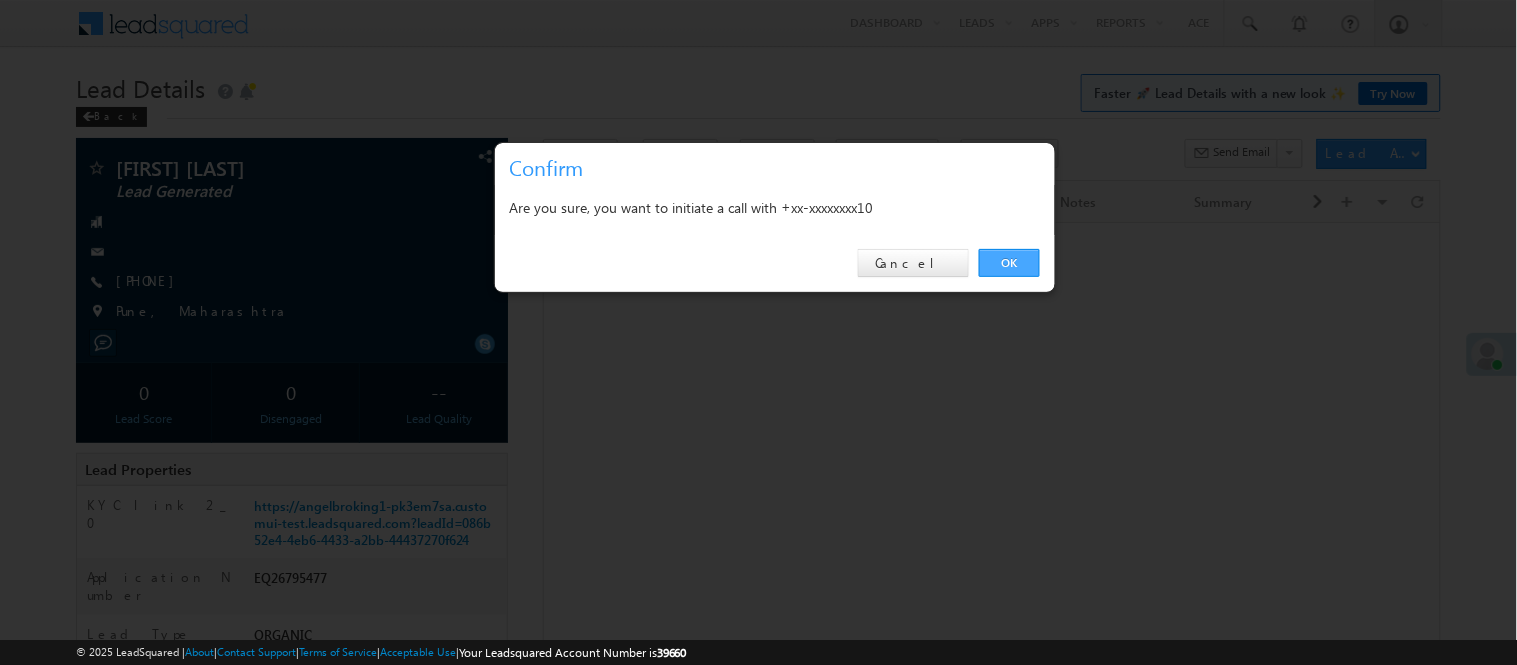 click on "OK" at bounding box center (1009, 263) 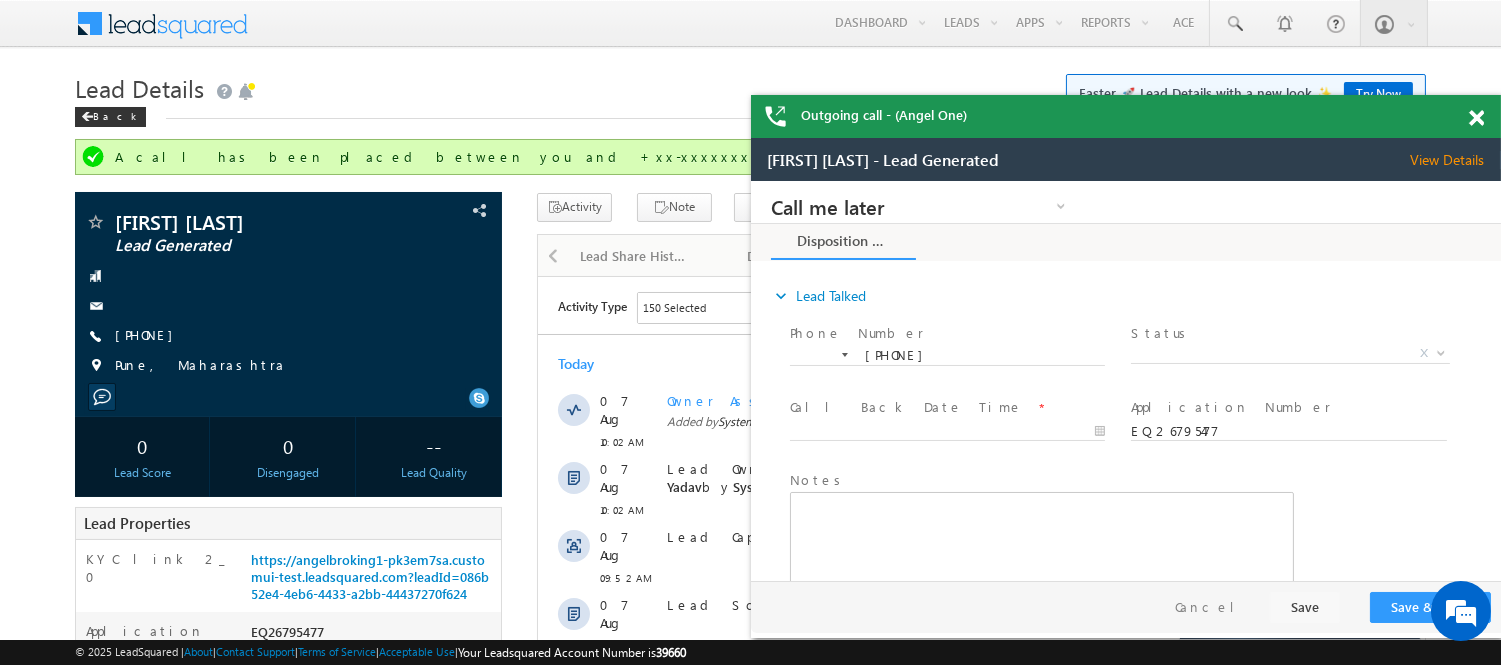 scroll, scrollTop: 0, scrollLeft: 0, axis: both 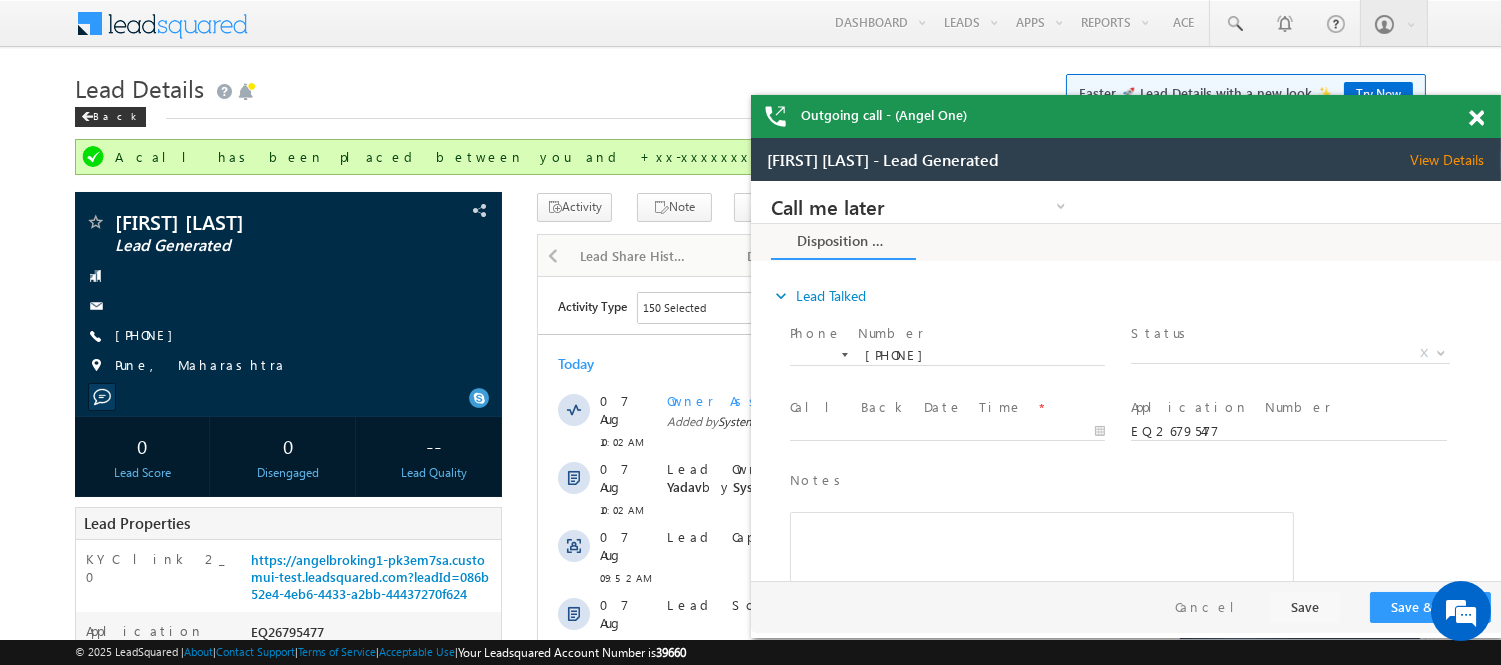 click at bounding box center [1487, 114] 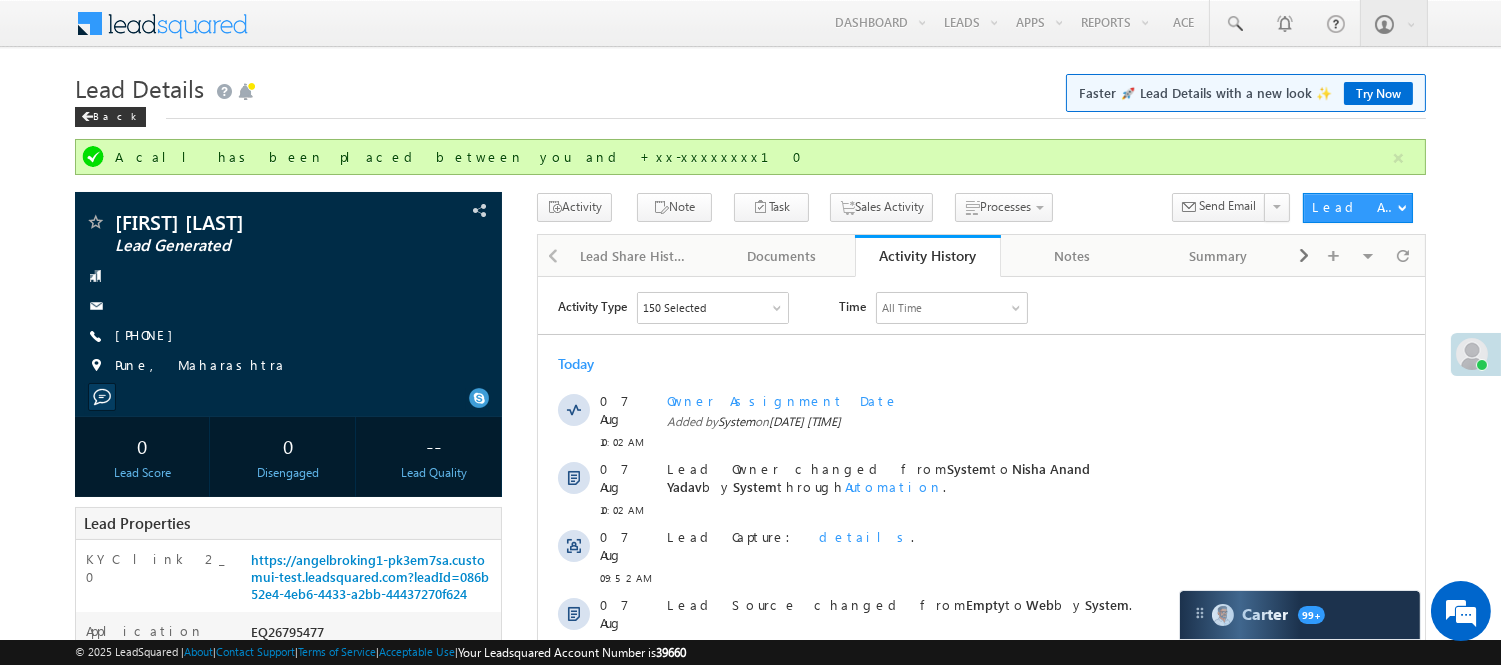 click at bounding box center [1126, 388] 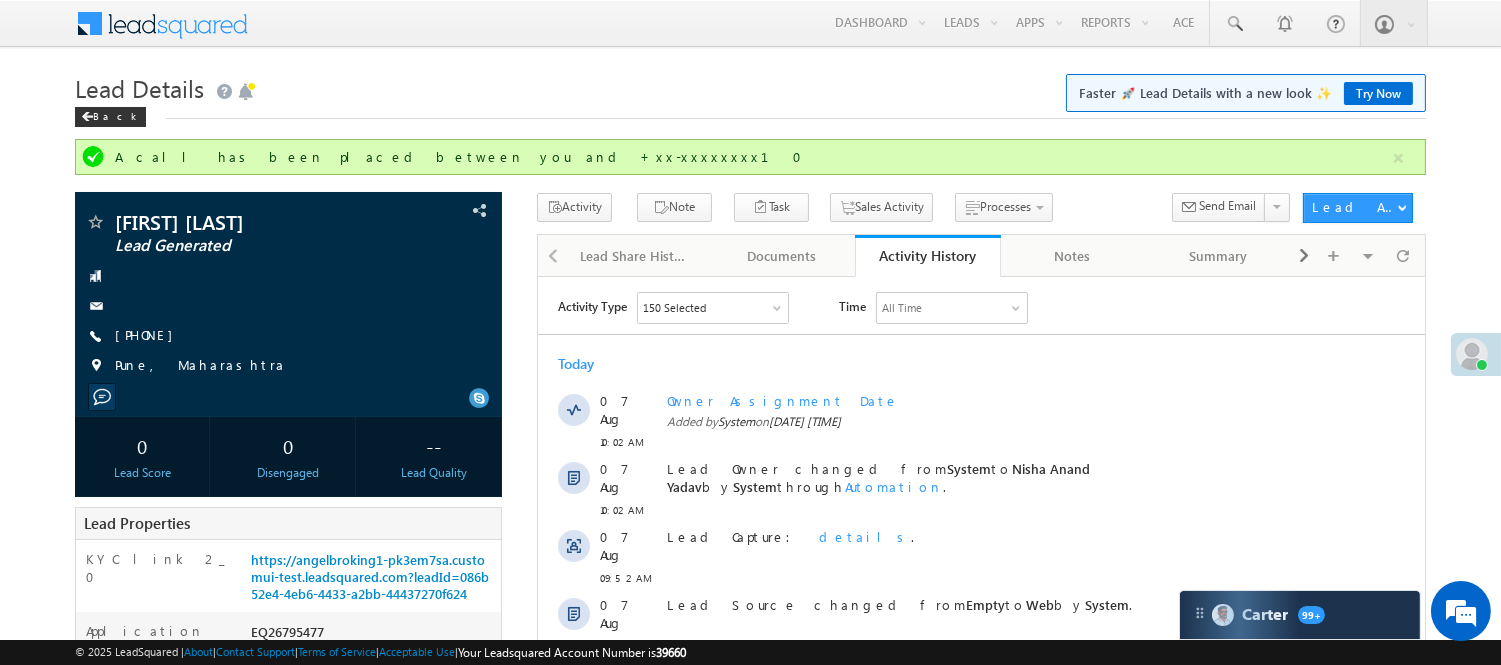 click at bounding box center (1126, 388) 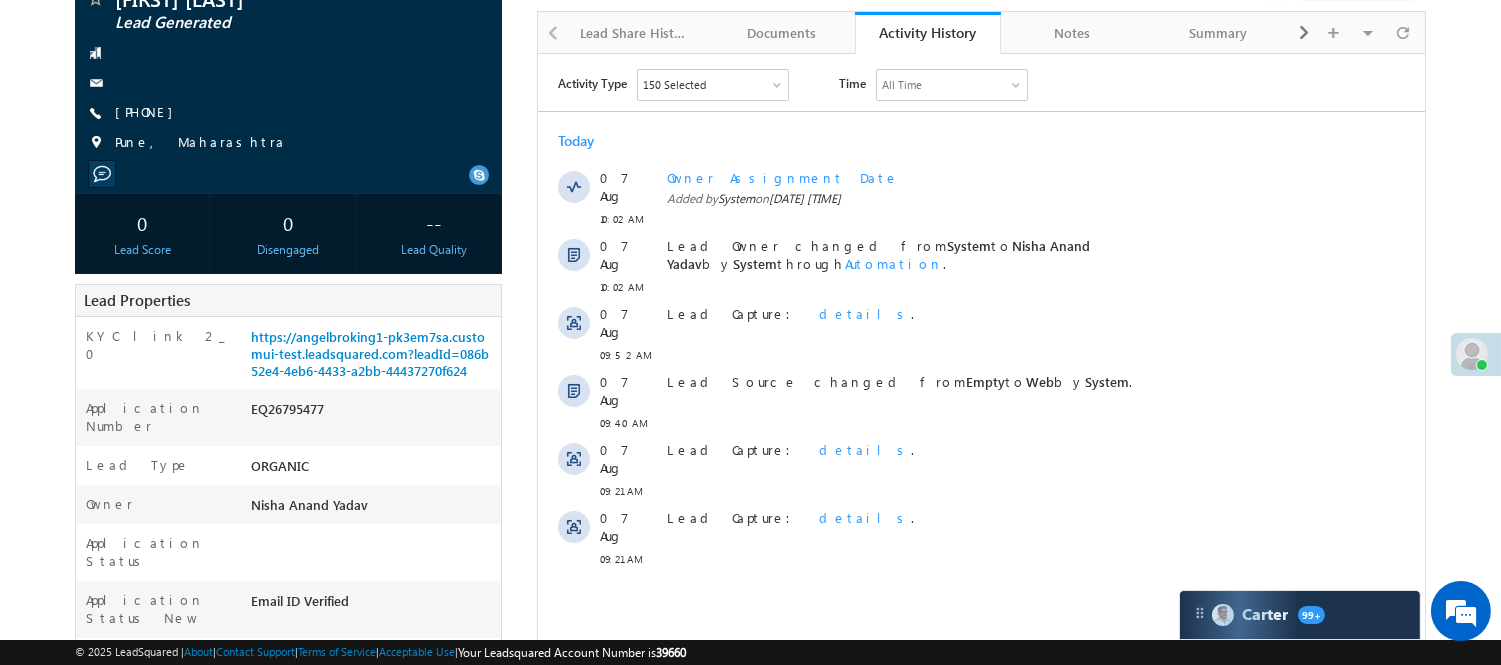scroll, scrollTop: 0, scrollLeft: 0, axis: both 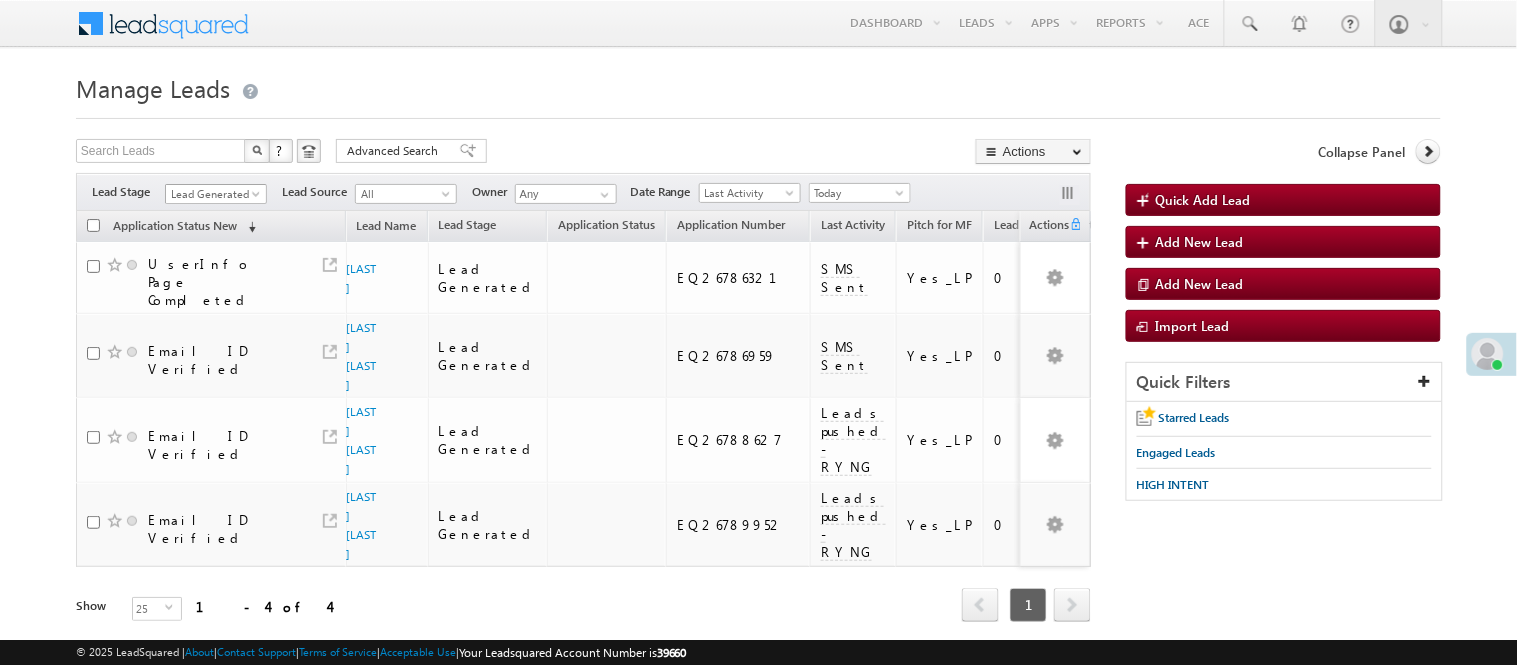 click on "Lead Generated" at bounding box center (213, 194) 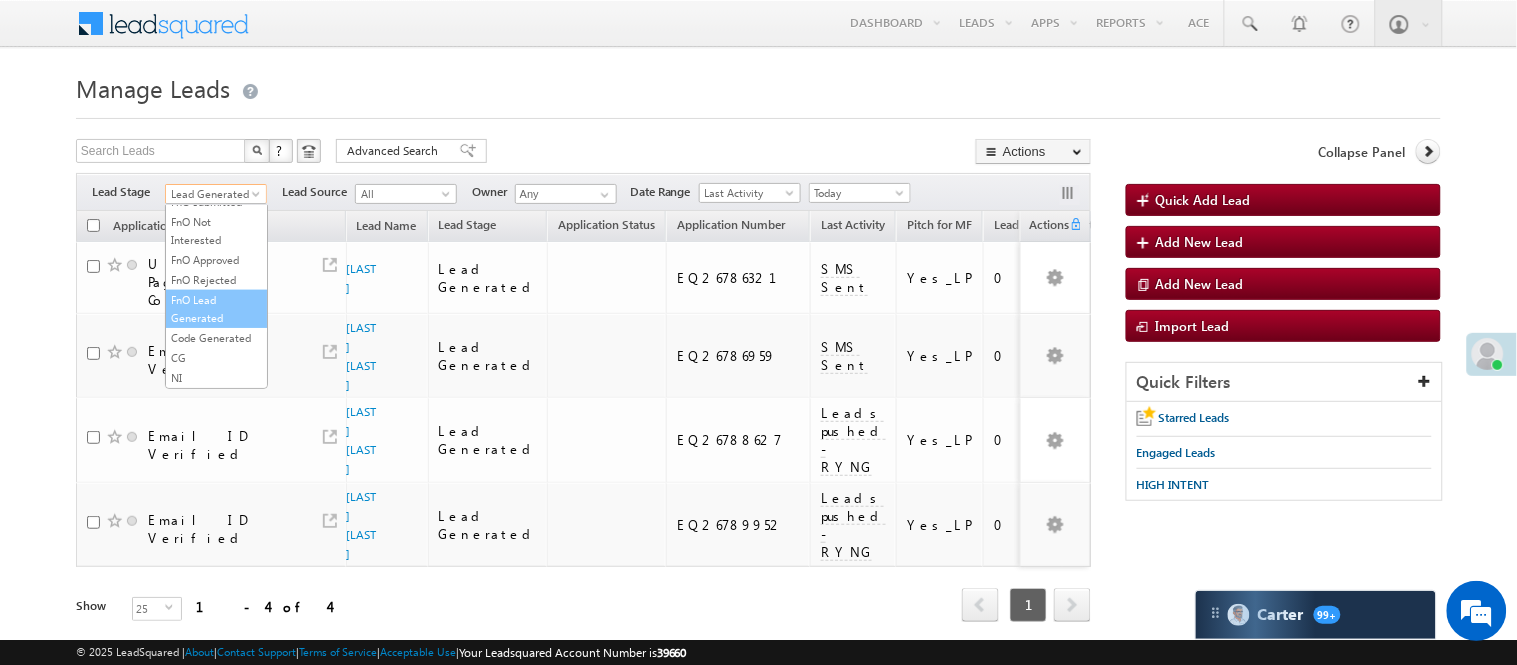 scroll, scrollTop: 496, scrollLeft: 0, axis: vertical 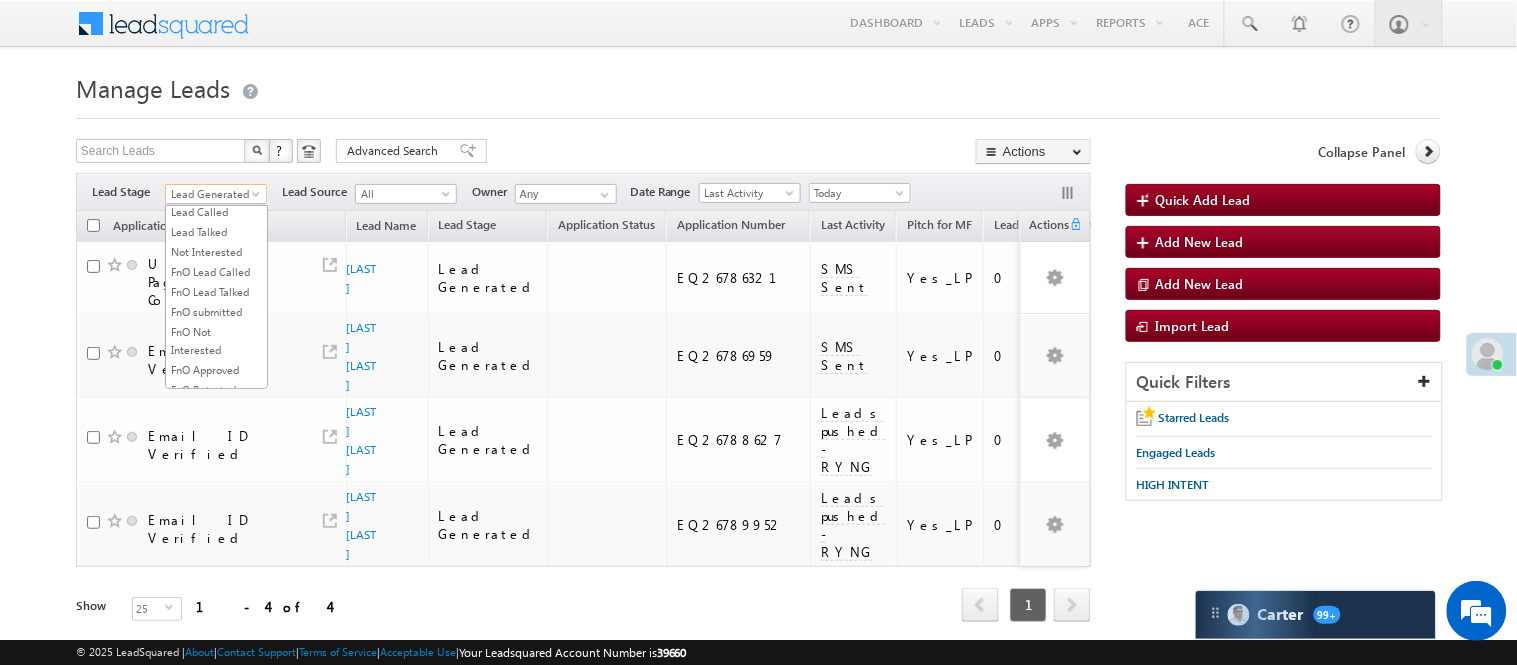 click on "Under Objection" at bounding box center [216, 192] 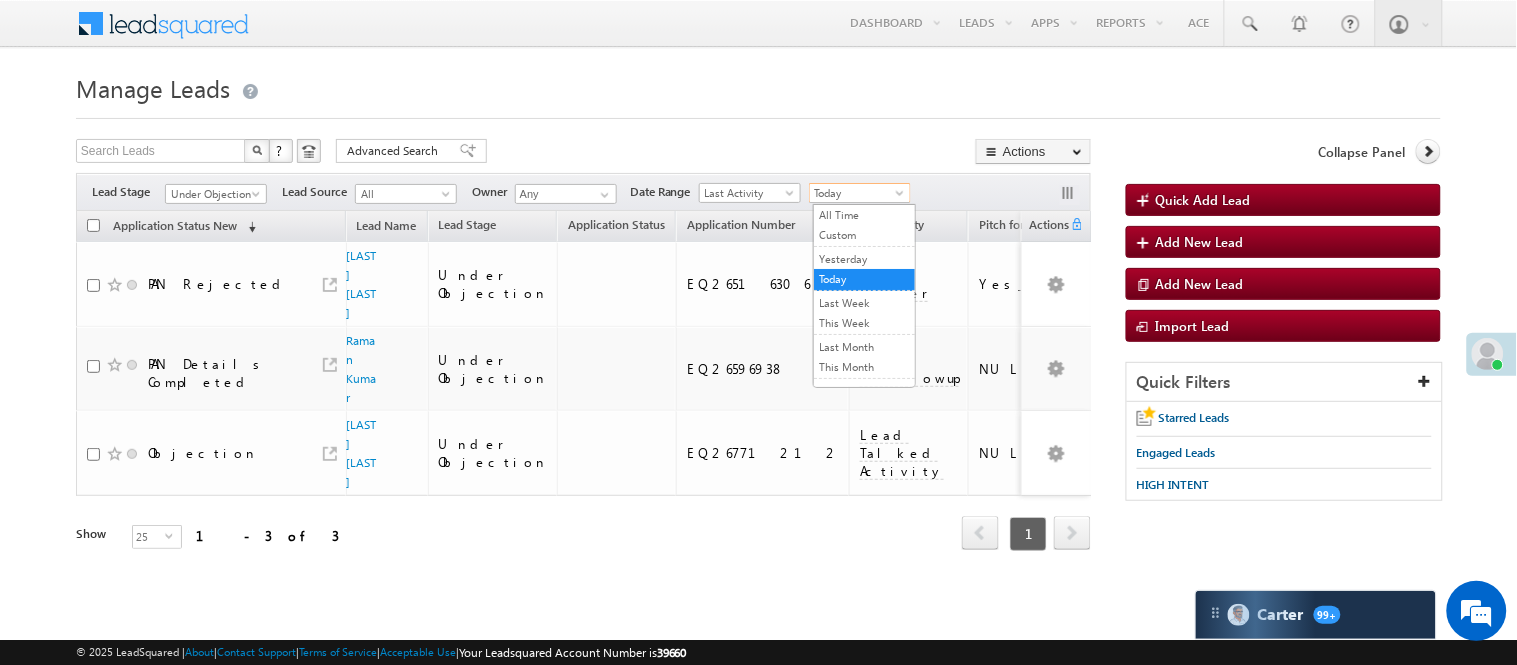 click on "Today" at bounding box center (857, 193) 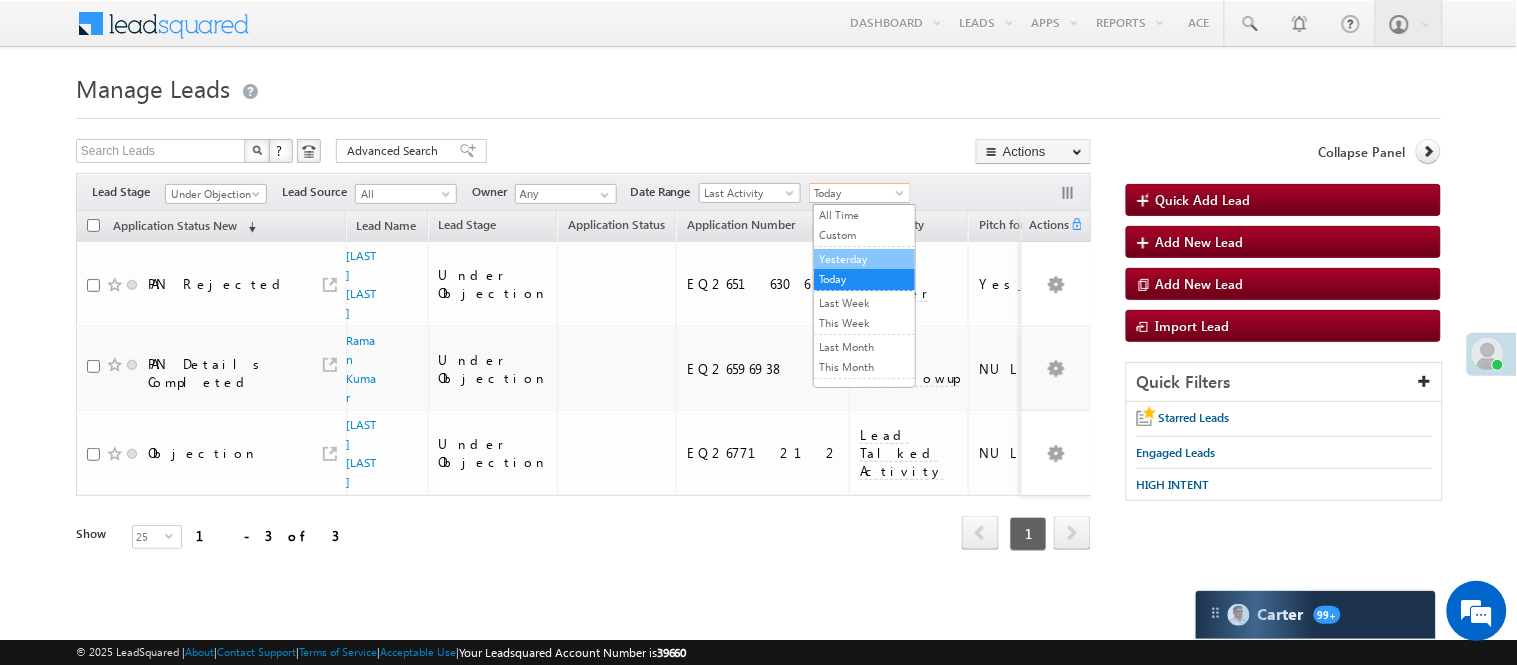 click on "Yesterday" at bounding box center (864, 259) 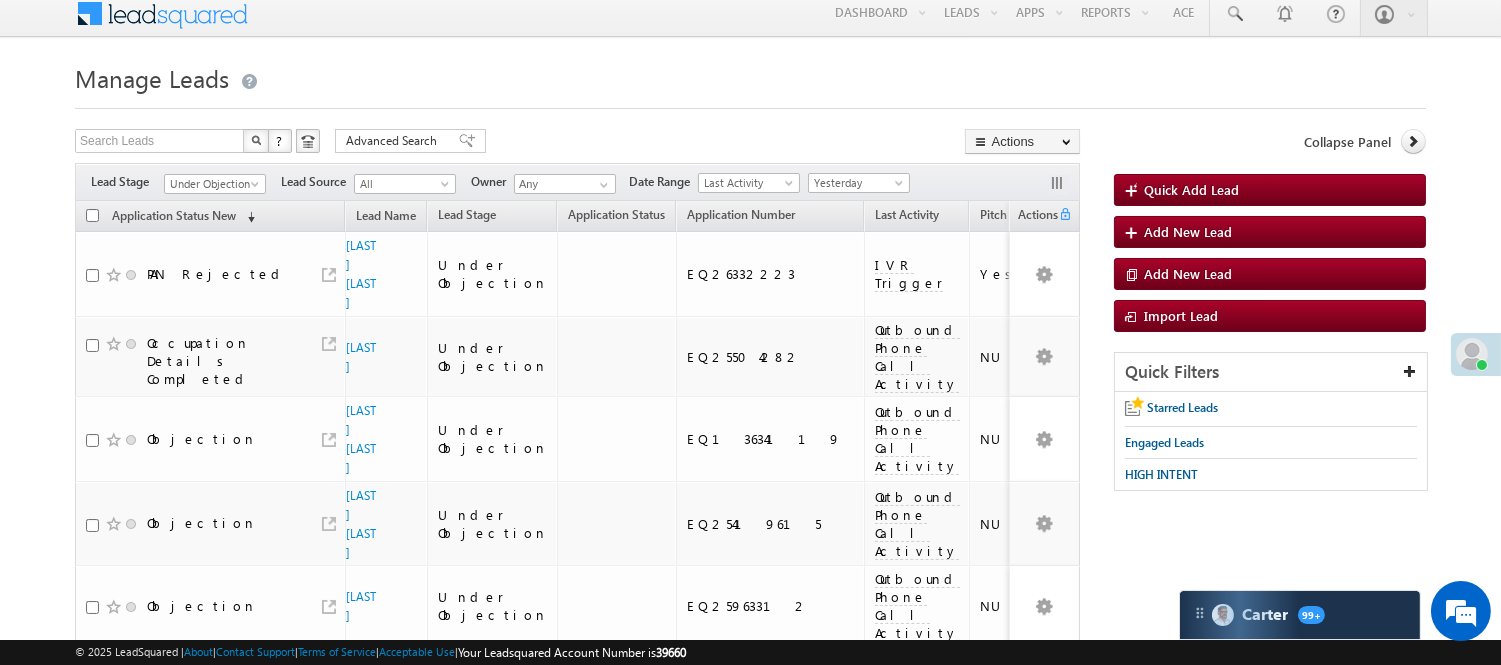 scroll, scrollTop: 222, scrollLeft: 0, axis: vertical 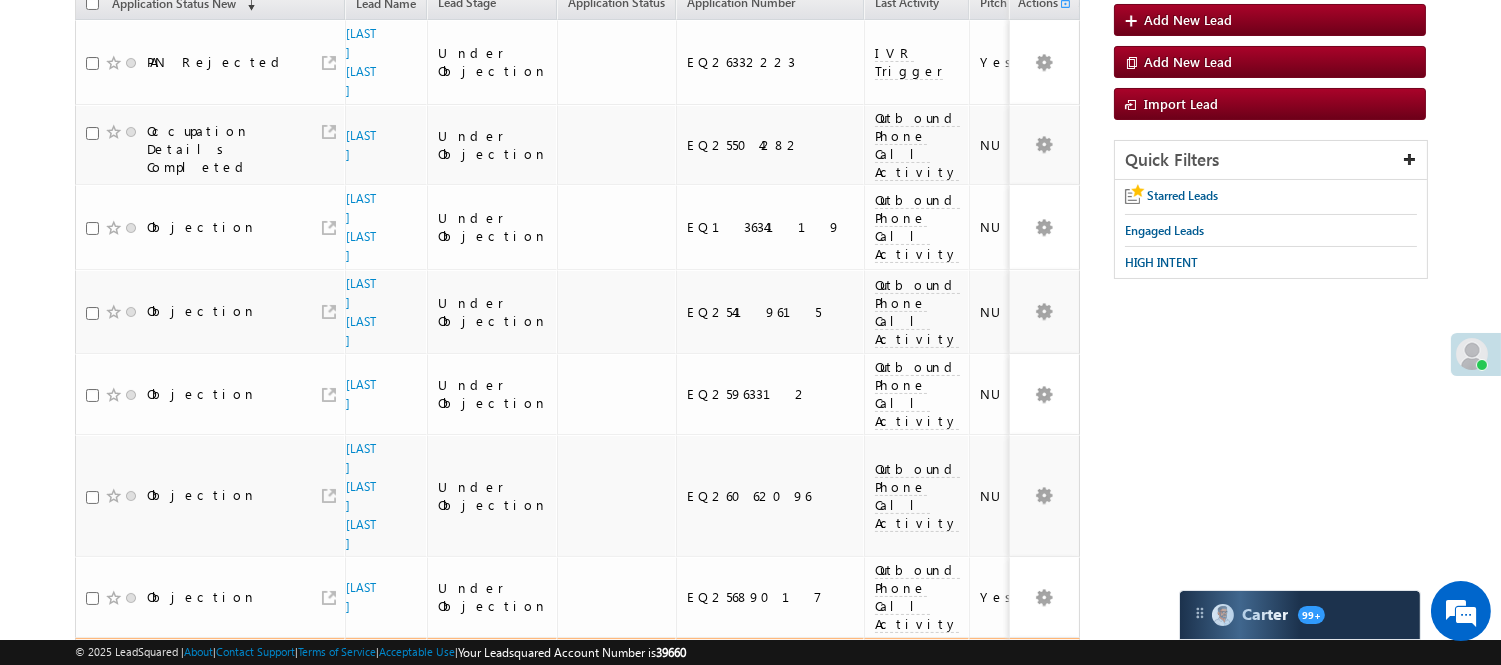 click on "EQ26755280" at bounding box center [771, 680] 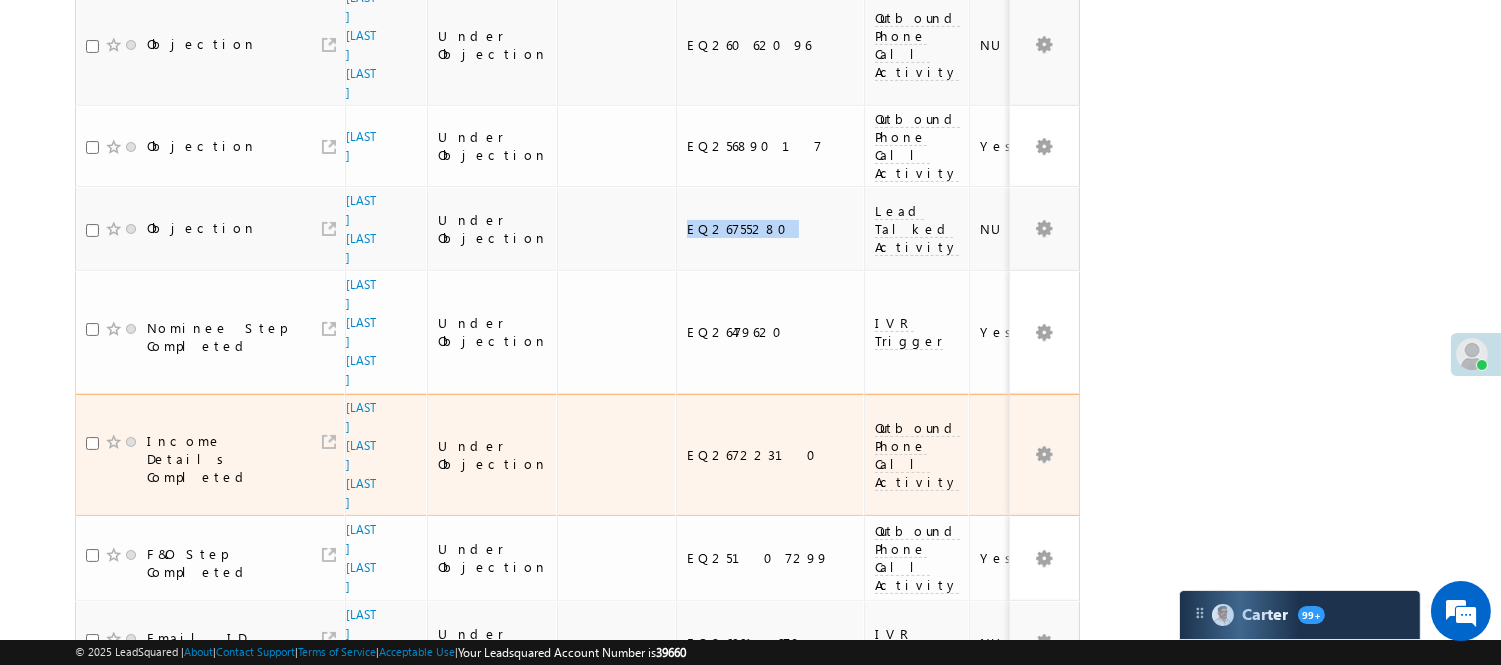 scroll, scrollTop: 590, scrollLeft: 0, axis: vertical 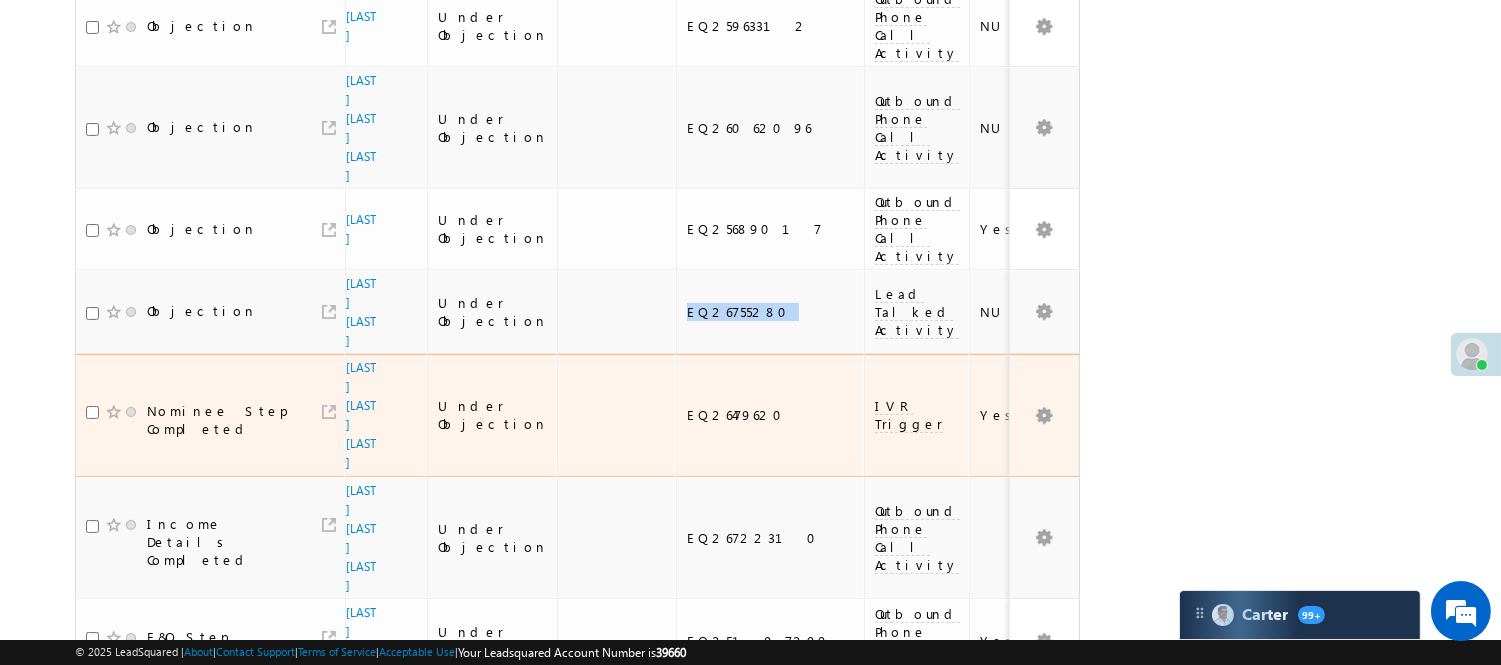 copy on "EQ26755280" 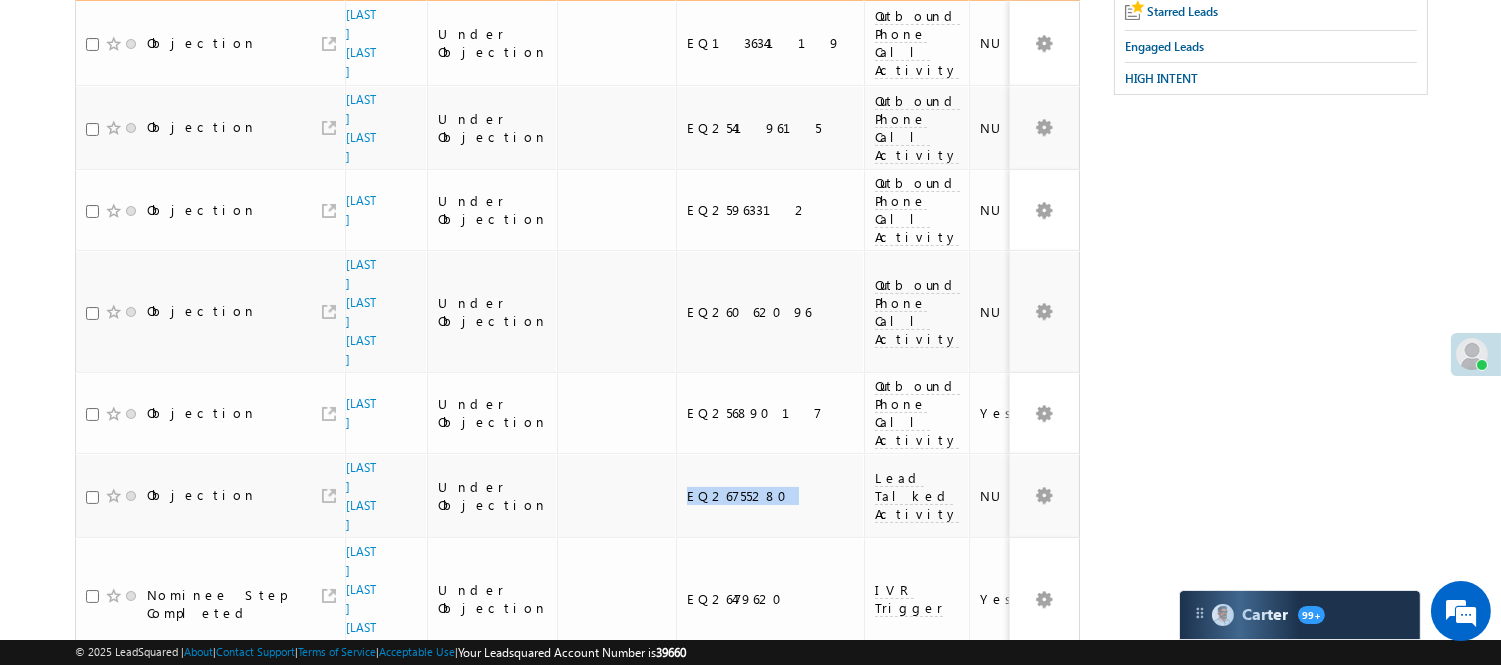 scroll, scrollTop: 0, scrollLeft: 0, axis: both 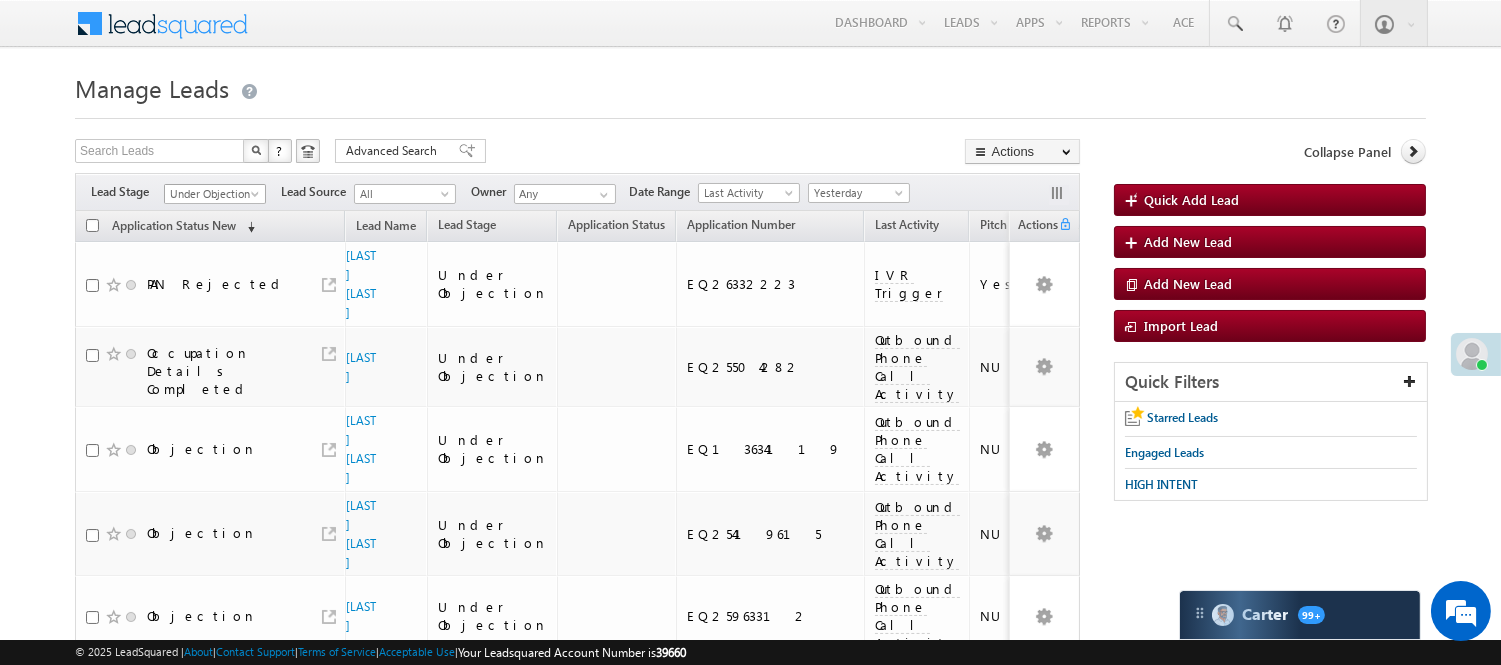 click on "Under Objection" at bounding box center (212, 194) 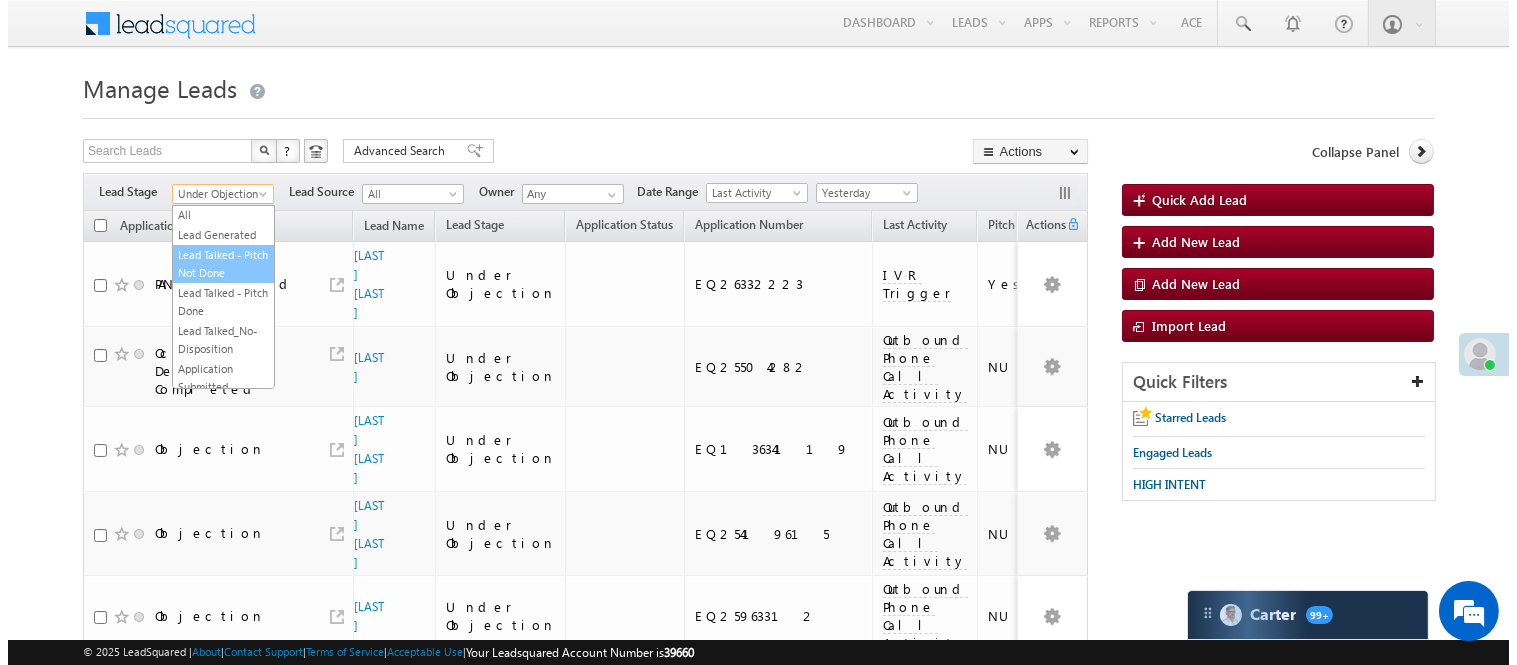 scroll, scrollTop: 0, scrollLeft: 0, axis: both 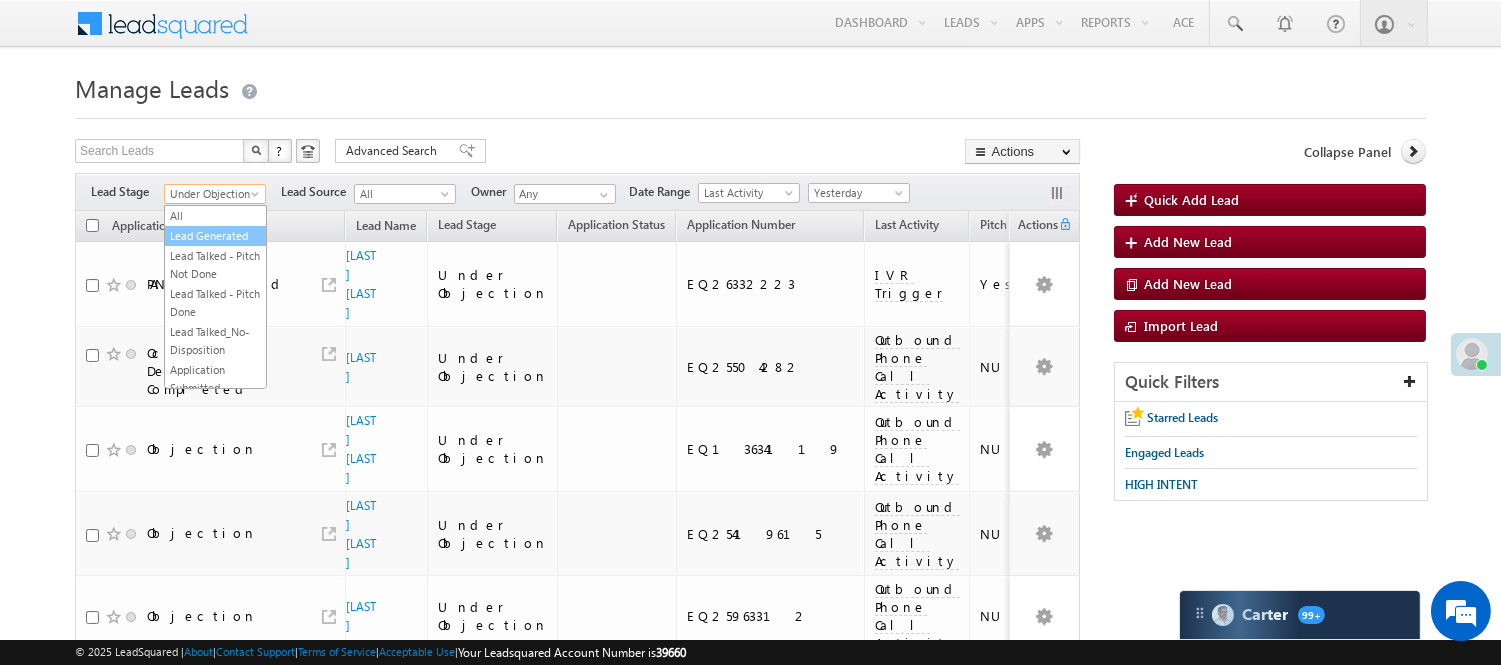 click on "Lead Generated" at bounding box center (215, 236) 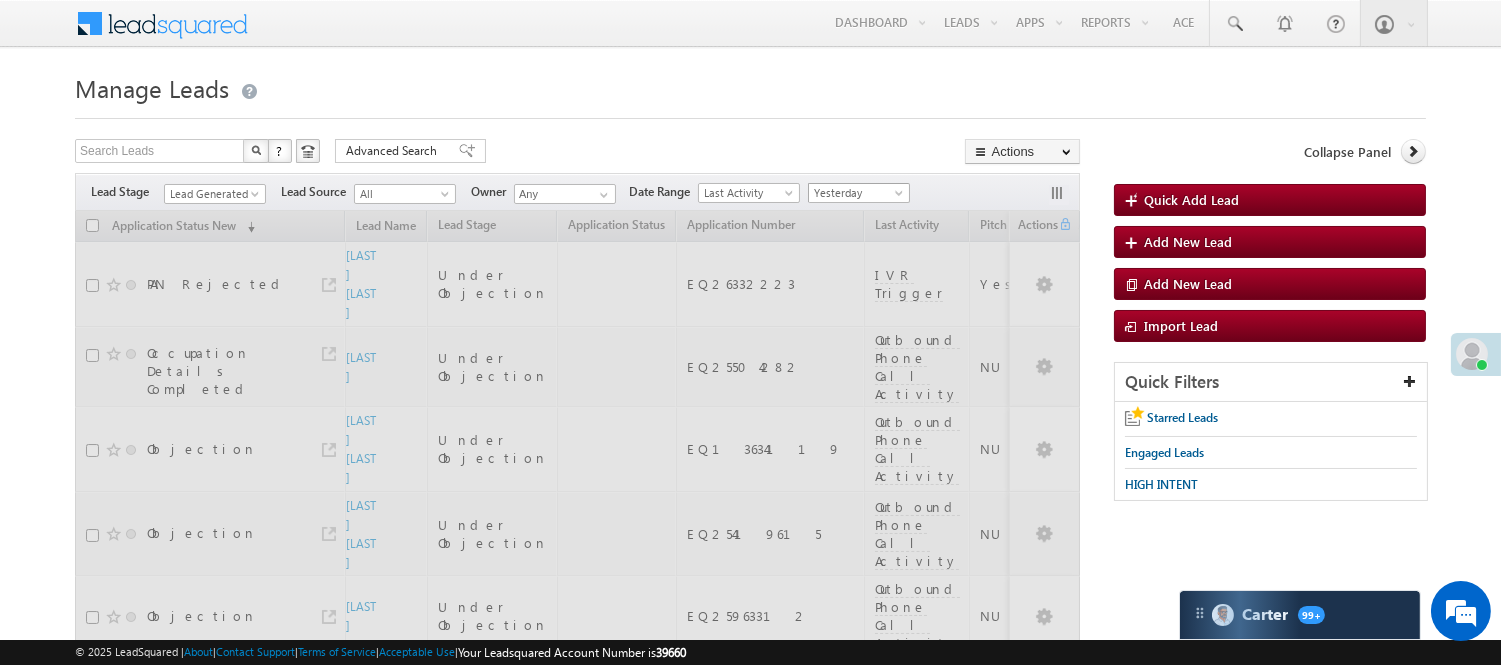 click on "Yesterday" at bounding box center [856, 193] 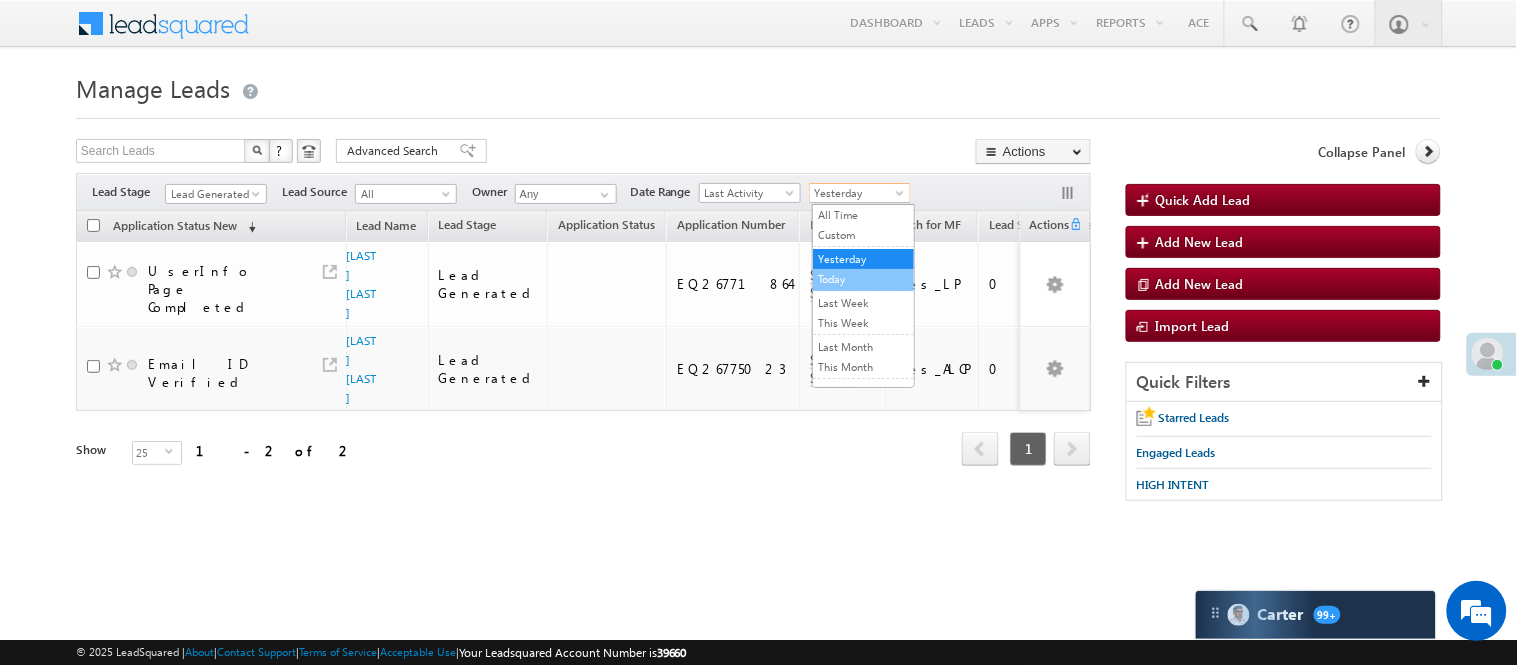 click on "Today" at bounding box center [863, 279] 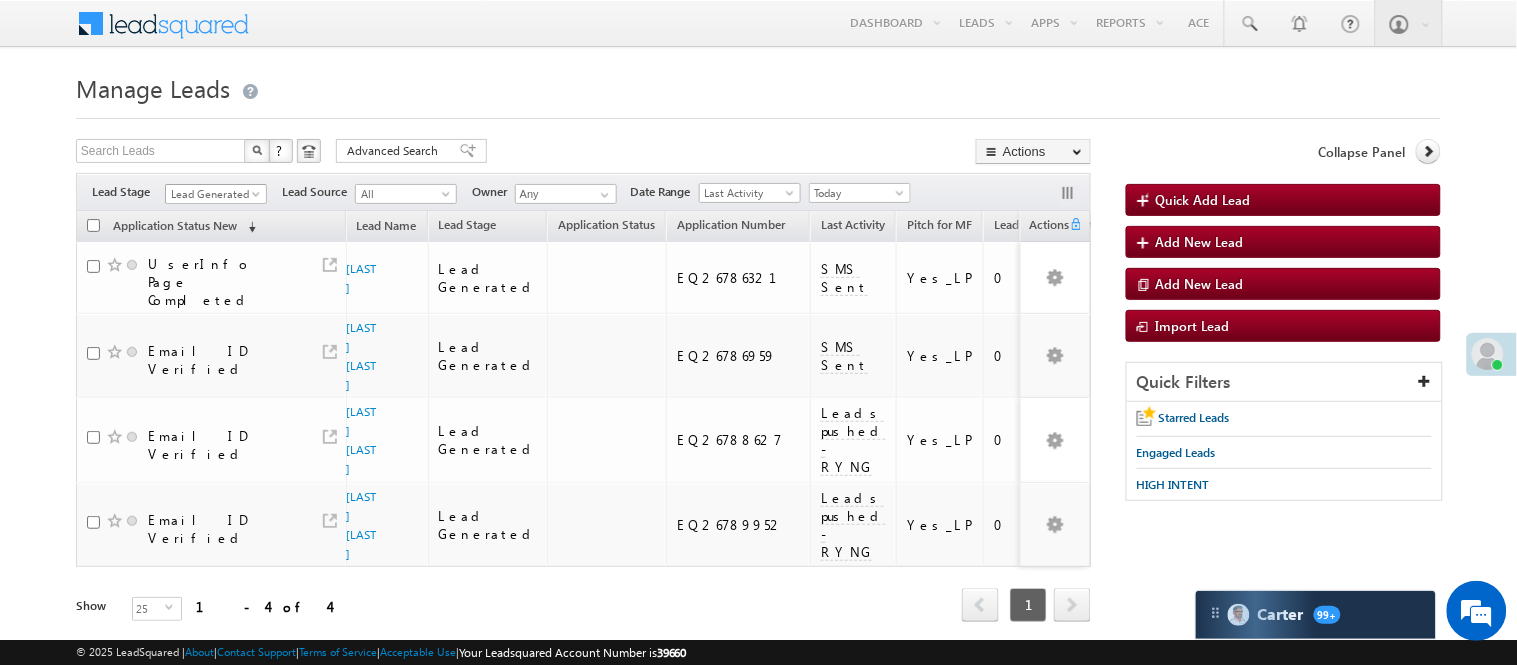 click on "Lead Generated" at bounding box center (213, 194) 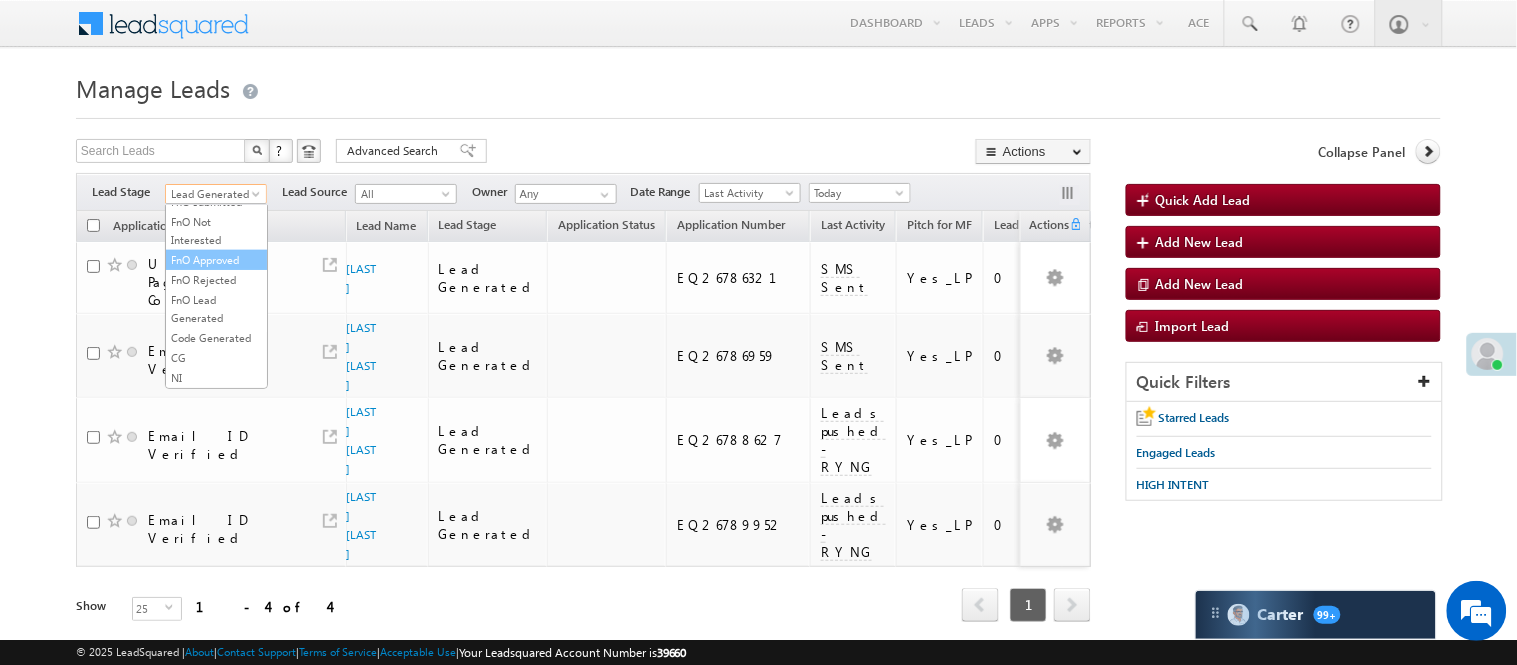 scroll, scrollTop: 496, scrollLeft: 0, axis: vertical 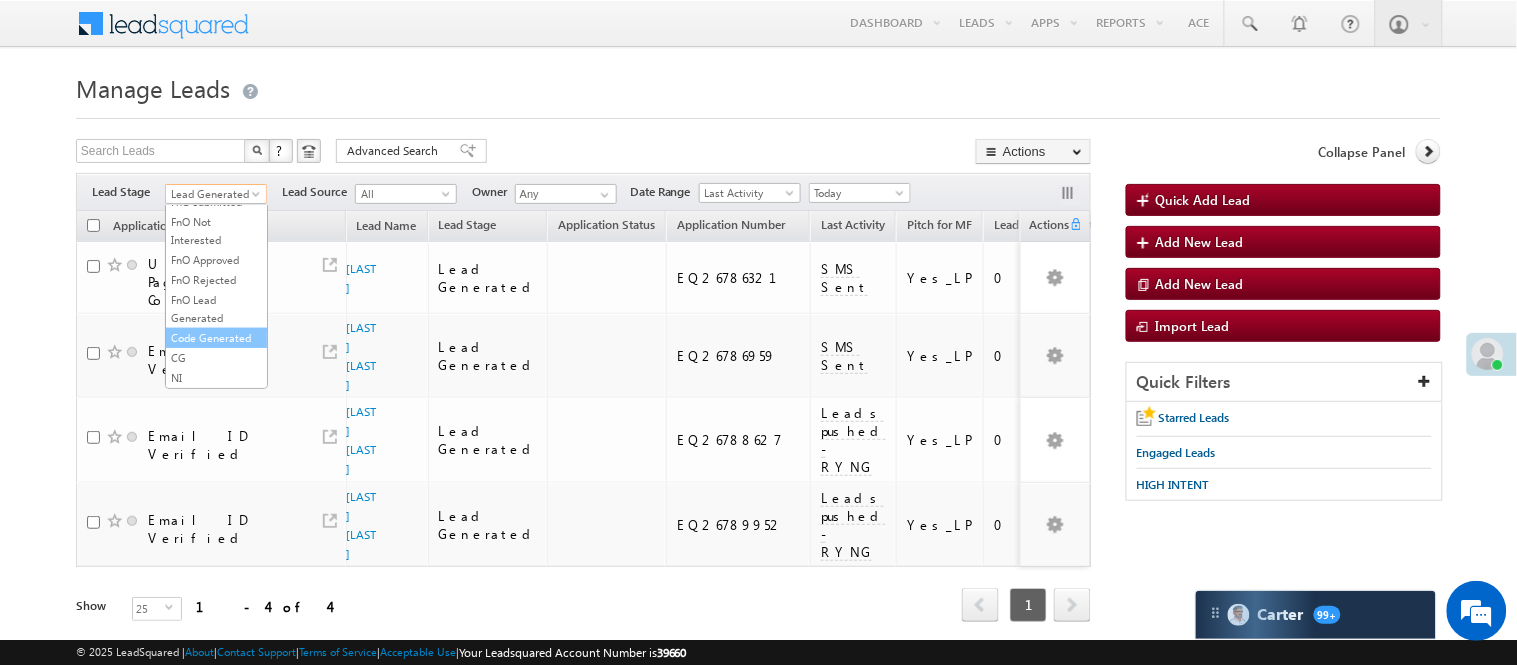 click on "Code Generated" at bounding box center (216, 338) 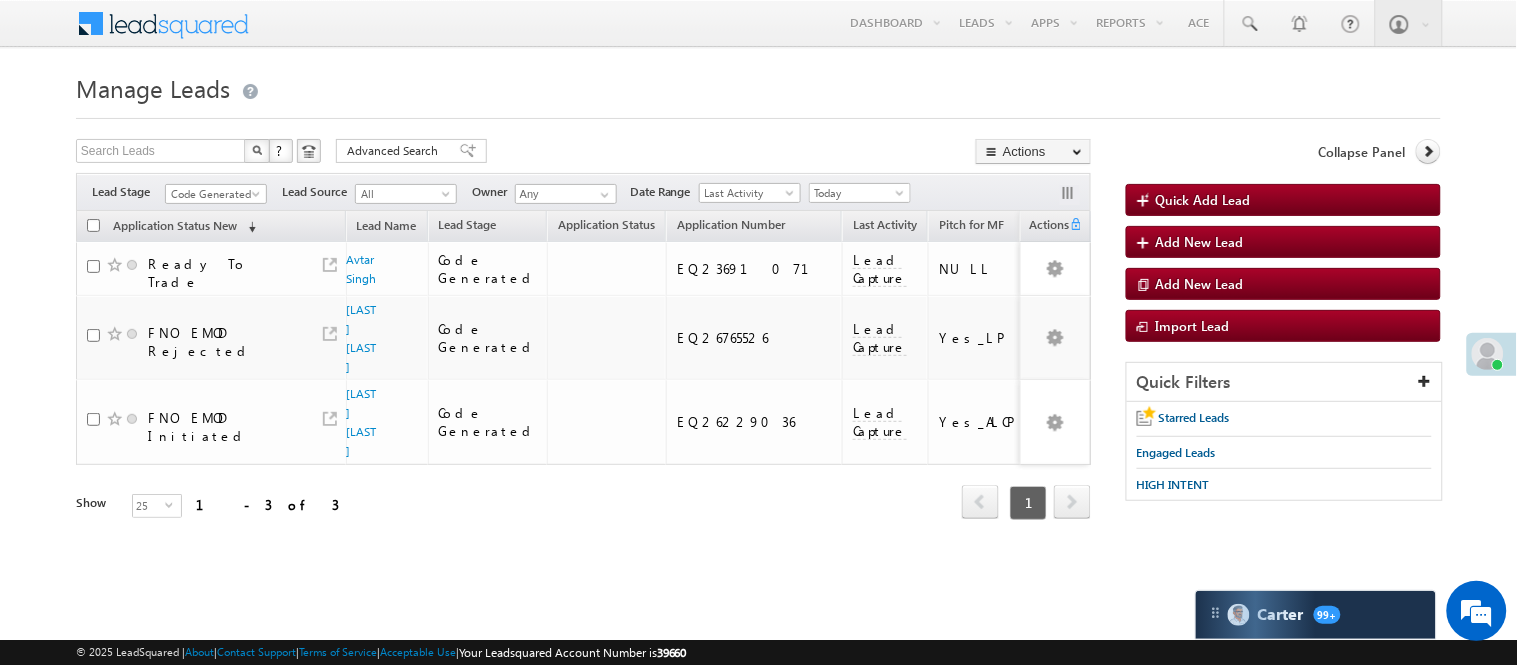 click on "Code Generated" at bounding box center [213, 194] 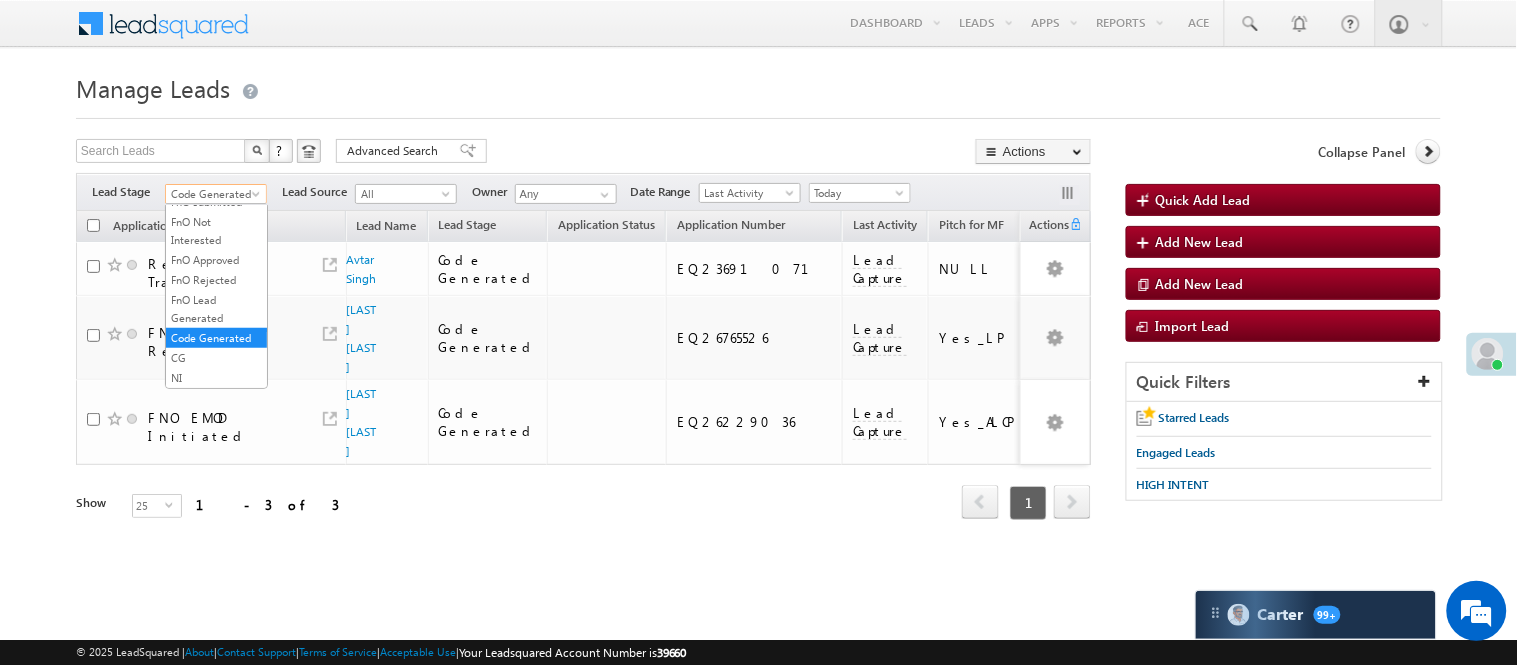 click on "Code Generated" at bounding box center [213, 194] 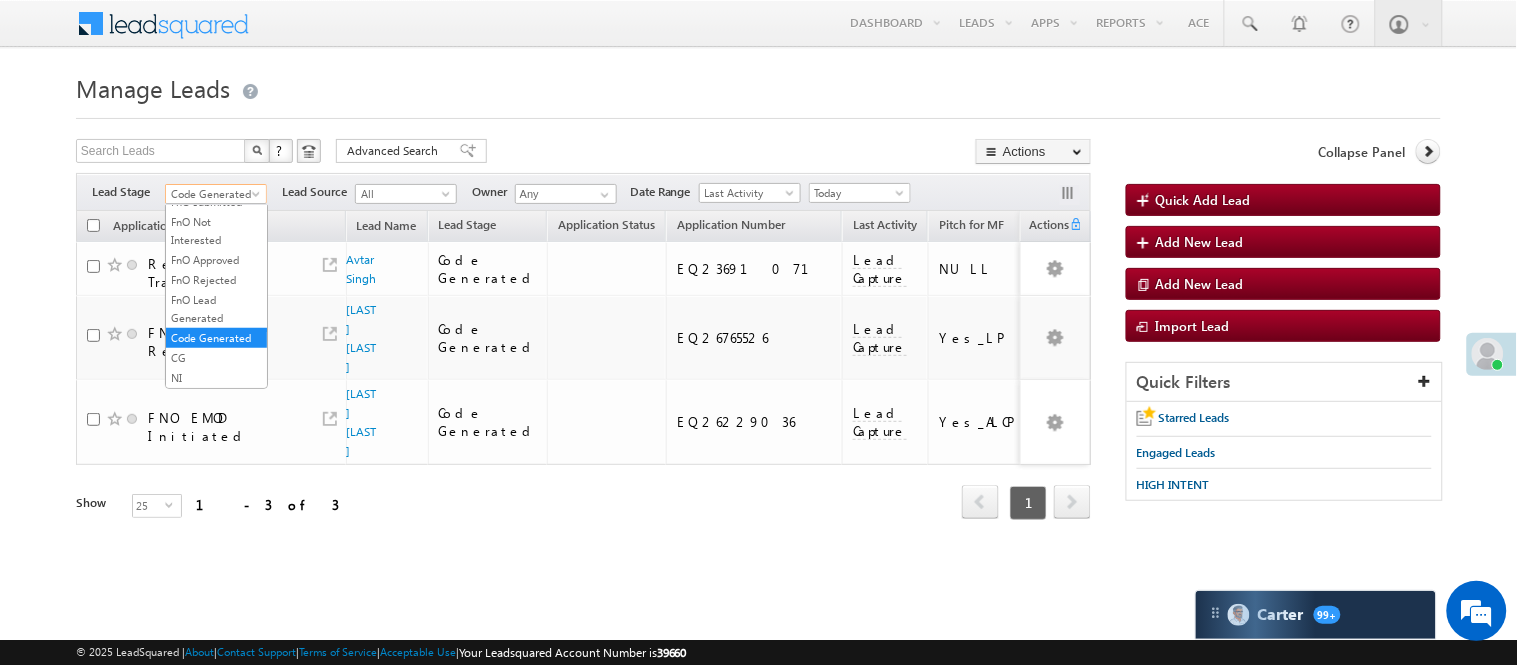 click on "Code Generated" at bounding box center [213, 194] 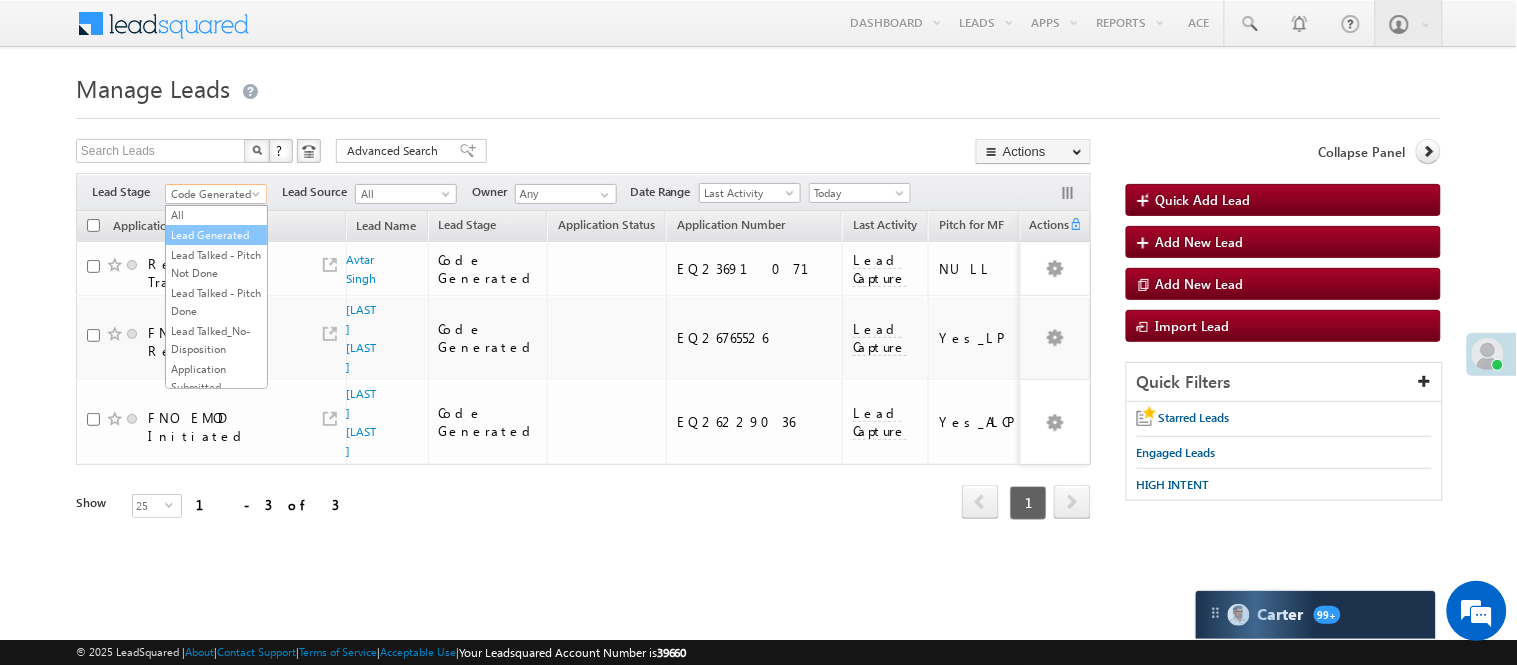 scroll, scrollTop: 0, scrollLeft: 0, axis: both 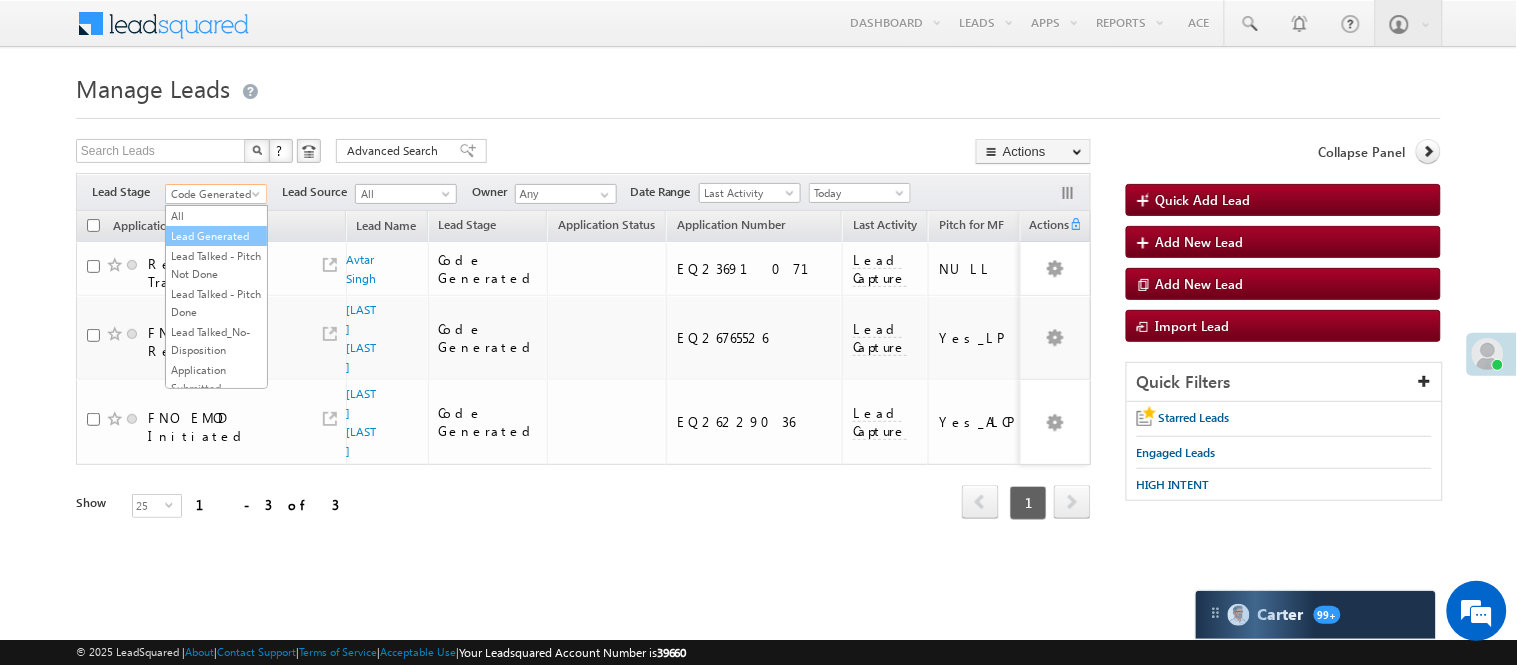 click on "Lead Generated" at bounding box center (216, 236) 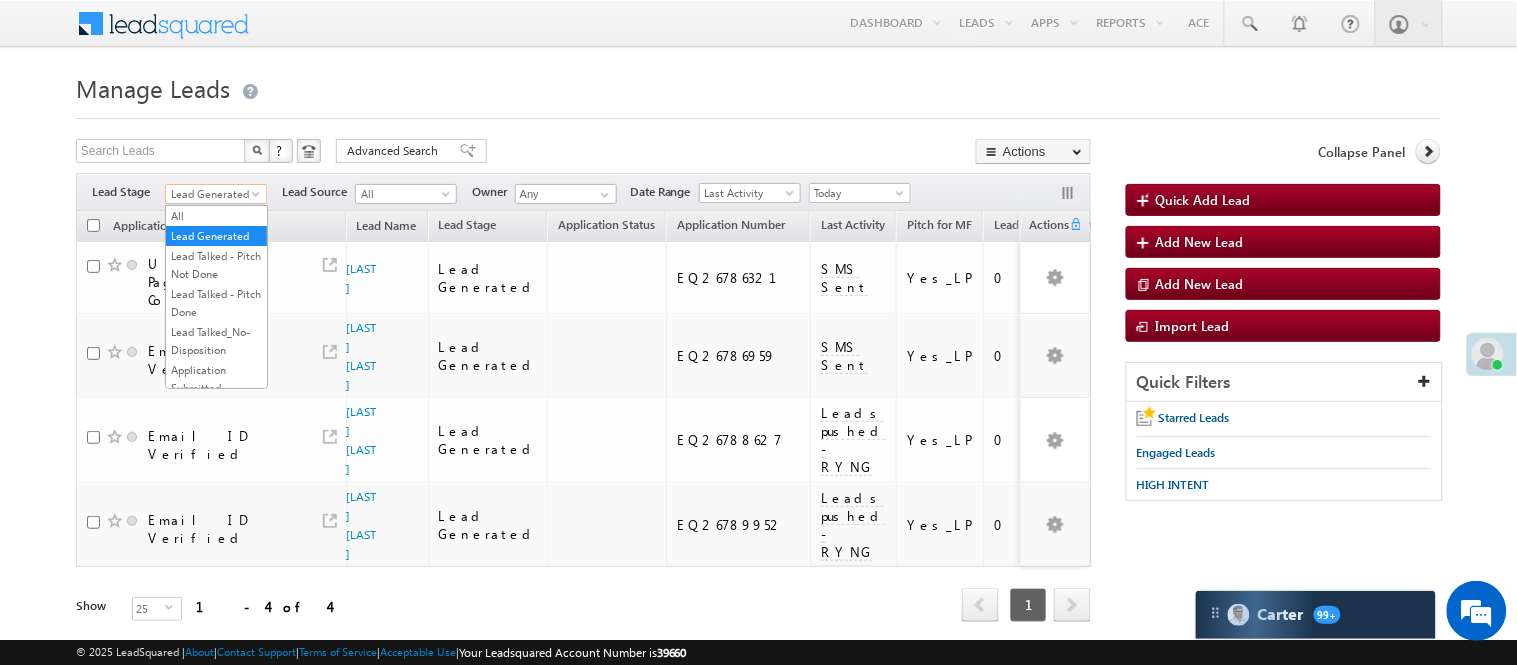 click on "Lead Generated" at bounding box center (213, 194) 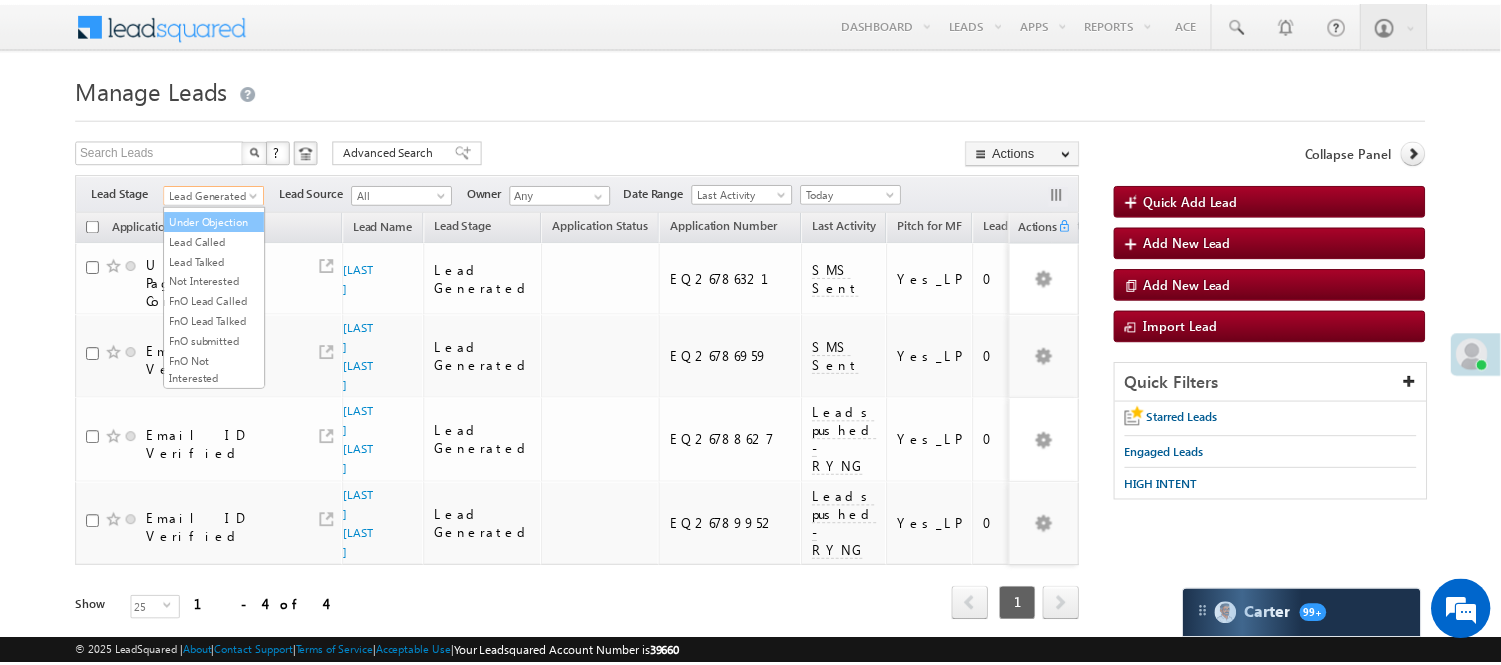 scroll, scrollTop: 222, scrollLeft: 0, axis: vertical 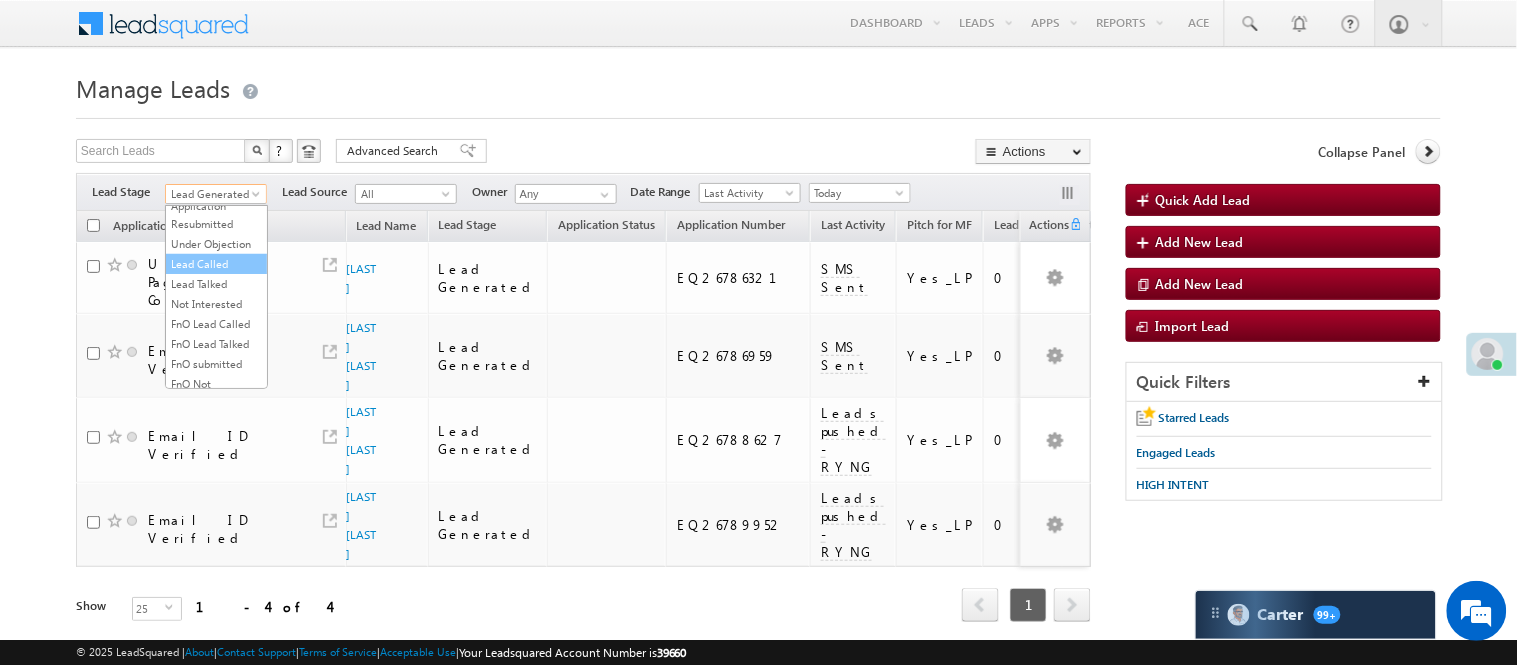 click on "Lead Called" at bounding box center (216, 264) 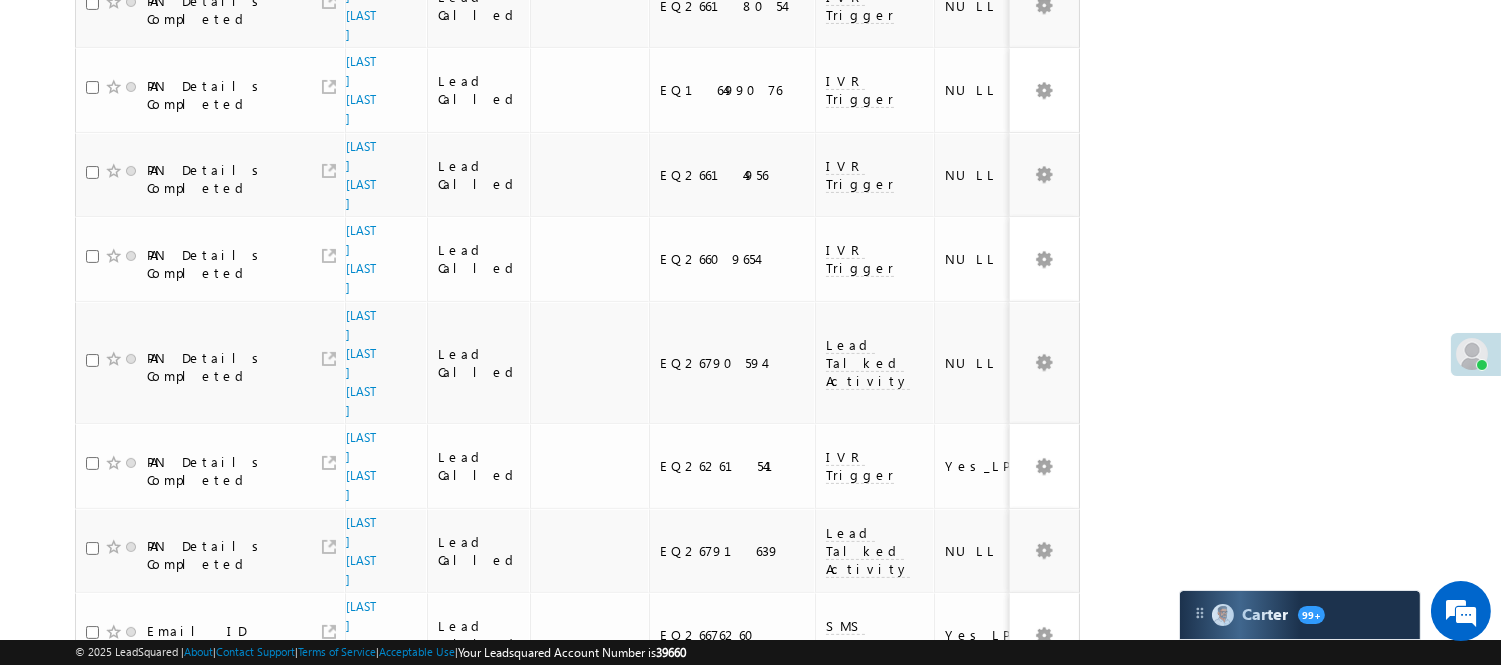 scroll, scrollTop: 777, scrollLeft: 0, axis: vertical 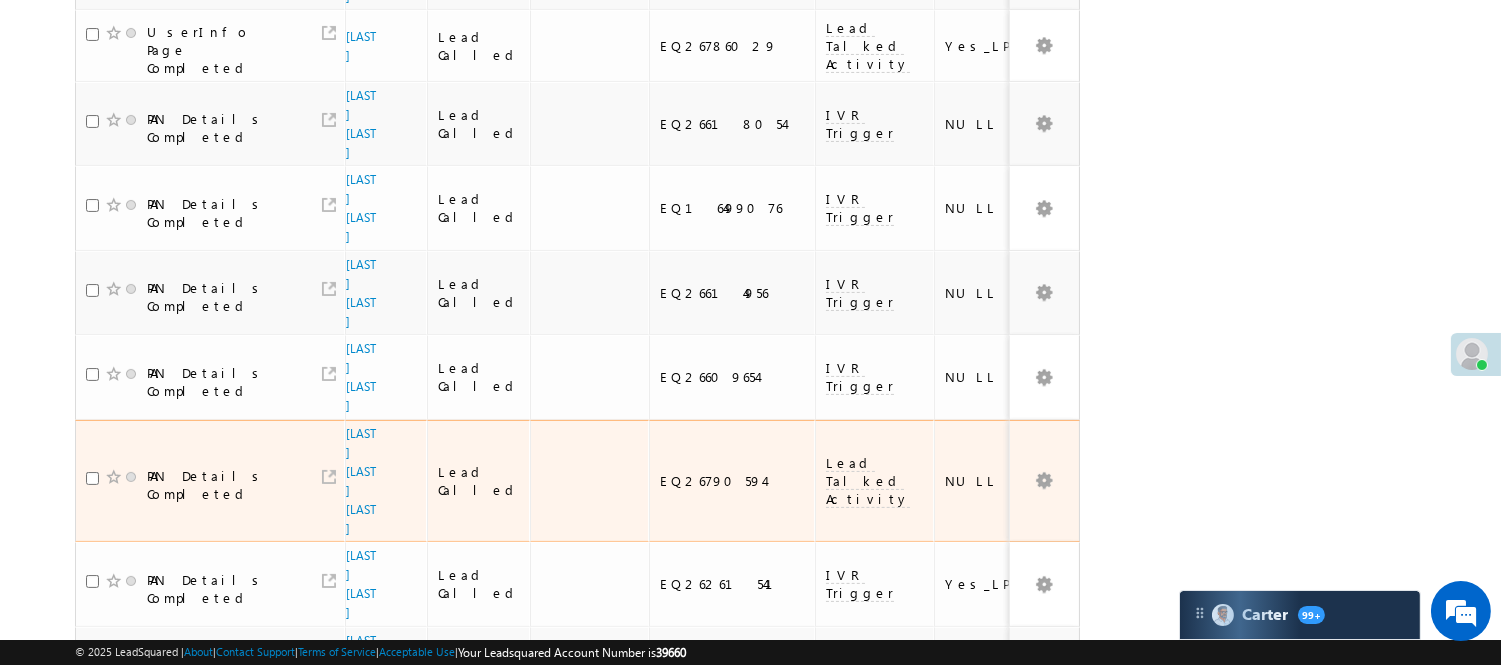 click on "EQ26790594" at bounding box center (732, 481) 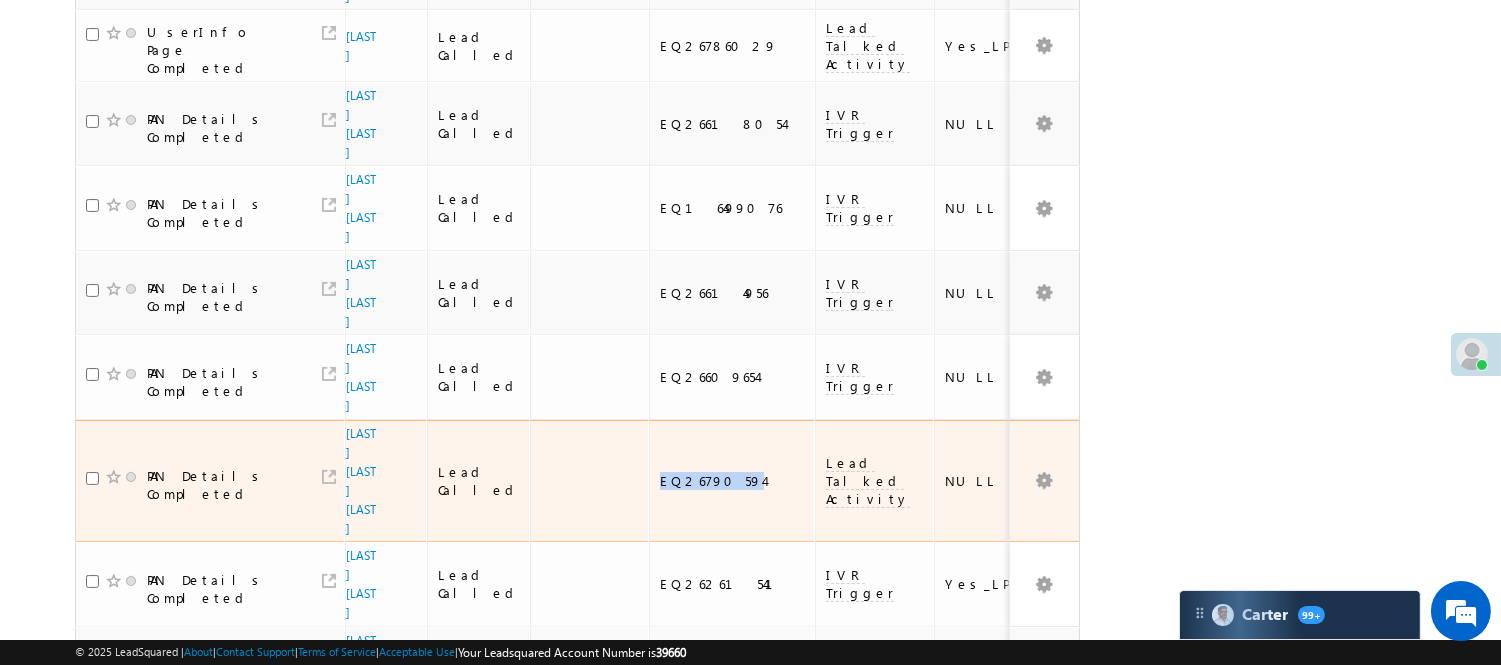 click on "EQ26790594" at bounding box center (732, 481) 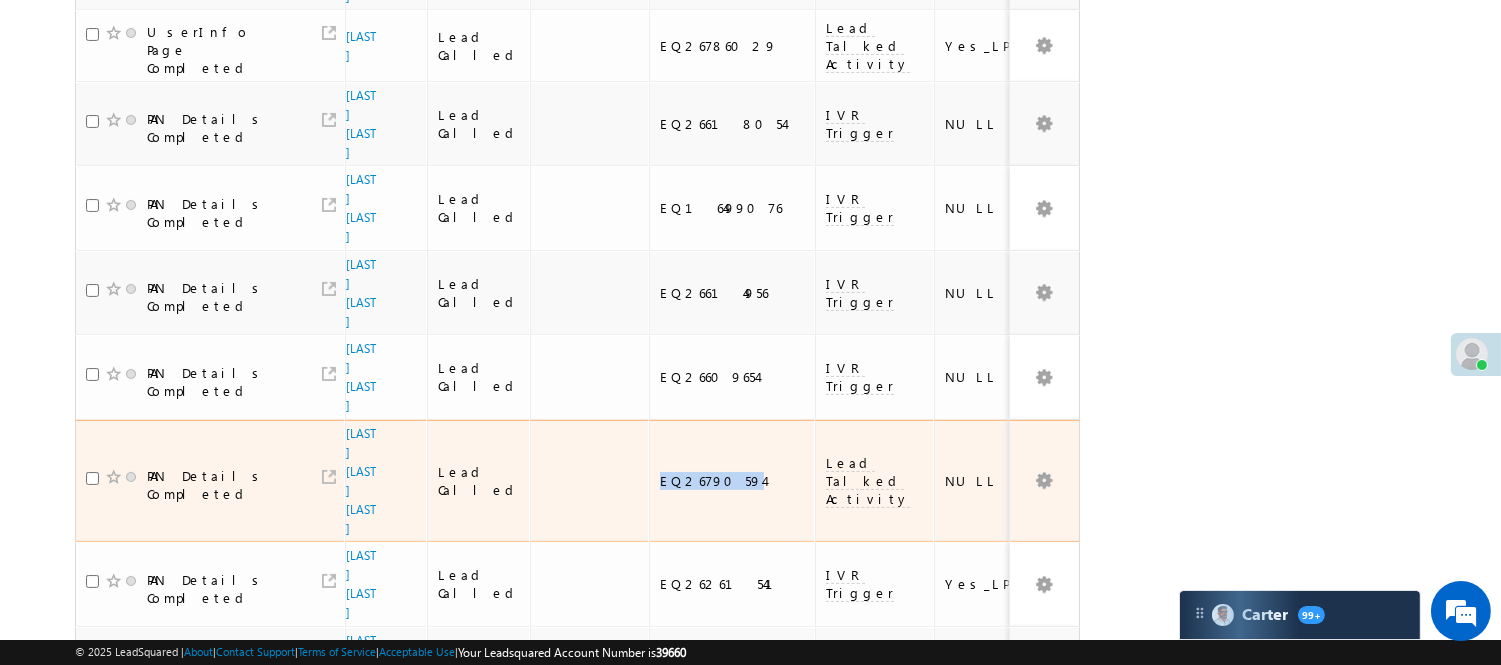 copy on "EQ26790594" 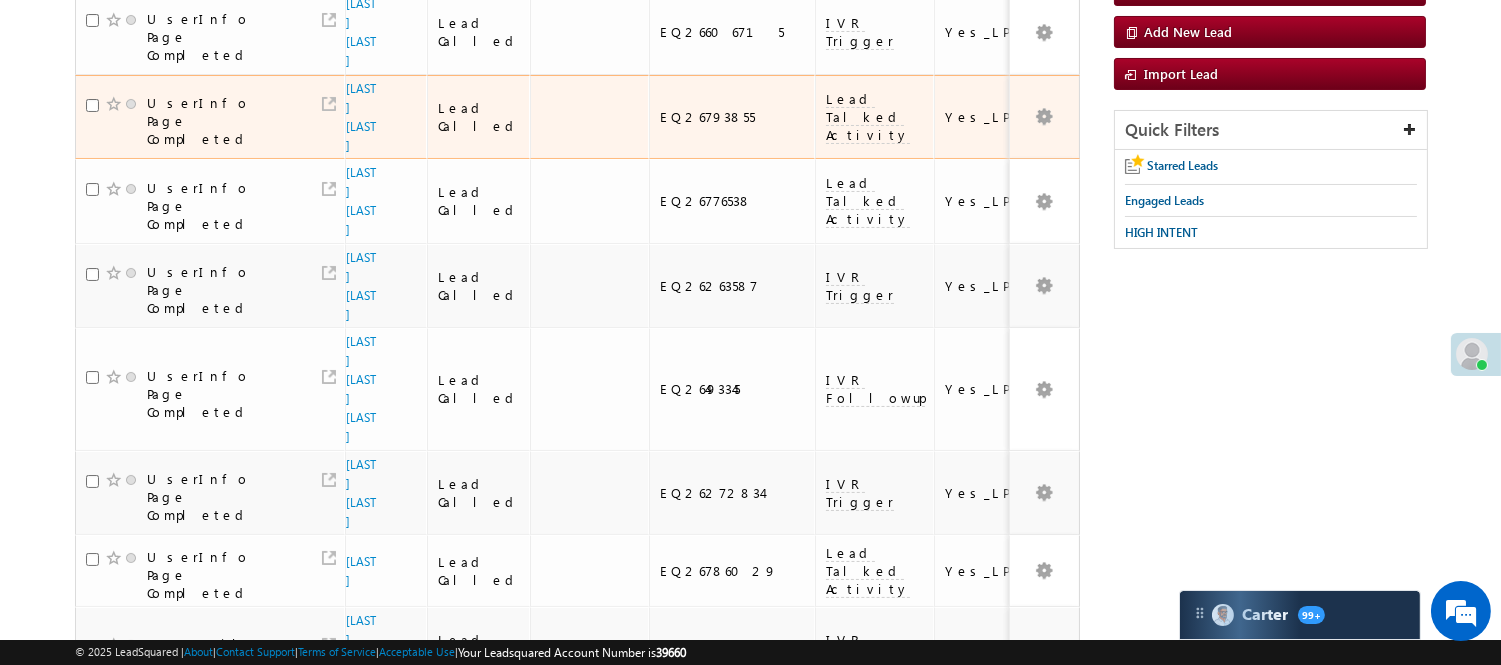 scroll, scrollTop: 0, scrollLeft: 0, axis: both 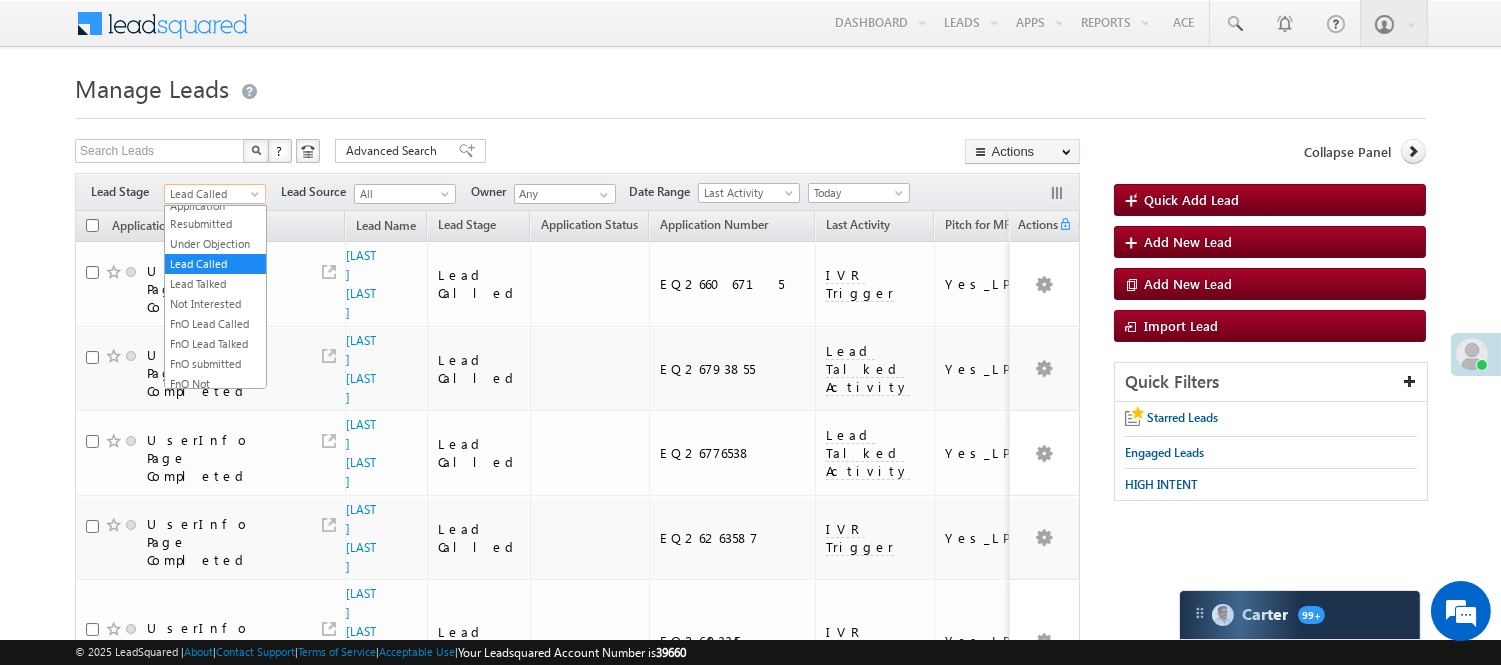 click on "Lead Called" at bounding box center [212, 194] 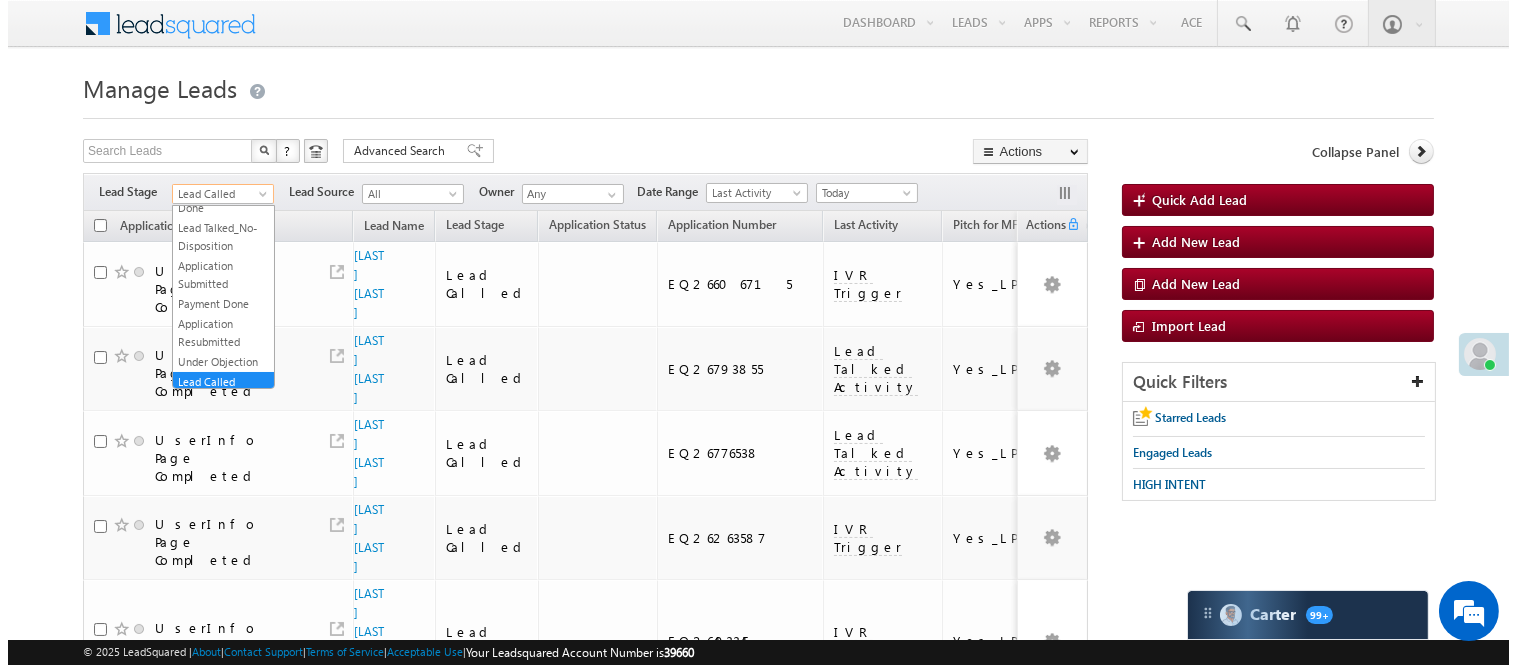 scroll, scrollTop: 0, scrollLeft: 0, axis: both 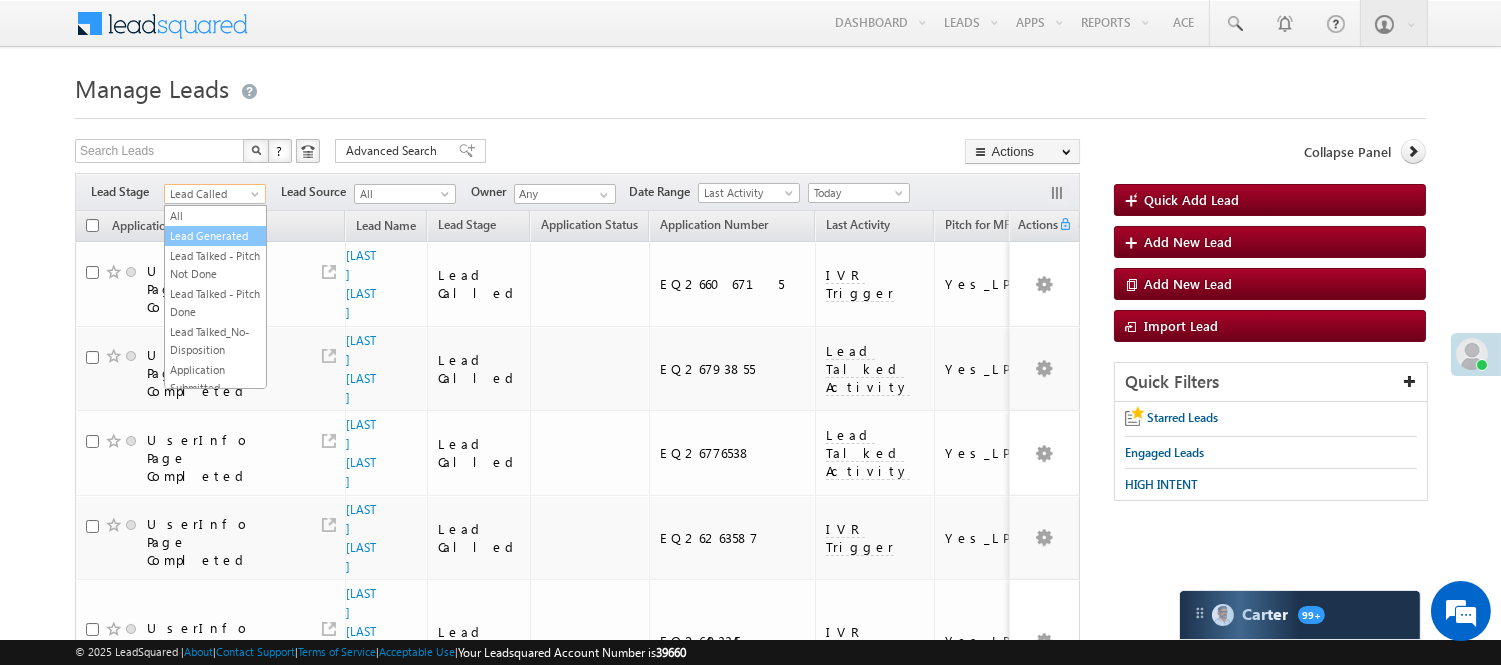 click on "Lead Generated" at bounding box center [215, 236] 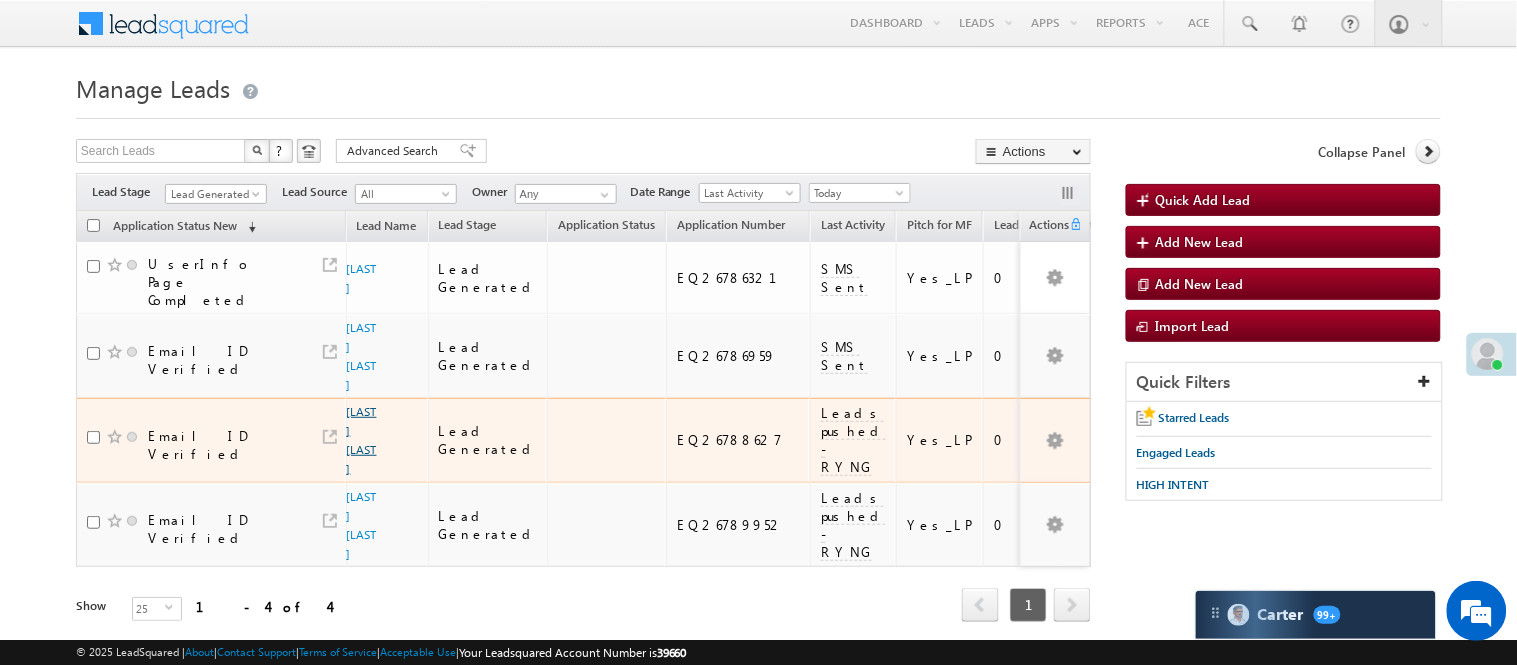 click on "Karshna kumar" at bounding box center [362, 440] 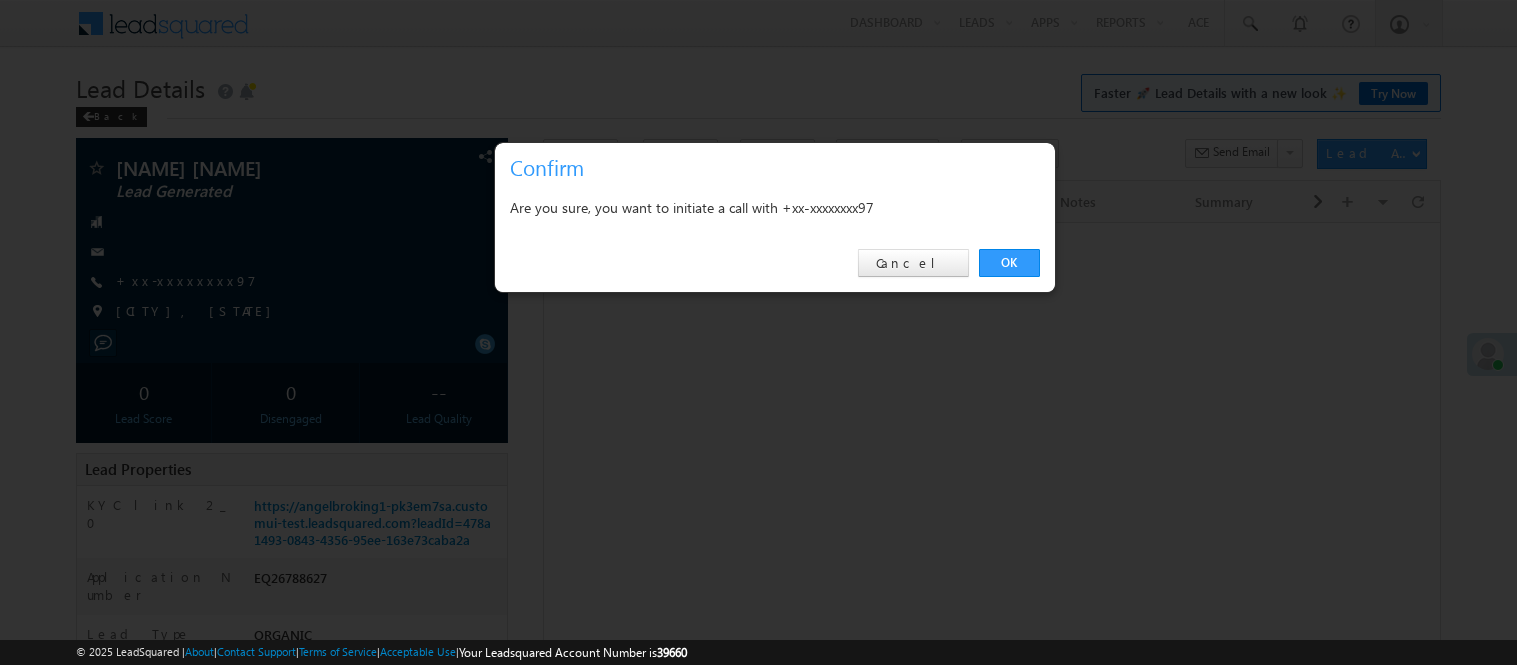scroll, scrollTop: 0, scrollLeft: 0, axis: both 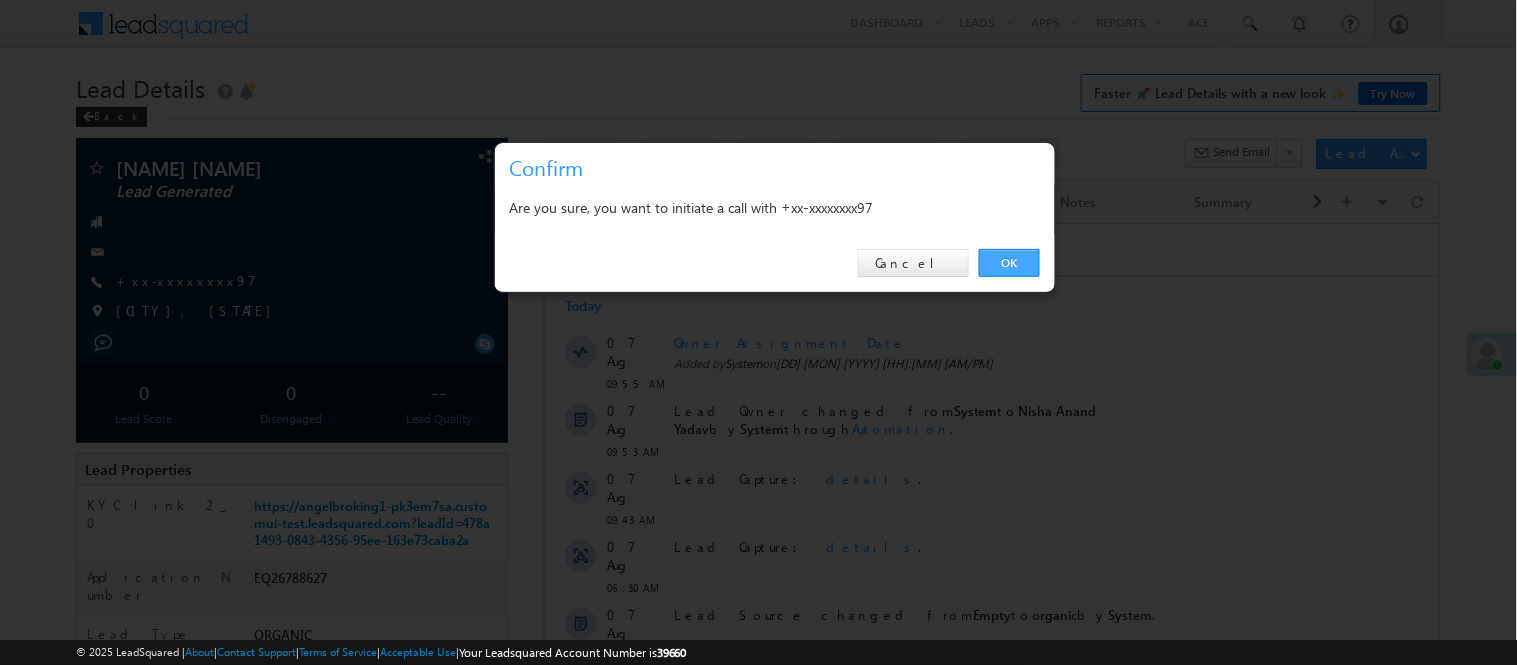 click on "OK" at bounding box center [1009, 263] 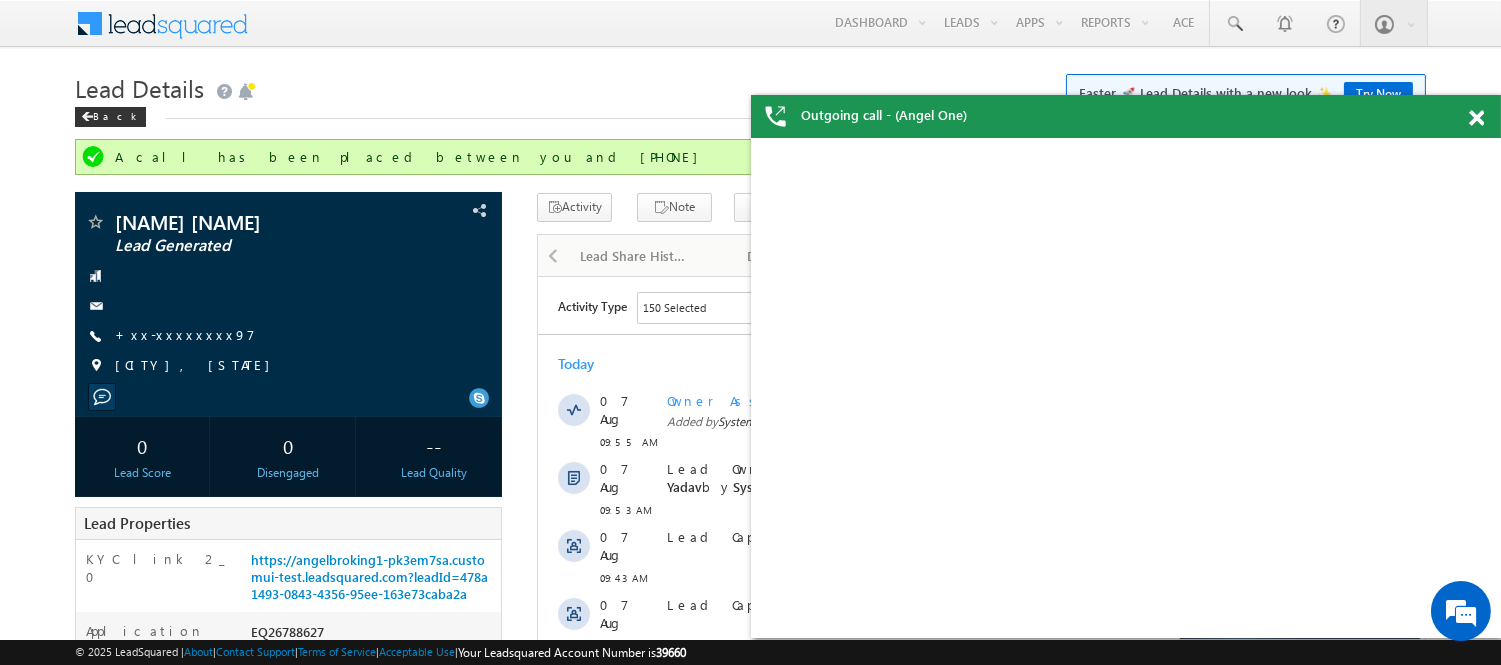 scroll, scrollTop: 0, scrollLeft: 0, axis: both 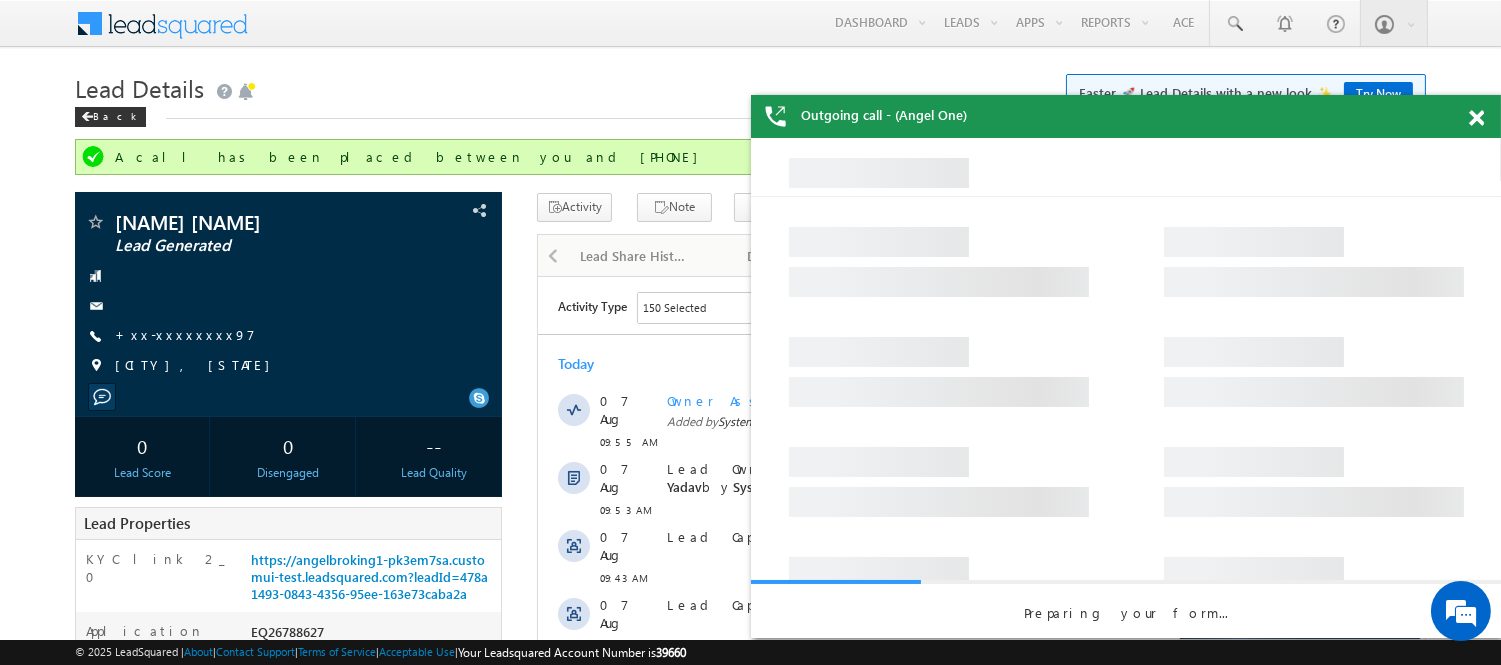 click at bounding box center (1476, 118) 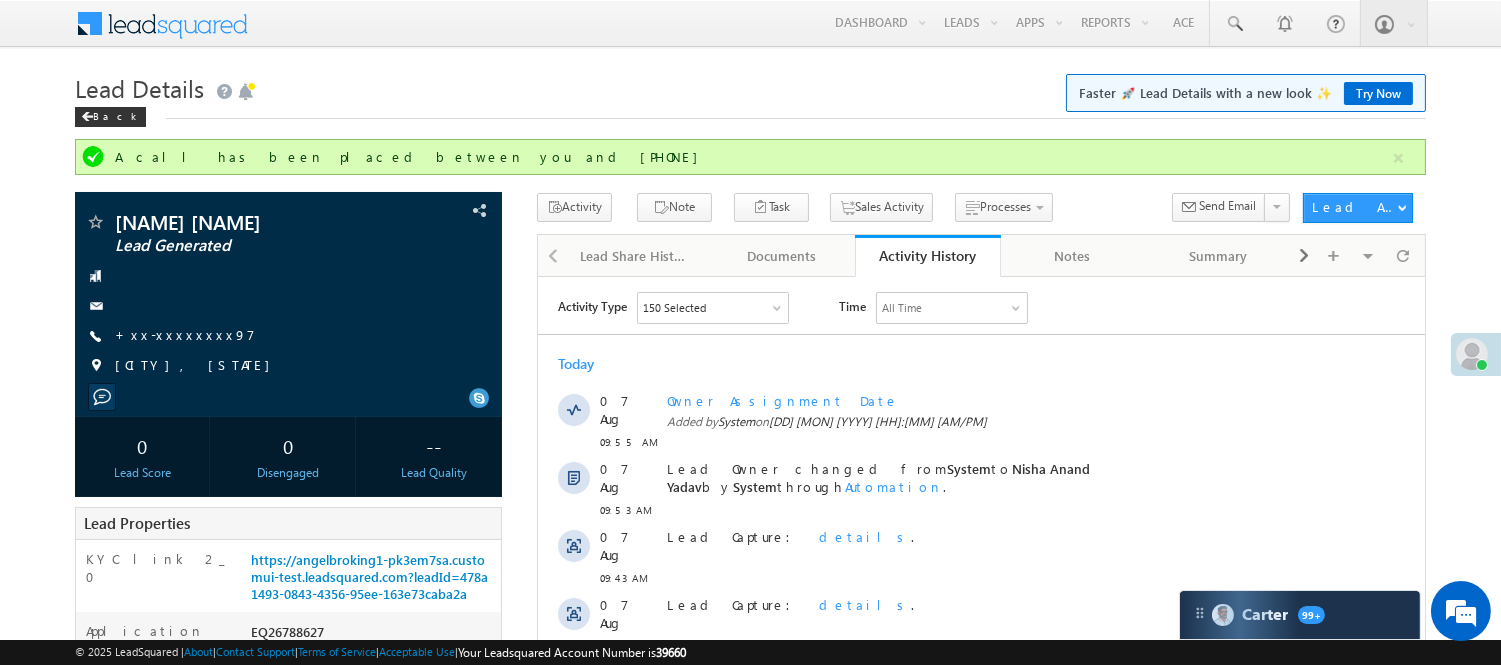 scroll, scrollTop: 0, scrollLeft: 0, axis: both 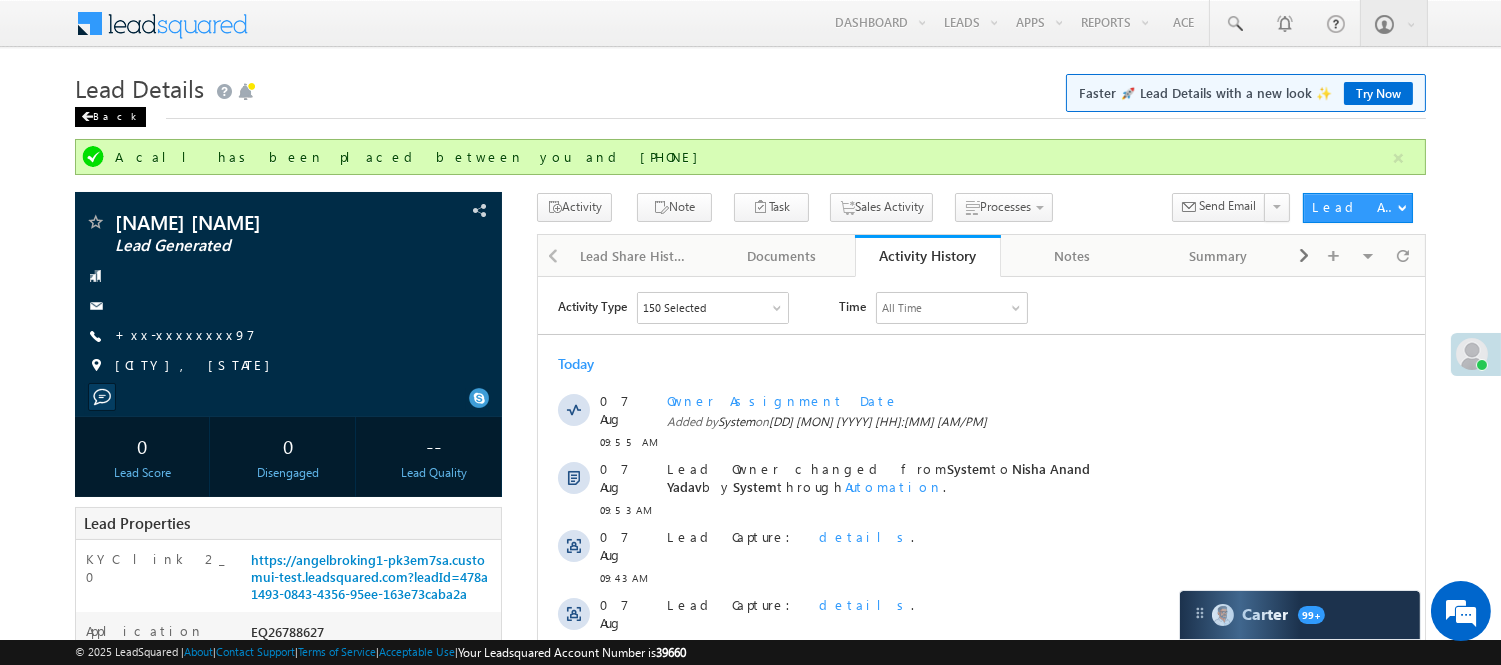 click on "Back" at bounding box center [110, 117] 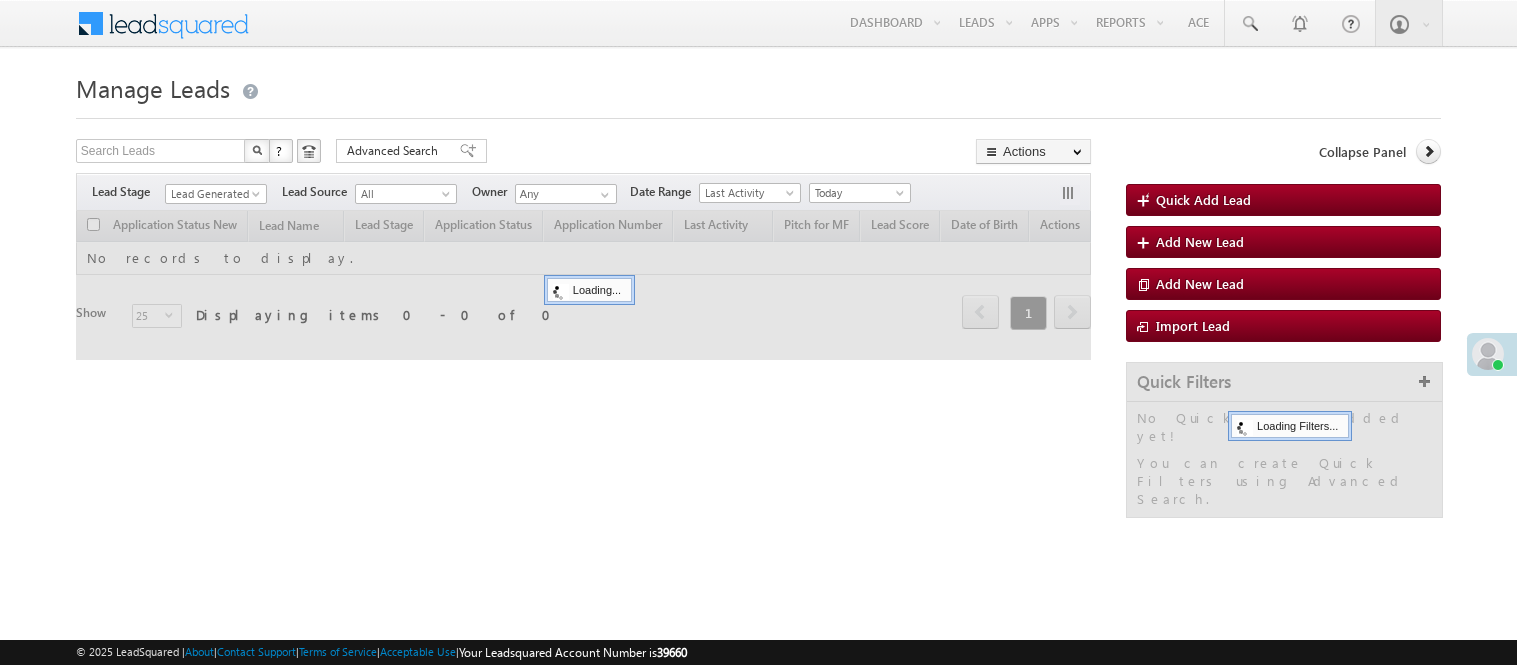 scroll, scrollTop: 0, scrollLeft: 0, axis: both 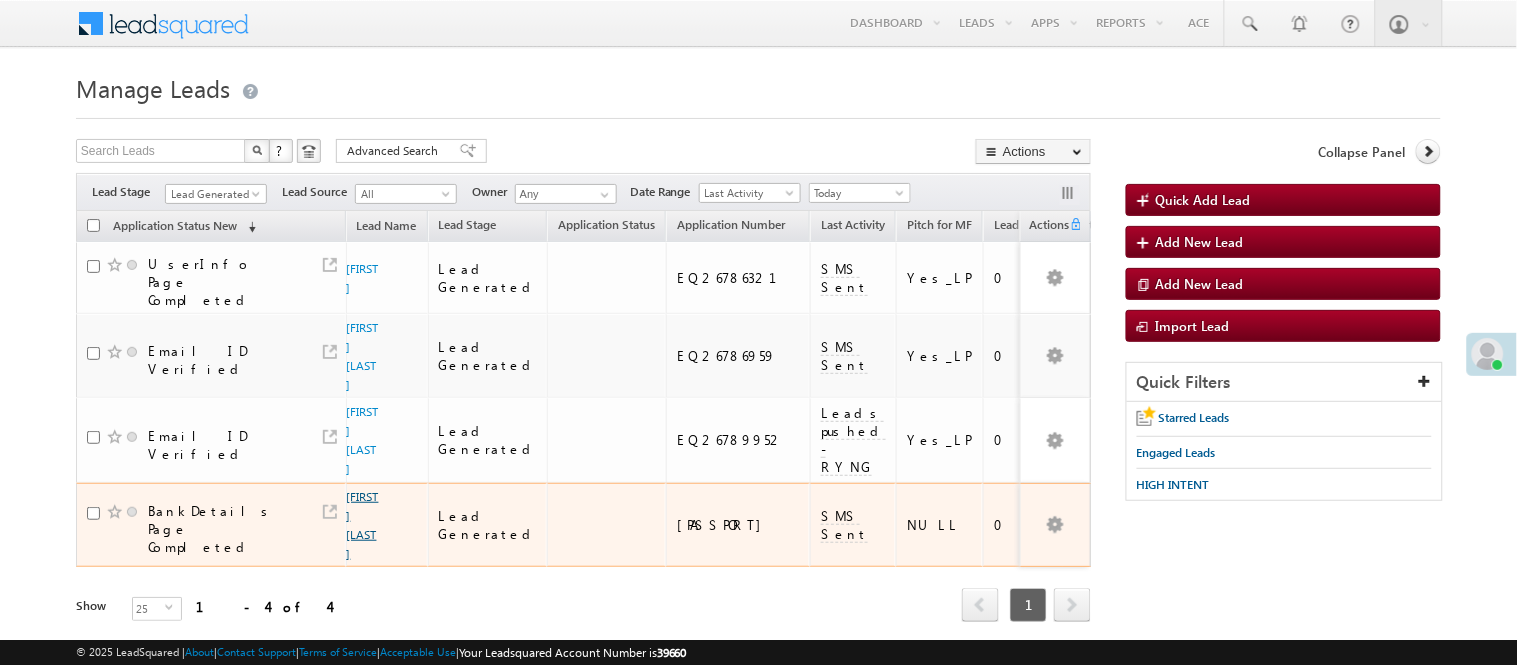 click on "Jayveer singh" at bounding box center [363, 525] 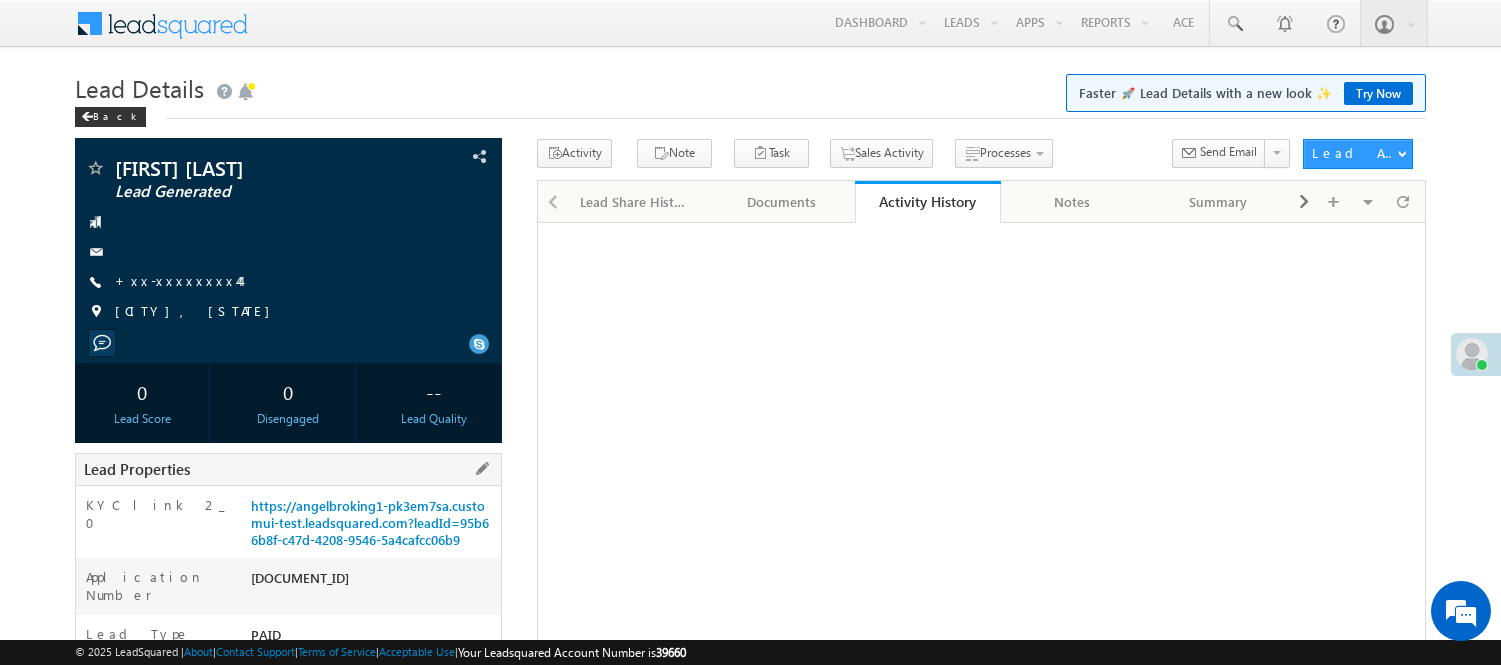 click on "[DOCUMENT_ID]" at bounding box center (373, 582) 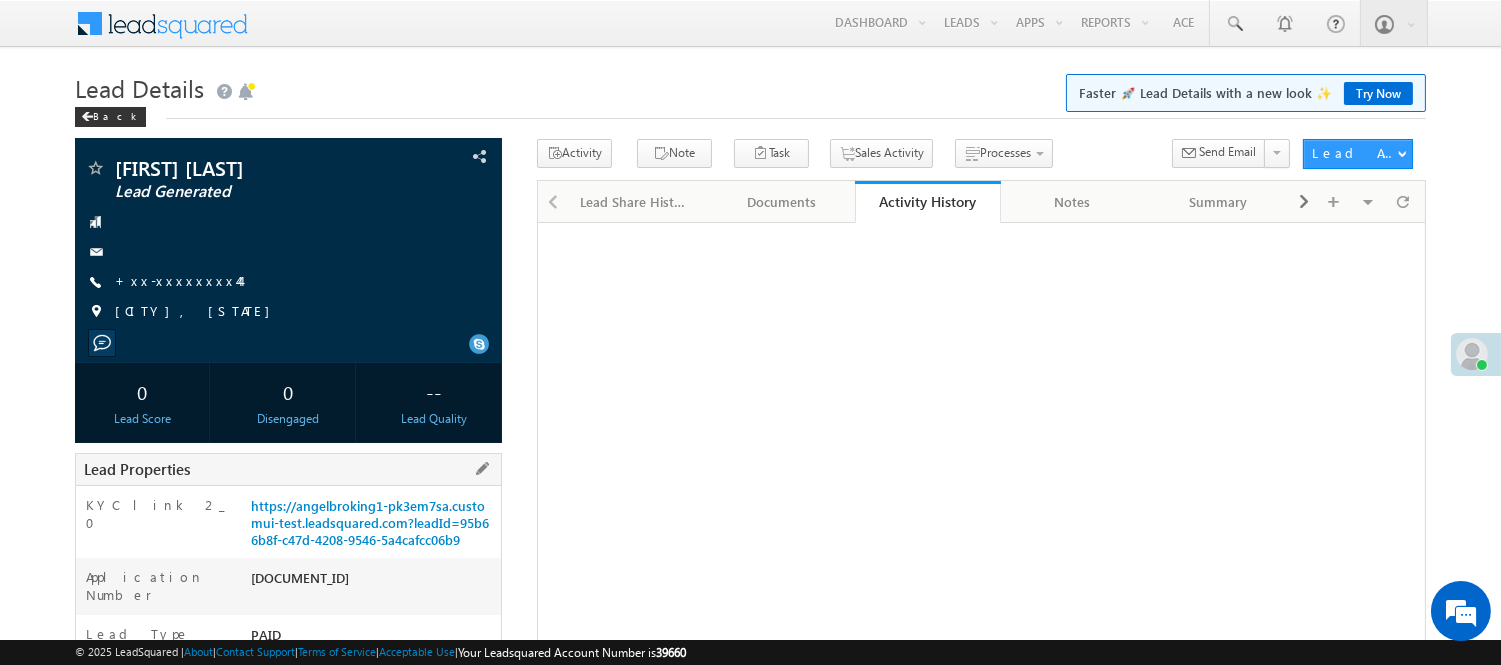 click on "[DOCUMENT_ID]" at bounding box center [373, 582] 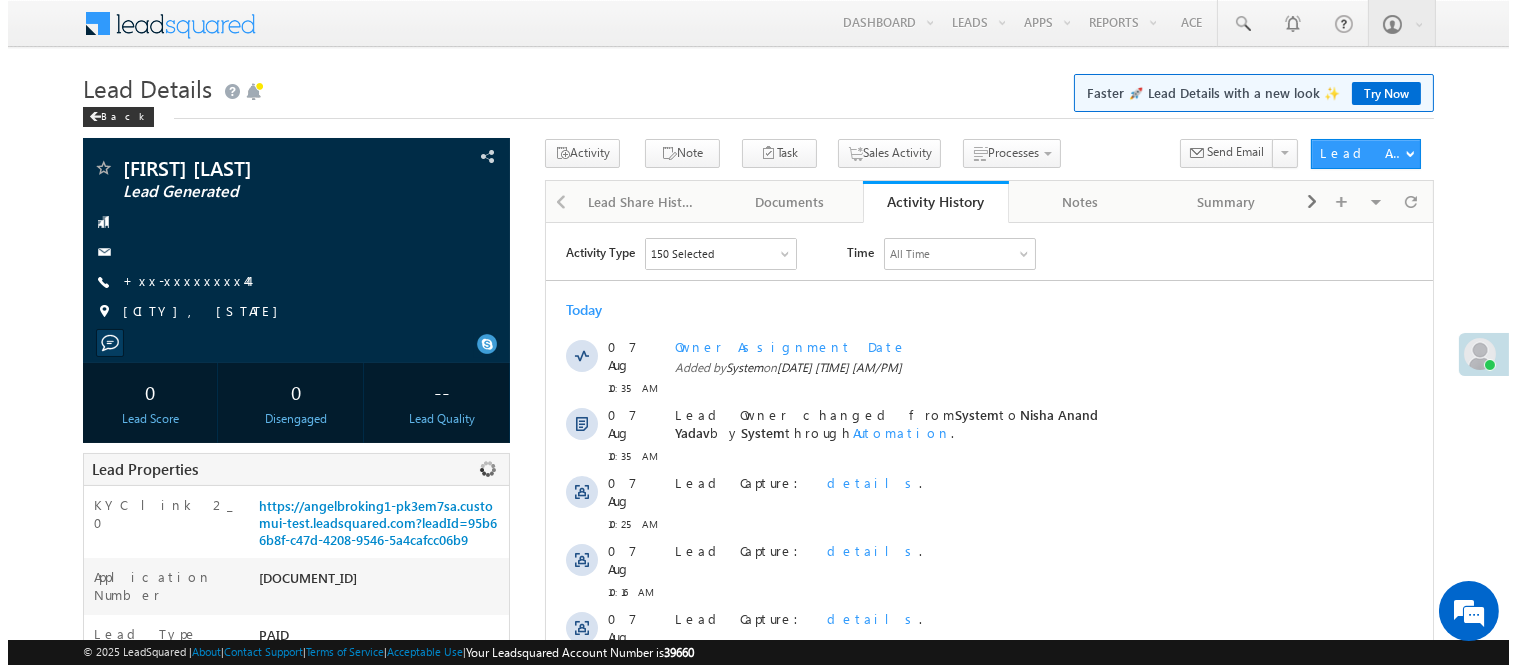 scroll, scrollTop: 0, scrollLeft: 0, axis: both 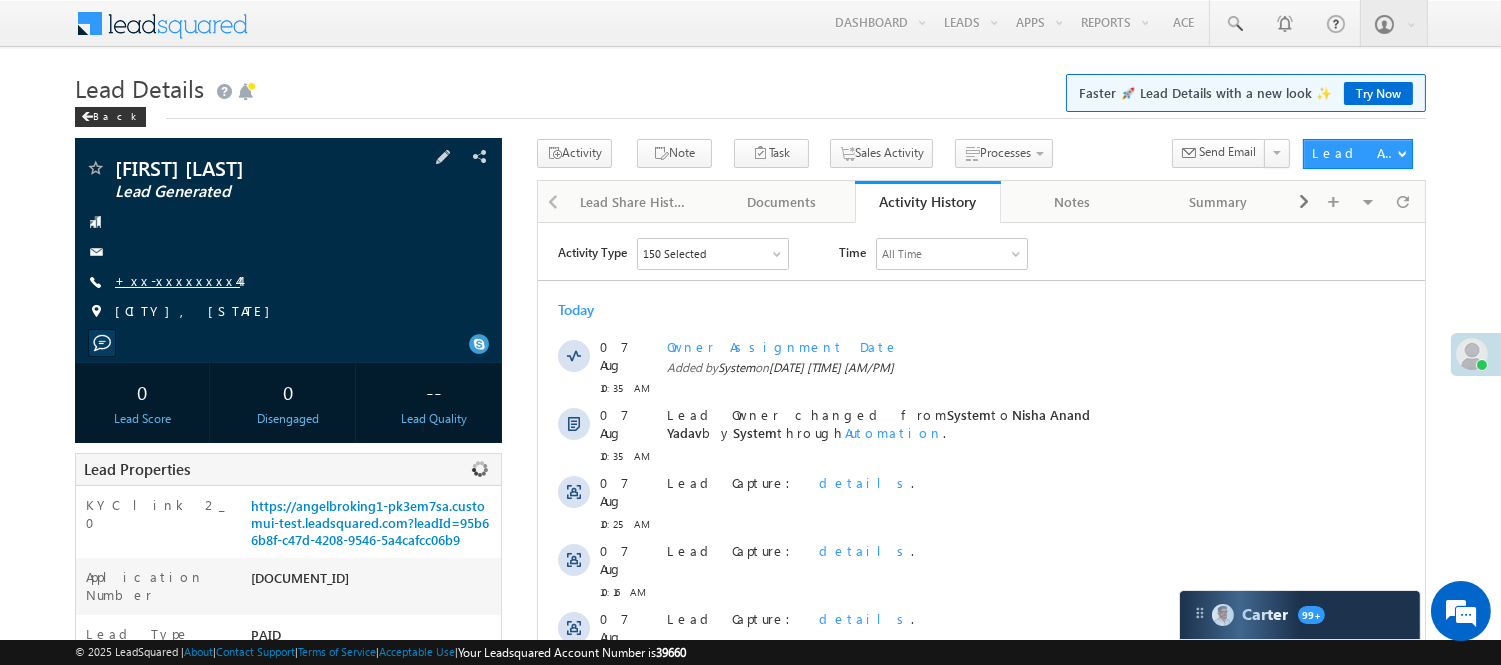 click on "+xx-xxxxxxxx44" at bounding box center (177, 280) 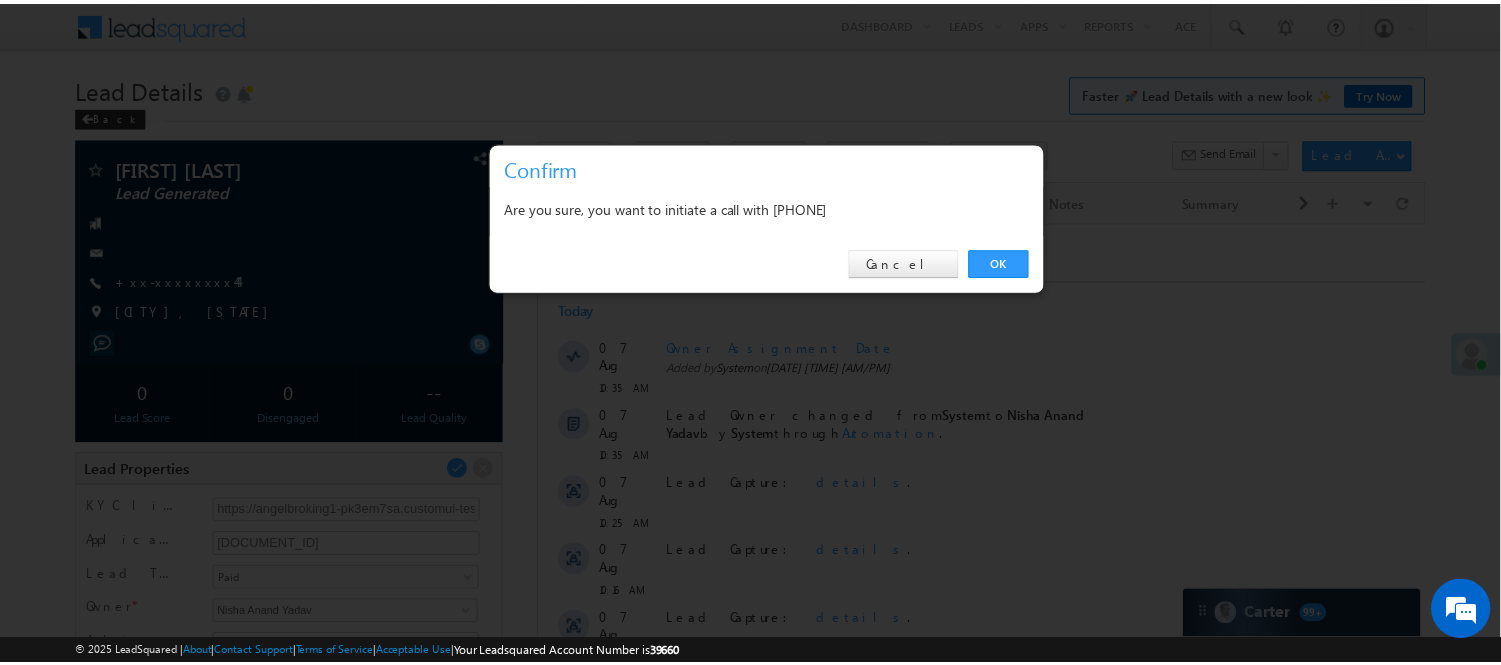 scroll, scrollTop: 0, scrollLeft: 0, axis: both 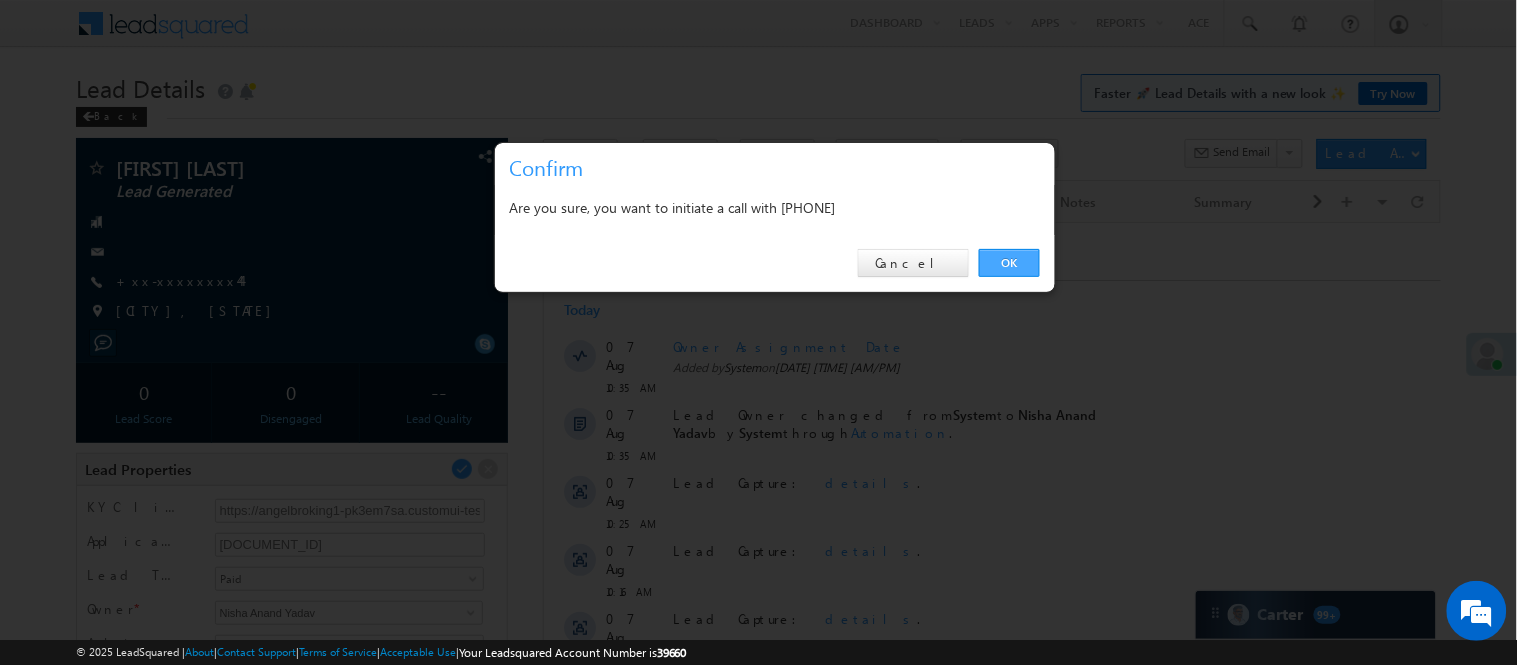 click on "OK" at bounding box center [1009, 263] 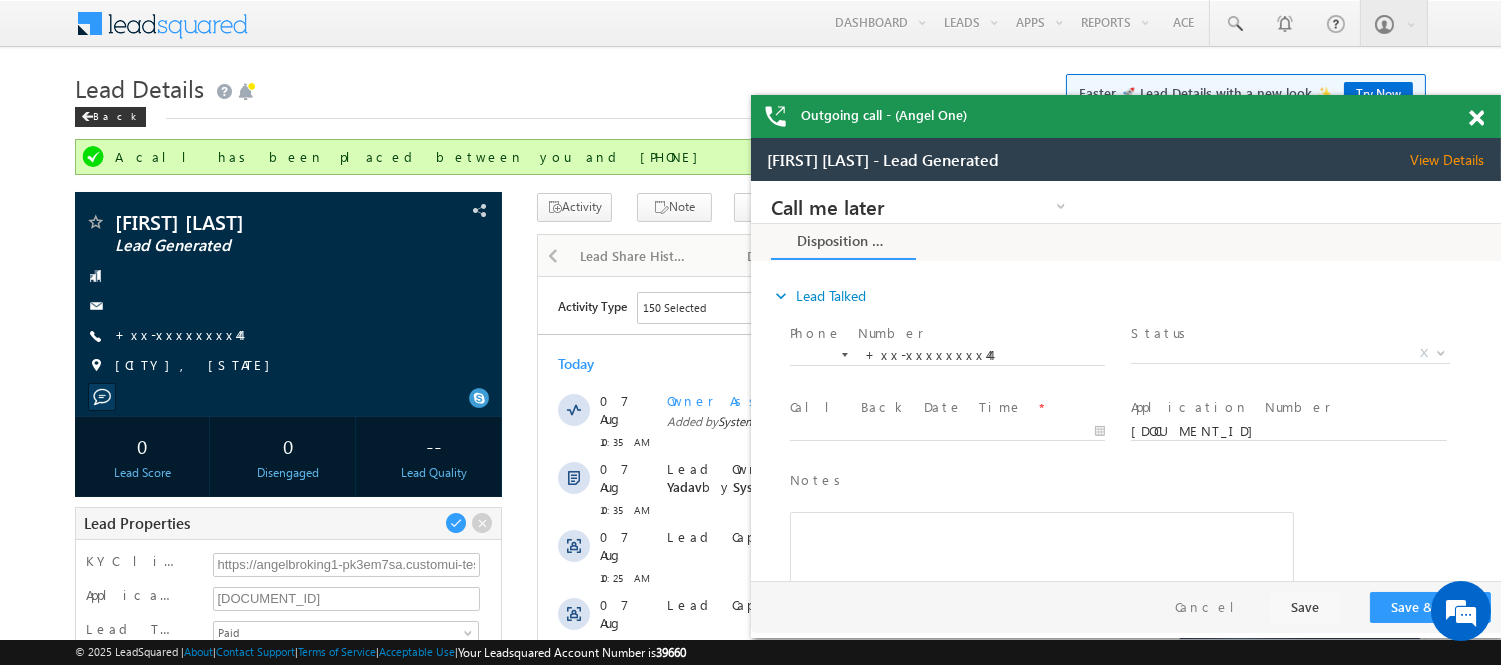 scroll, scrollTop: 0, scrollLeft: 0, axis: both 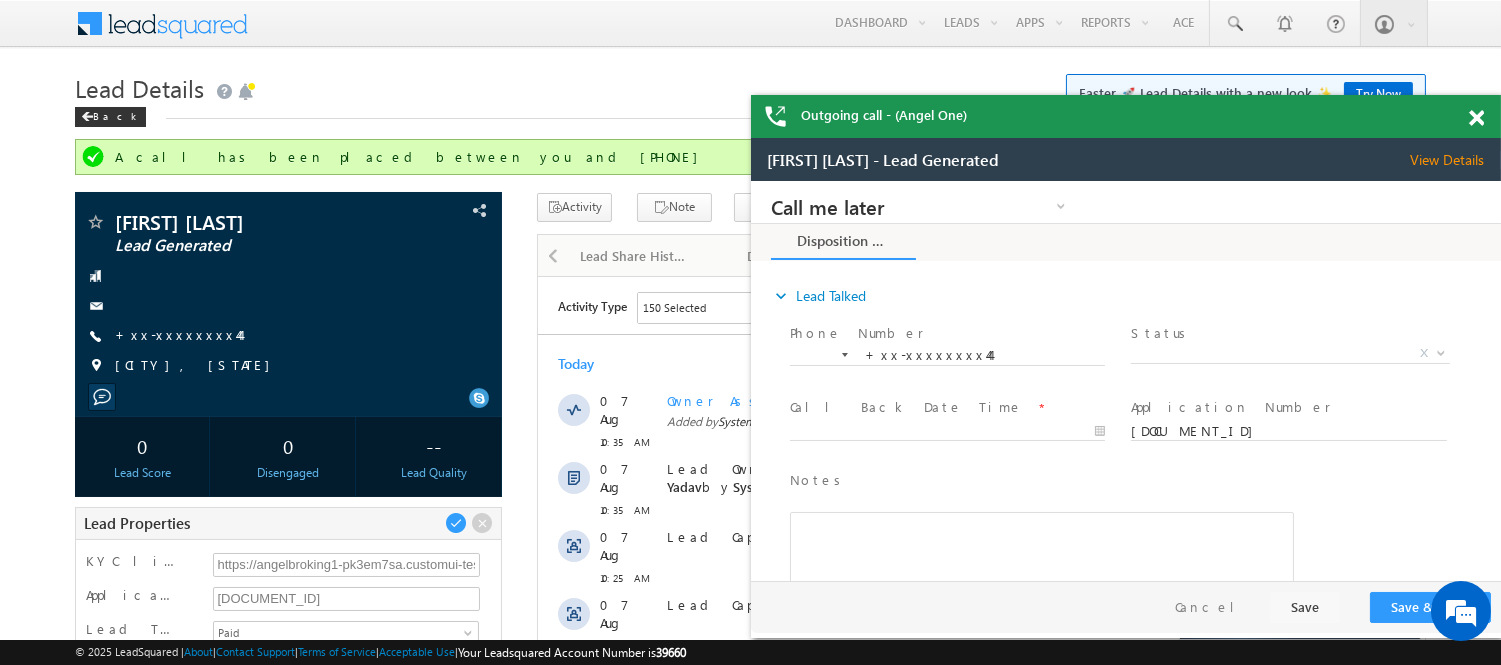 click at bounding box center (1476, 118) 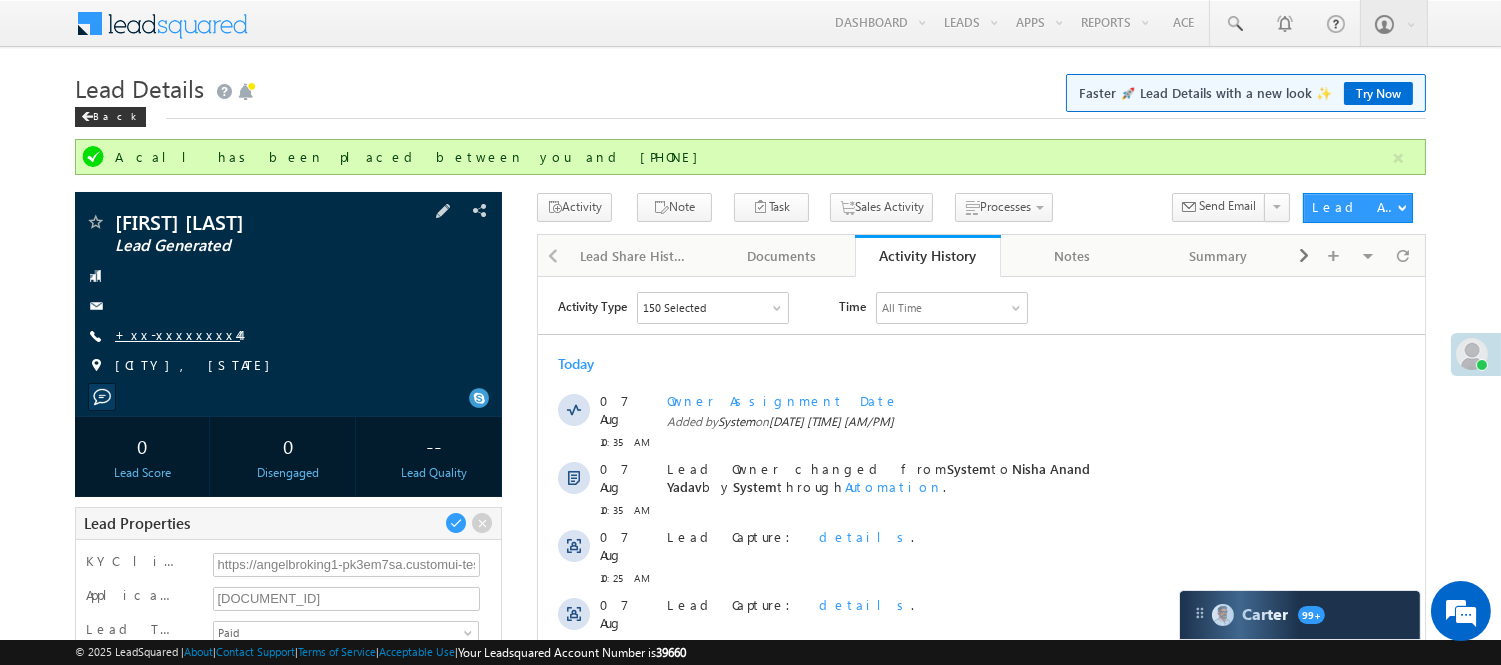 click on "+xx-xxxxxxxx44" at bounding box center (177, 334) 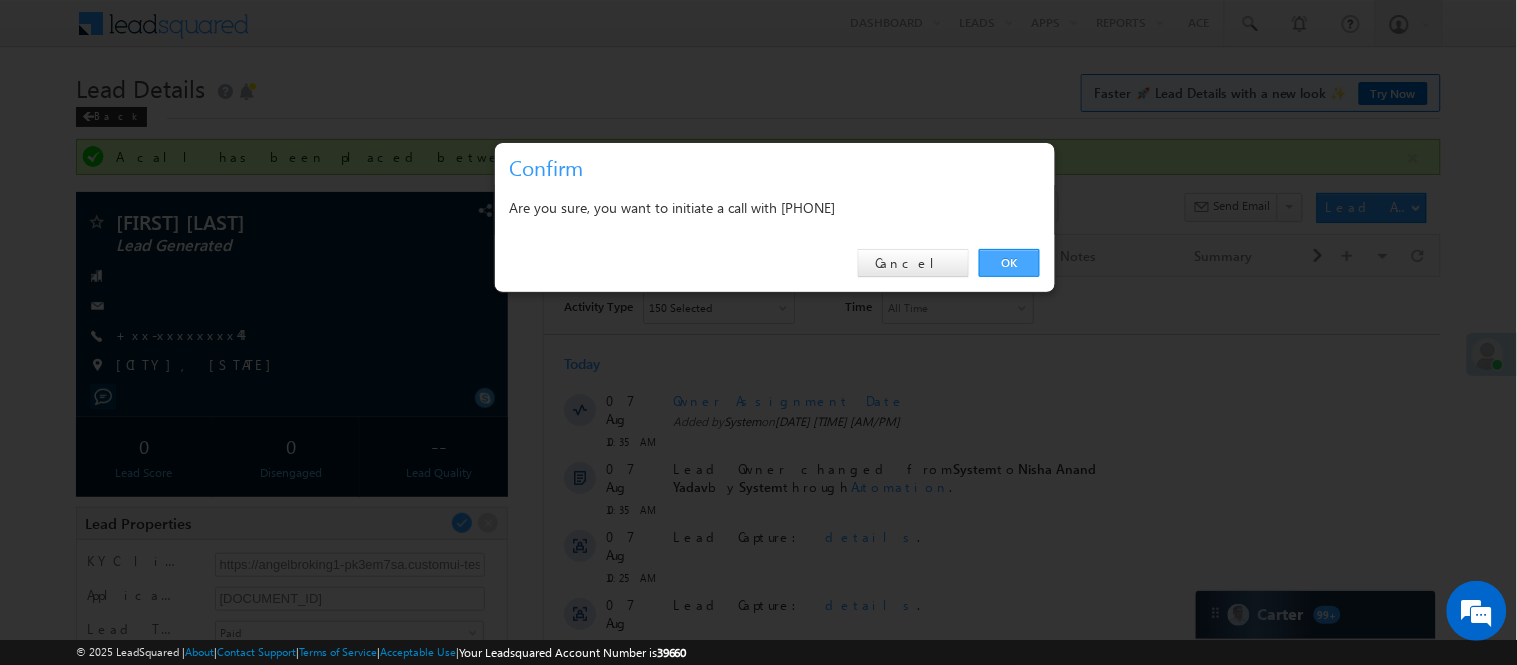 click on "OK" at bounding box center (1009, 263) 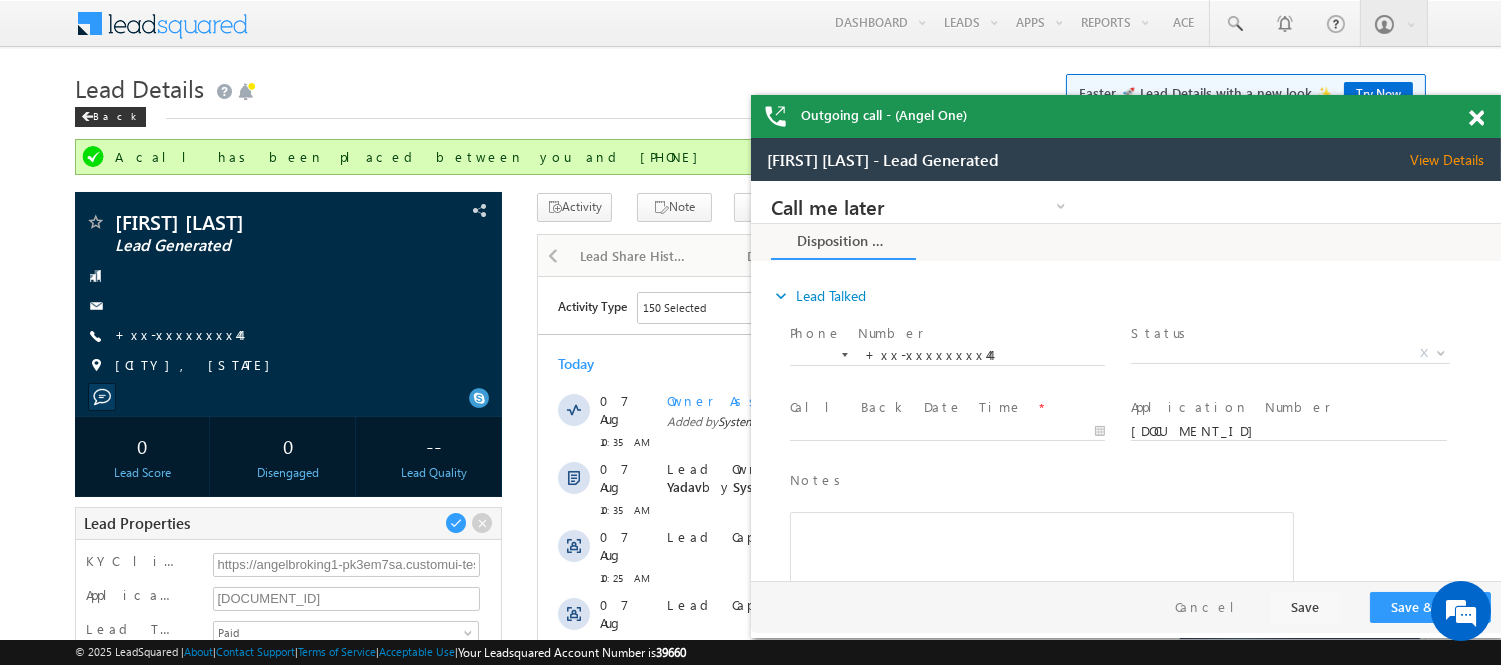 scroll, scrollTop: 0, scrollLeft: 0, axis: both 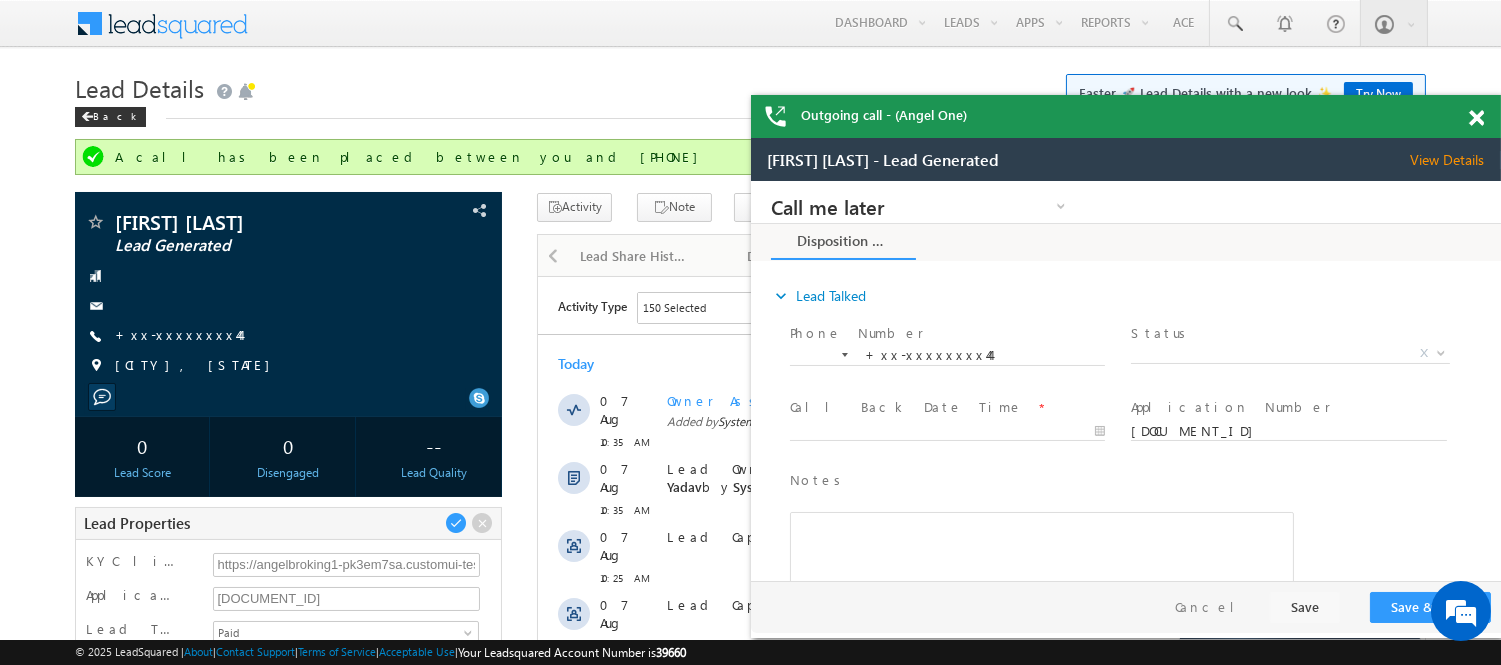 click at bounding box center (1476, 118) 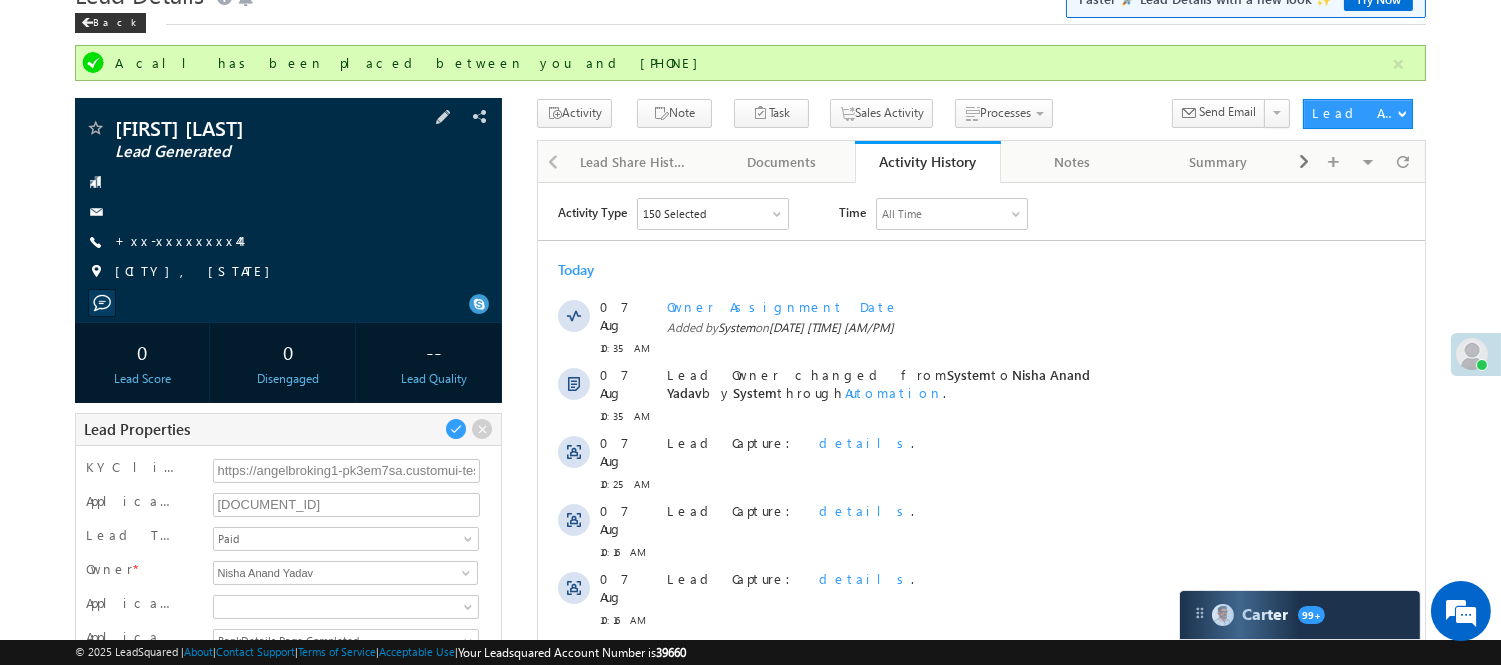 scroll, scrollTop: 222, scrollLeft: 0, axis: vertical 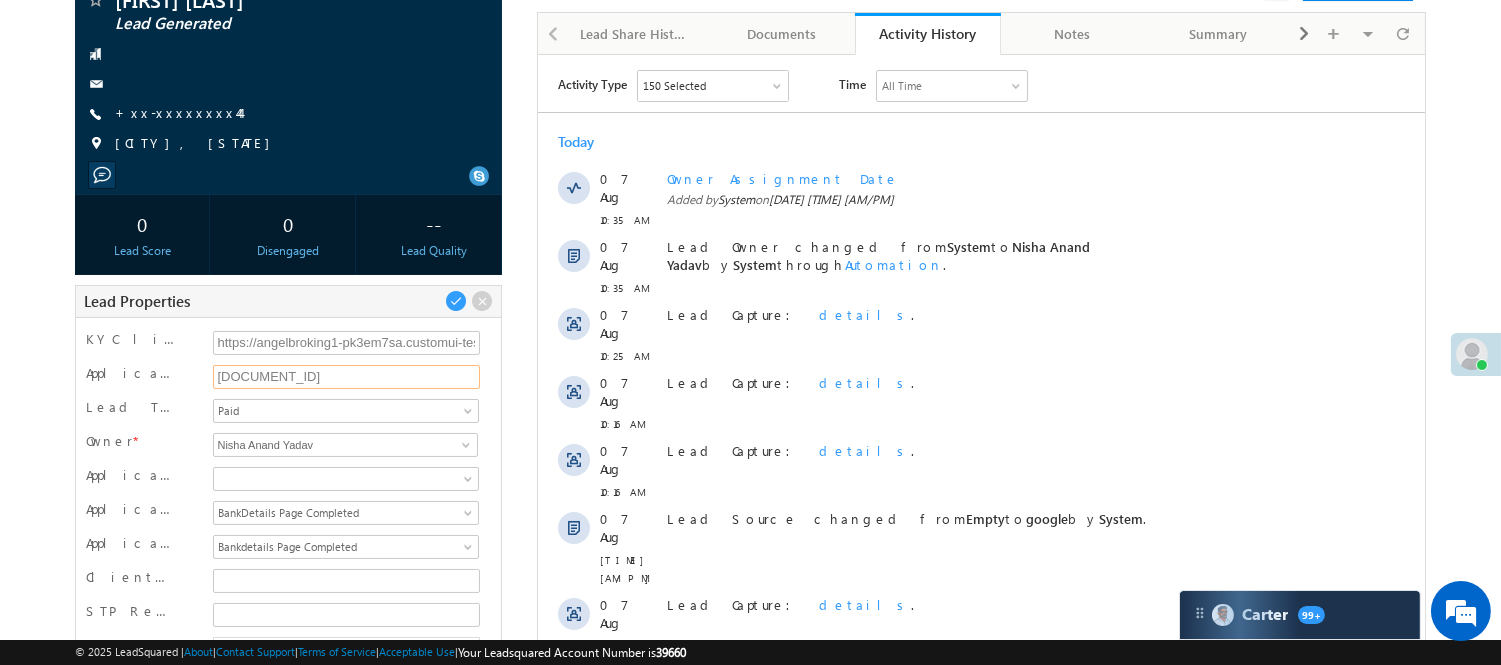 click on "[NUMBER]" at bounding box center (347, 377) 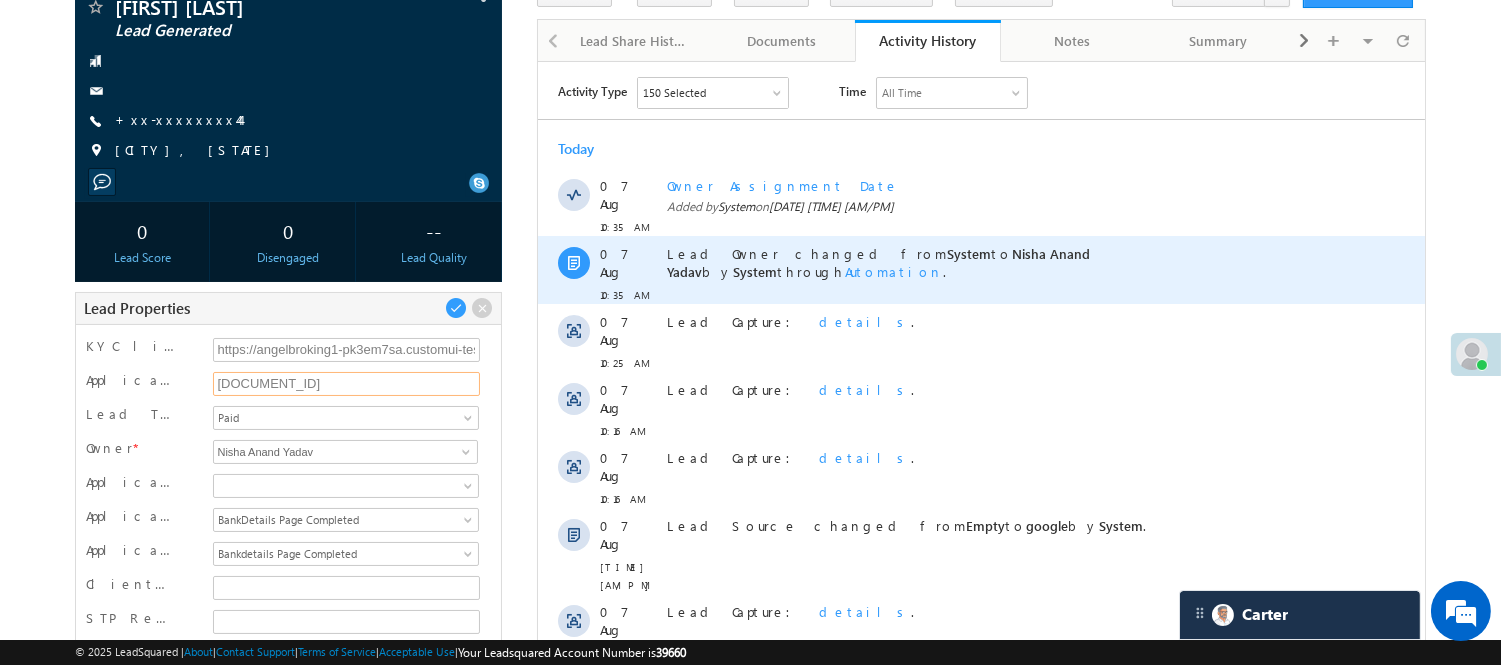 scroll, scrollTop: 0, scrollLeft: 0, axis: both 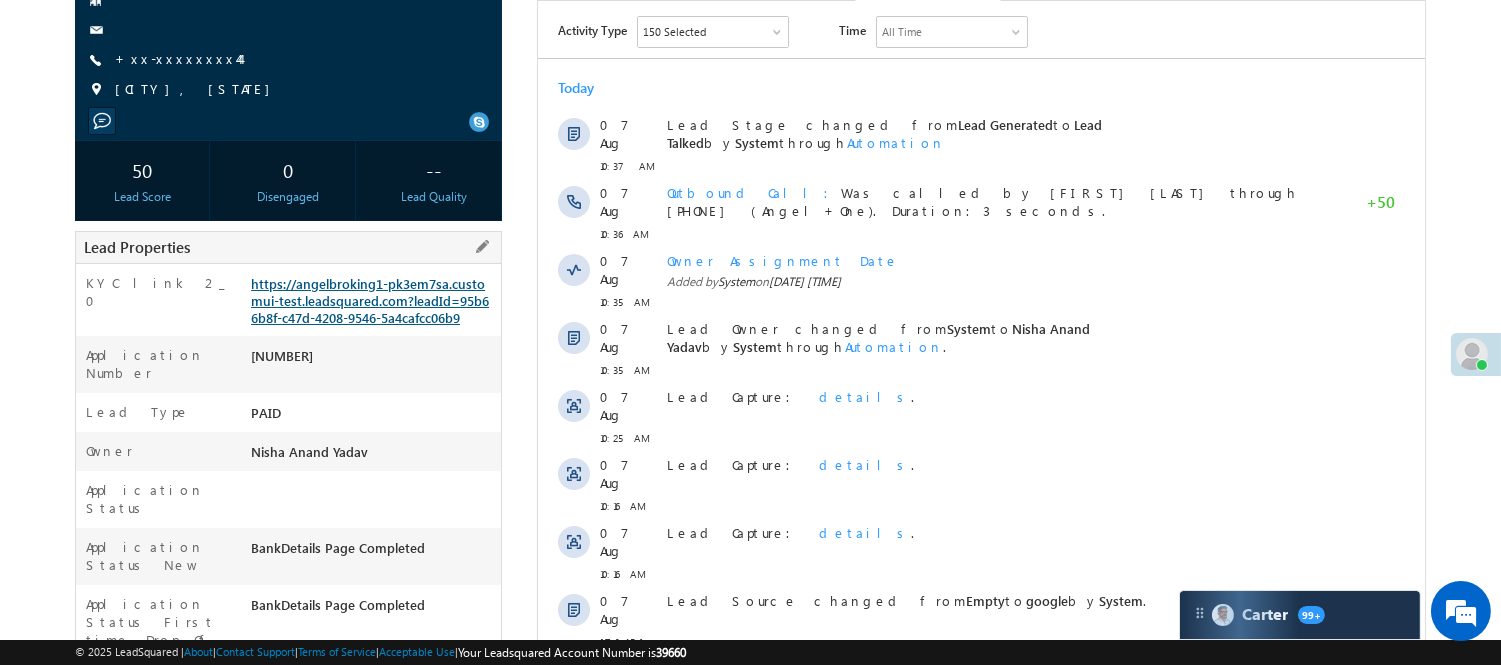 click on "https://angelbroking1-pk3em7sa.customui-test.leadsquared.com?leadId=95b66b8f-c47d-4208-9546-5a4cafcc06b9" at bounding box center [370, 300] 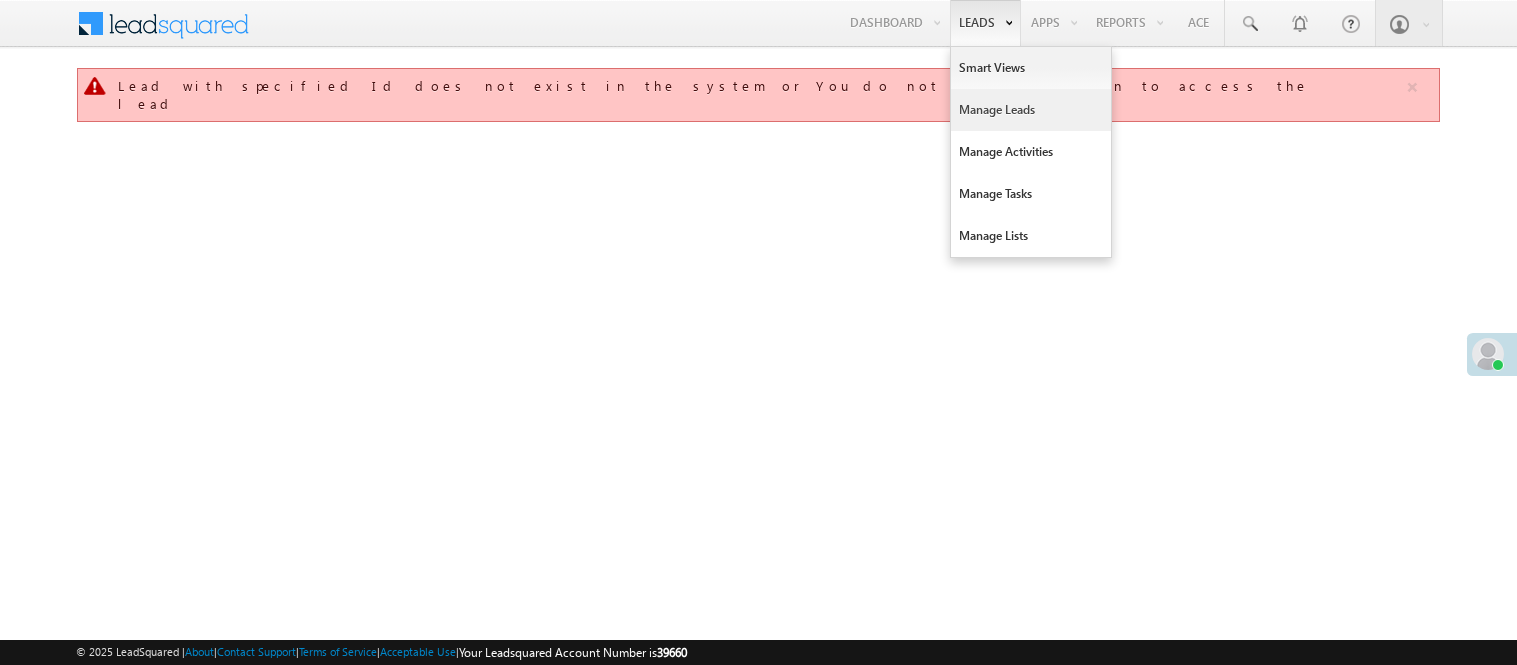 scroll, scrollTop: 0, scrollLeft: 0, axis: both 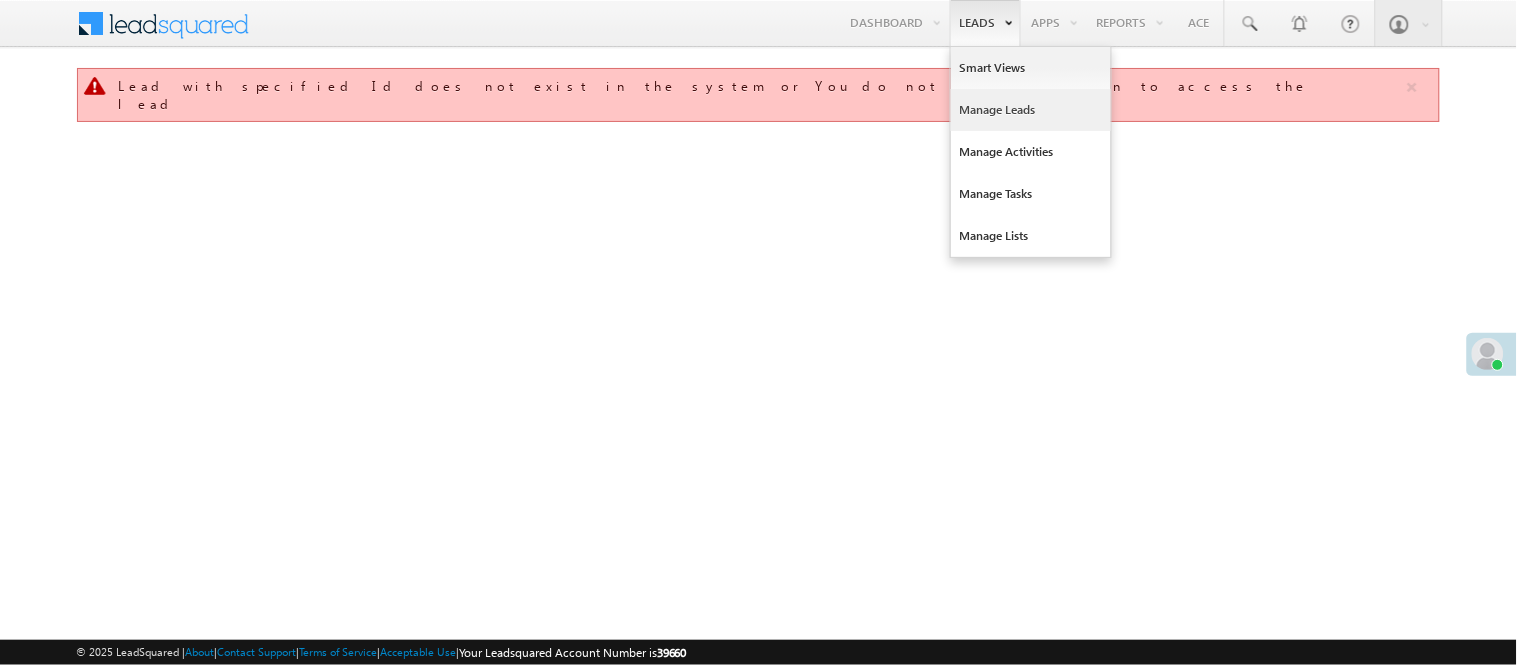 click on "Manage Leads" at bounding box center [1031, 110] 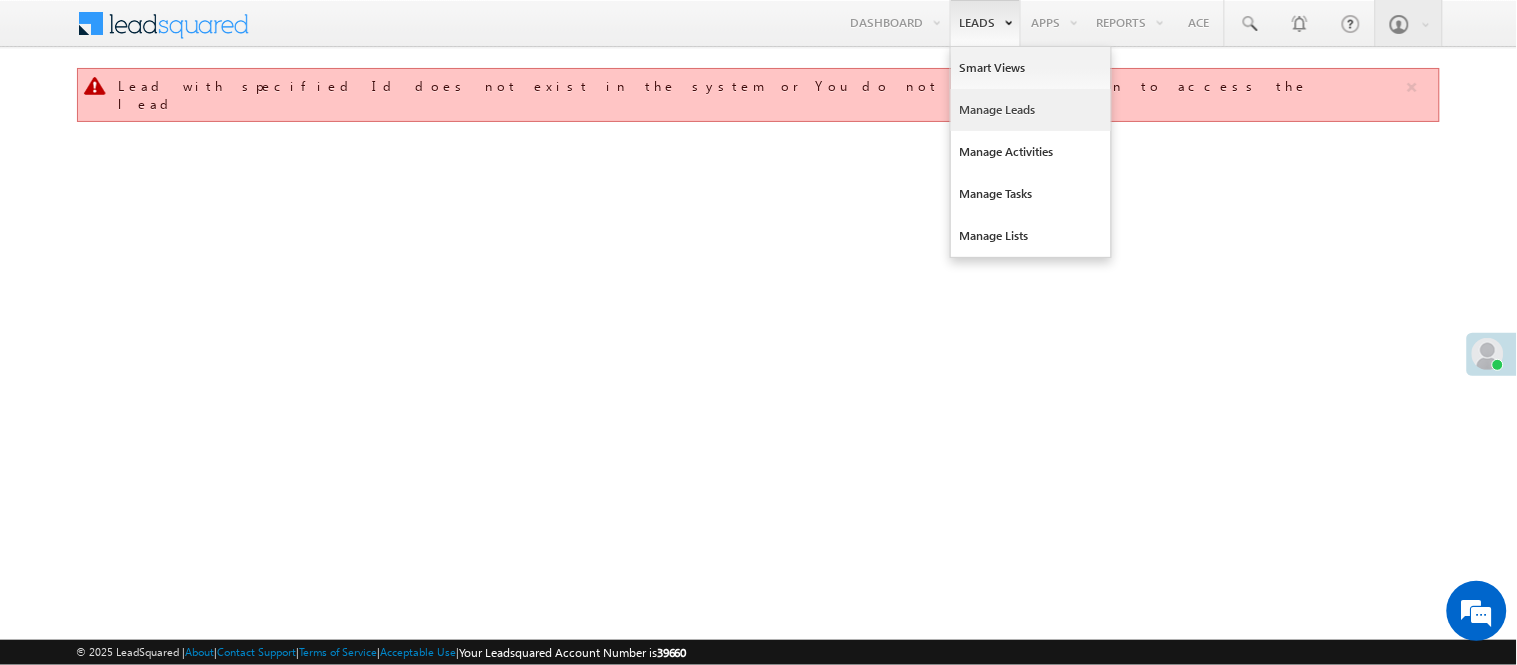 click on "Manage Leads" at bounding box center (1031, 110) 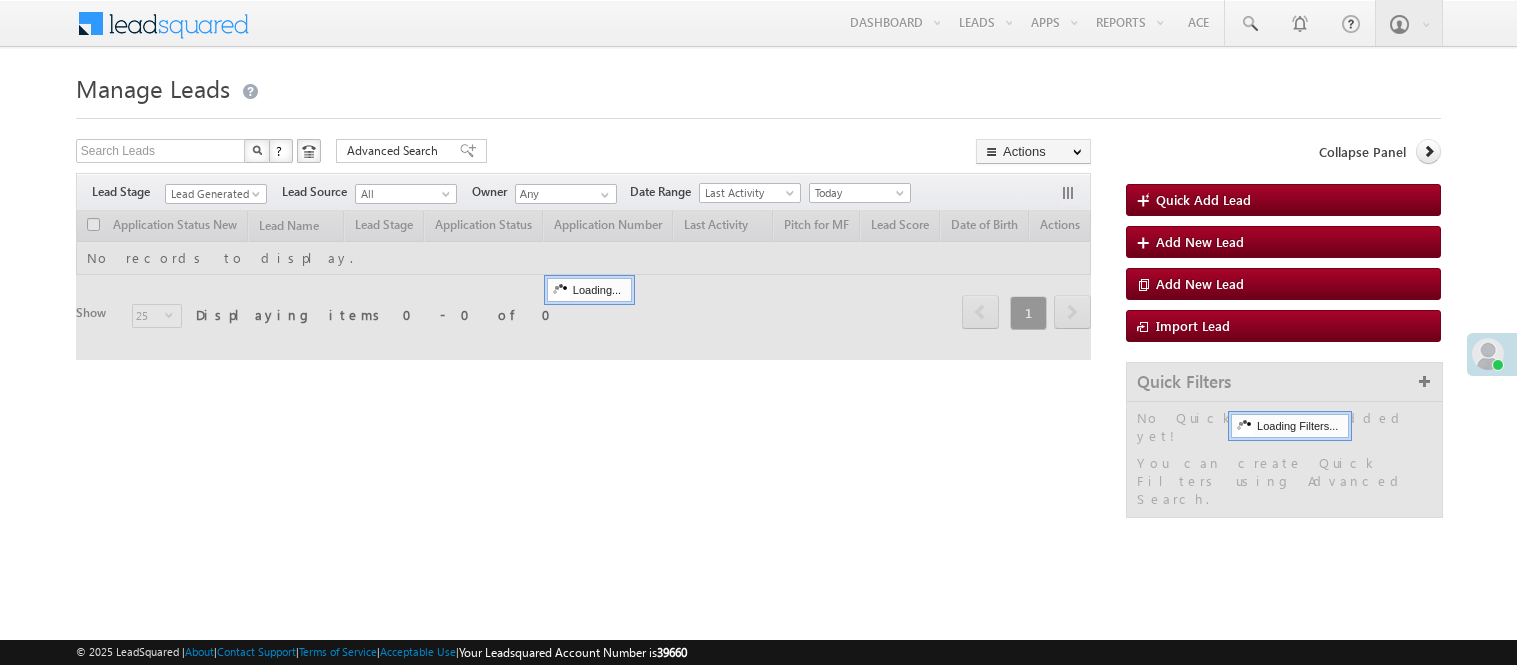 scroll, scrollTop: 0, scrollLeft: 0, axis: both 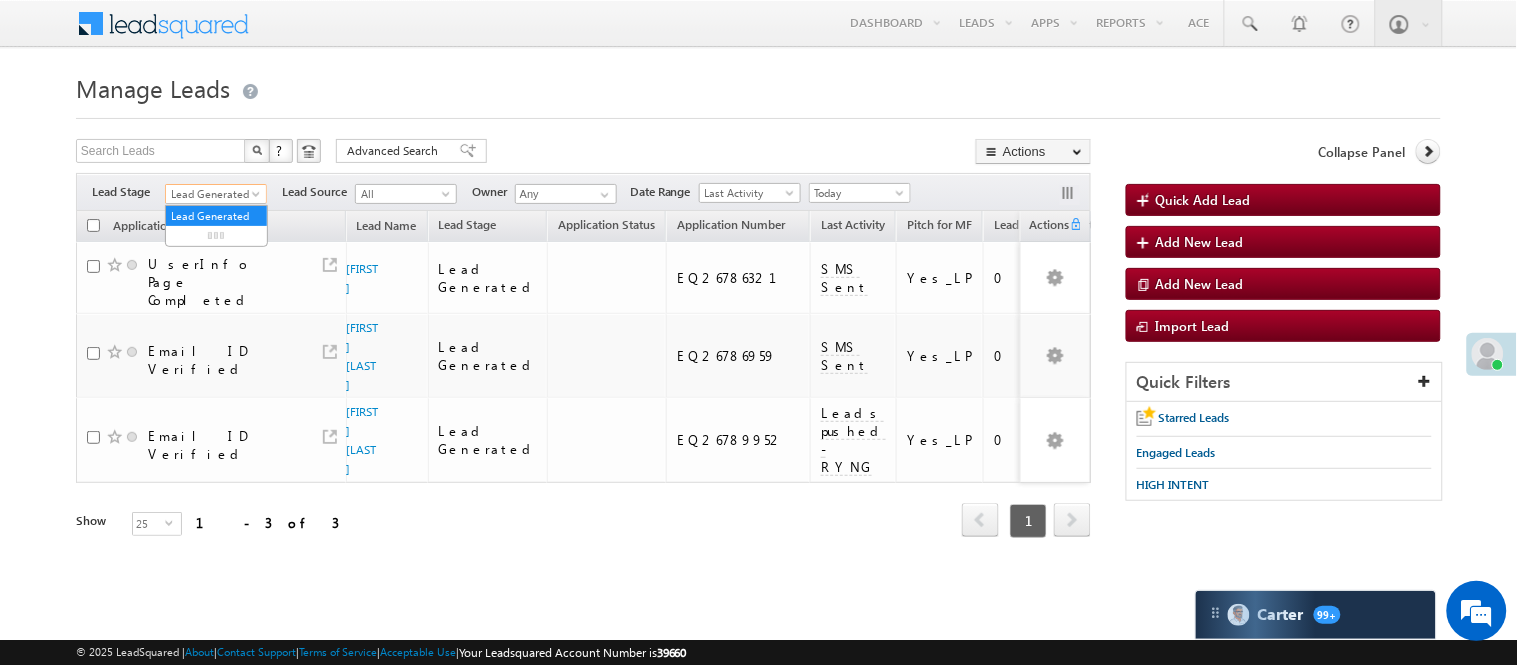 click on "Lead Generated" at bounding box center (213, 194) 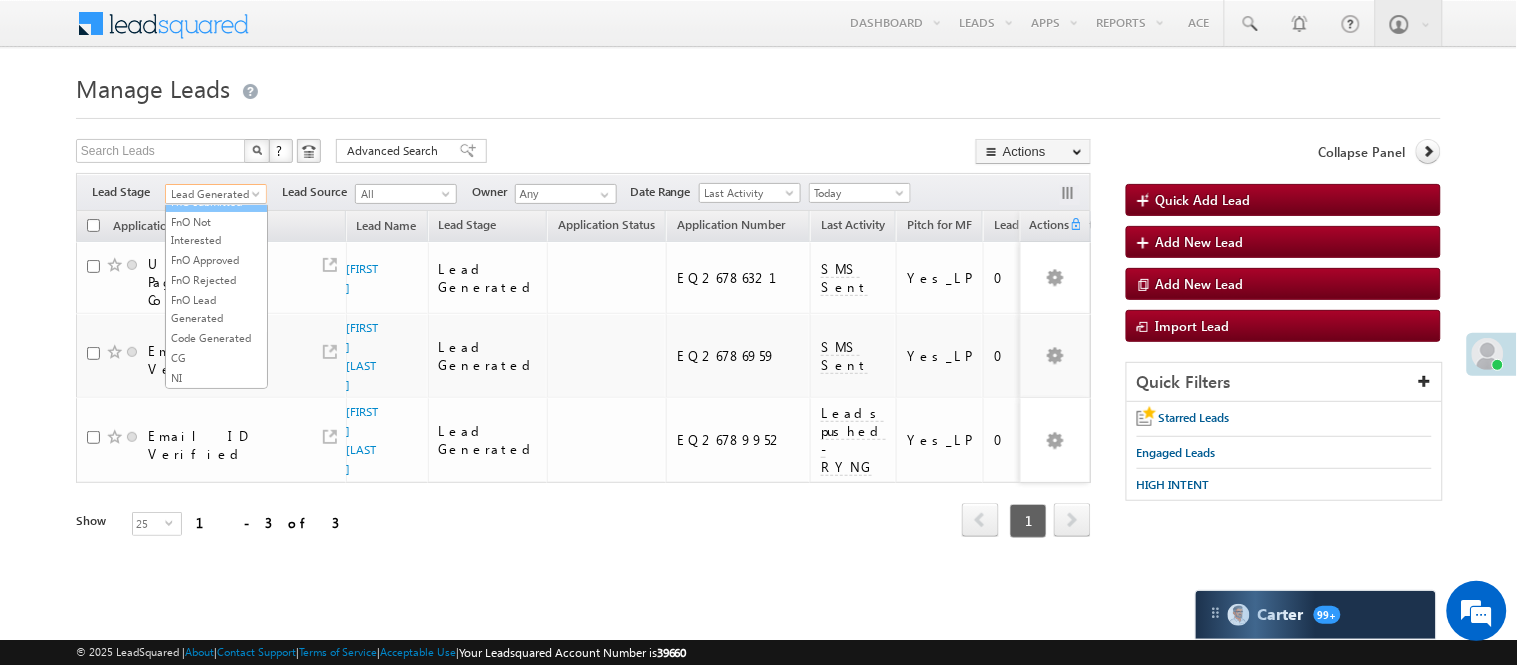 scroll, scrollTop: 496, scrollLeft: 0, axis: vertical 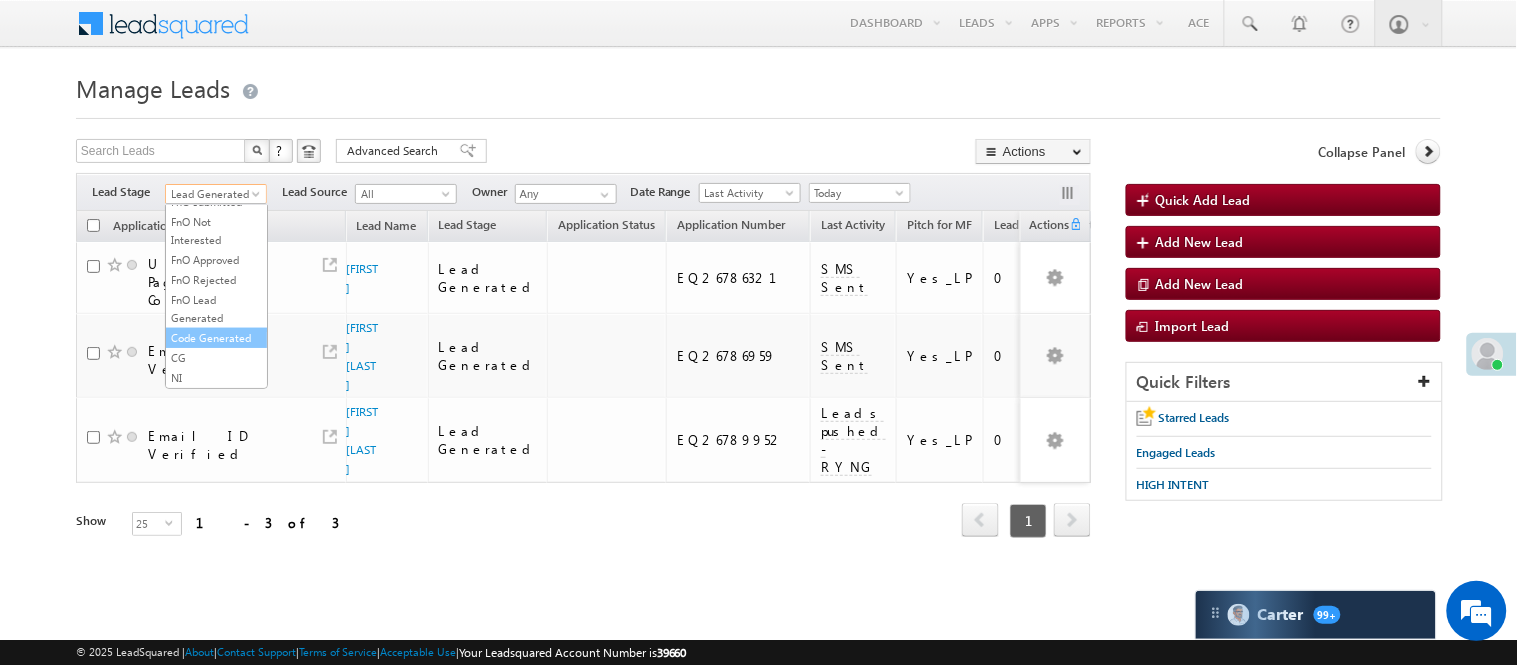click on "Code Generated" at bounding box center [216, 338] 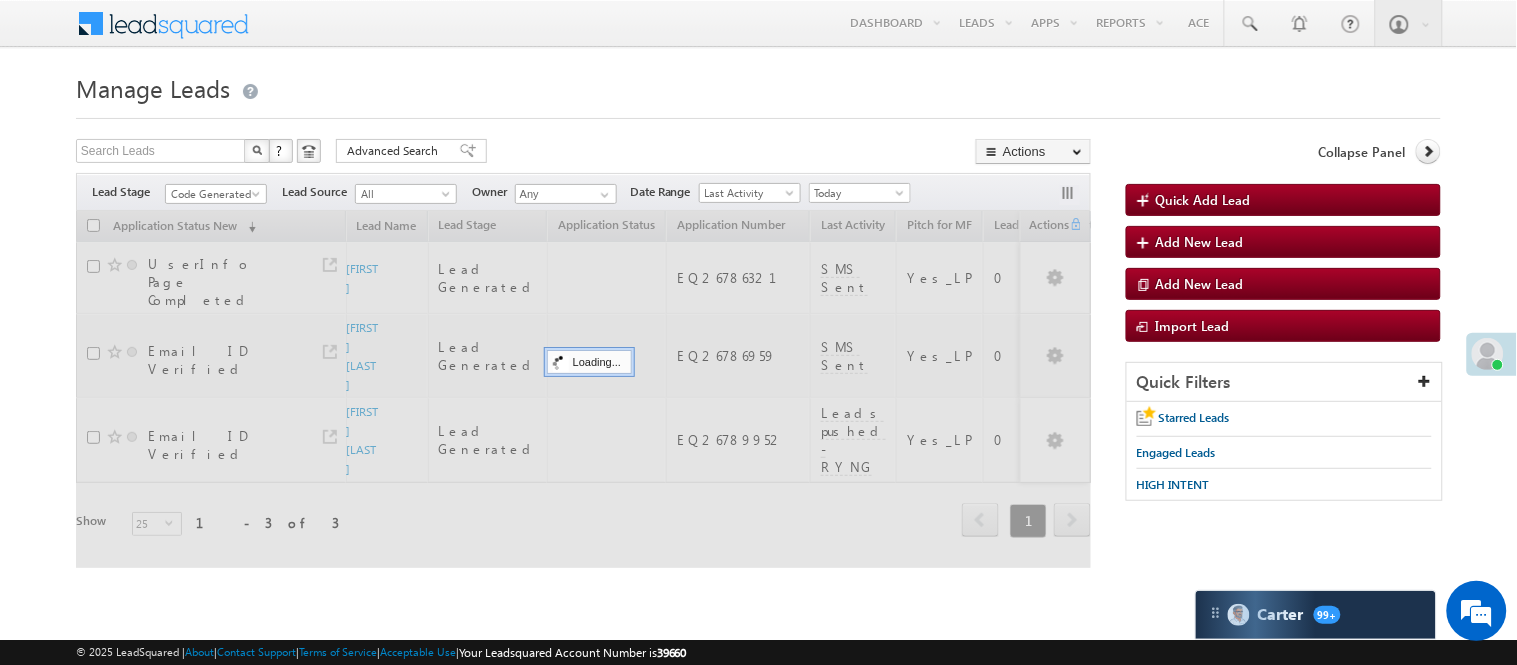 click on "Manage Leads
Quick Add Lead
Search Leads X ?   3 results found
Advanced Search
Advanced Search
Actions Actions" at bounding box center (758, 330) 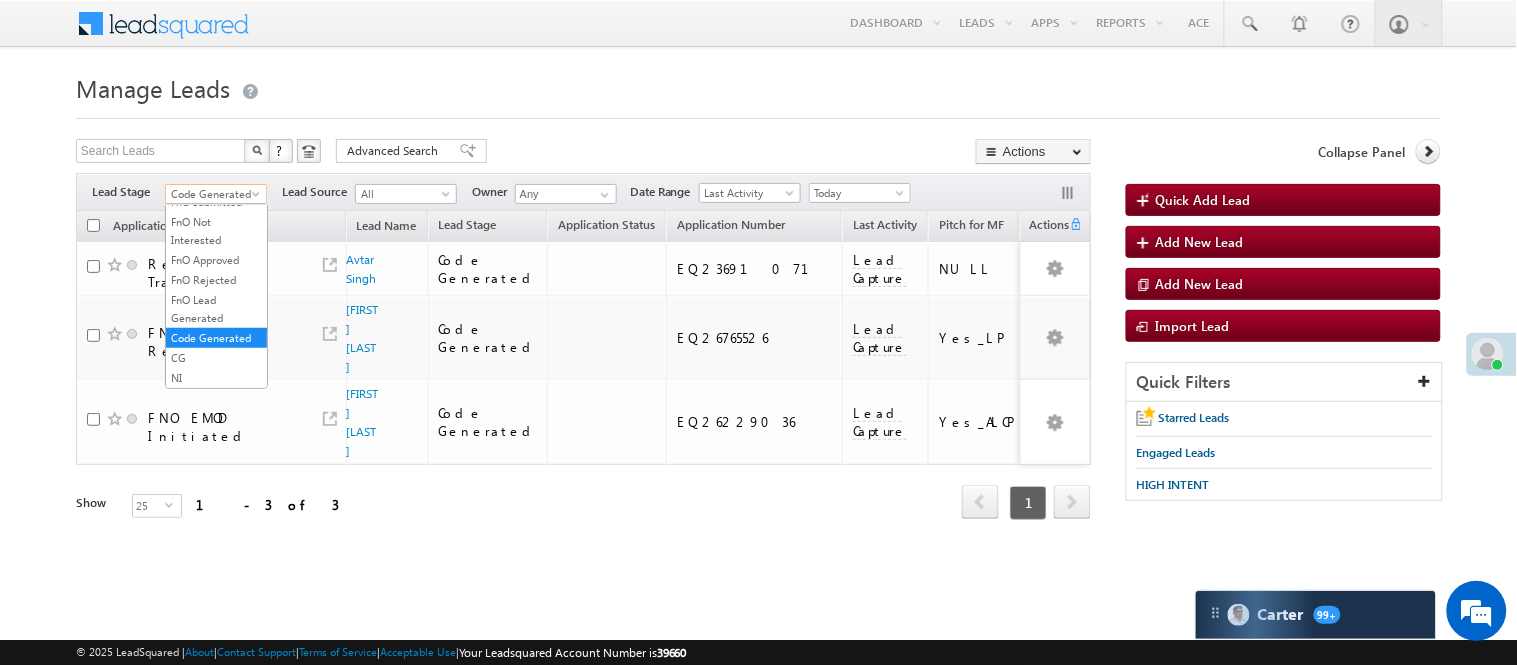 click on "Code Generated" at bounding box center [213, 194] 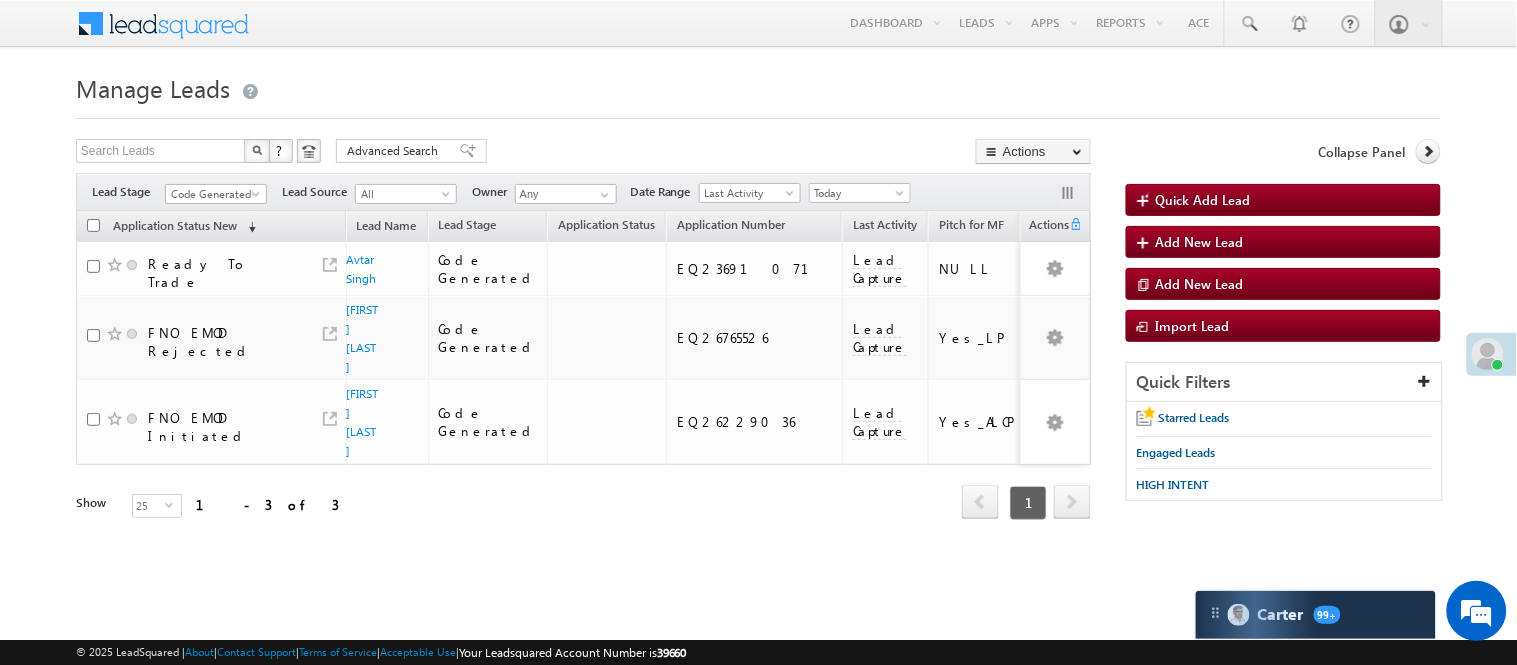 click on "Refresh first prev 1 next last 1 - 3 of 3" at bounding box center (583, 494) 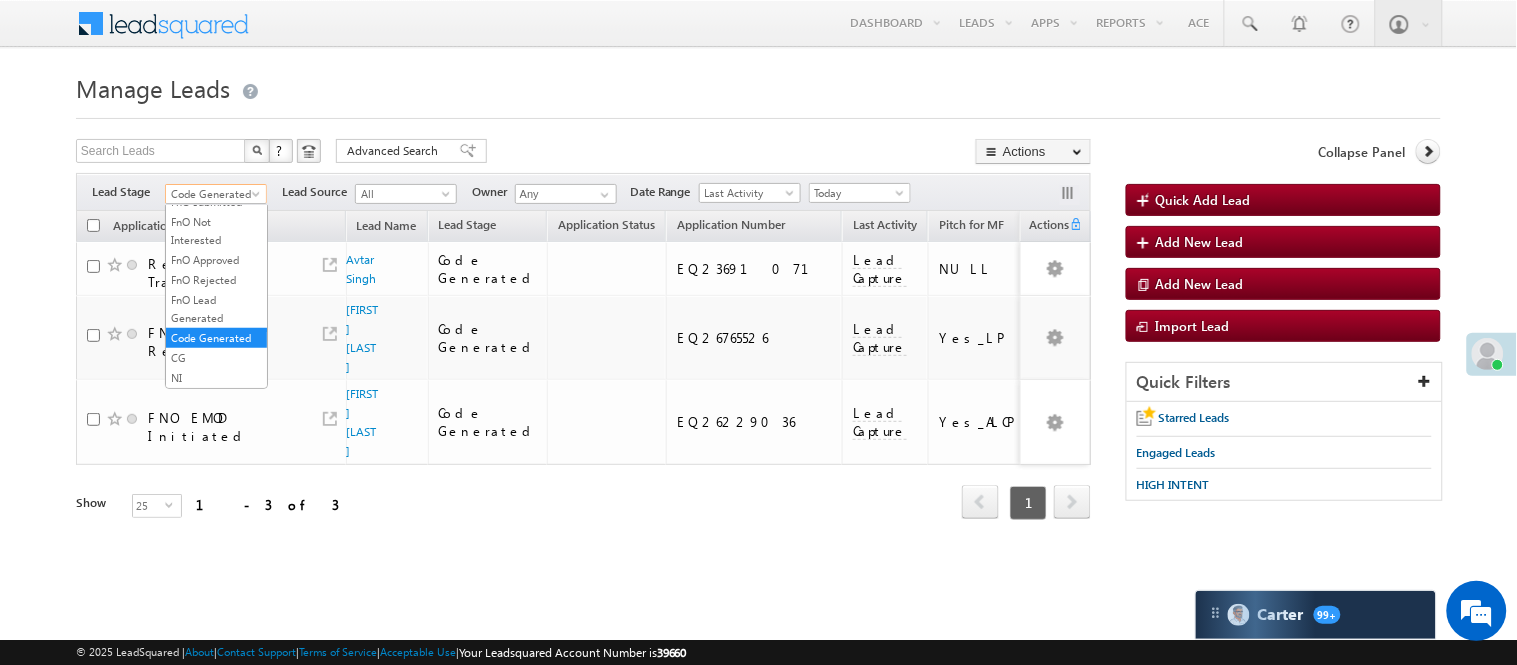 click on "Code Generated" at bounding box center (216, 194) 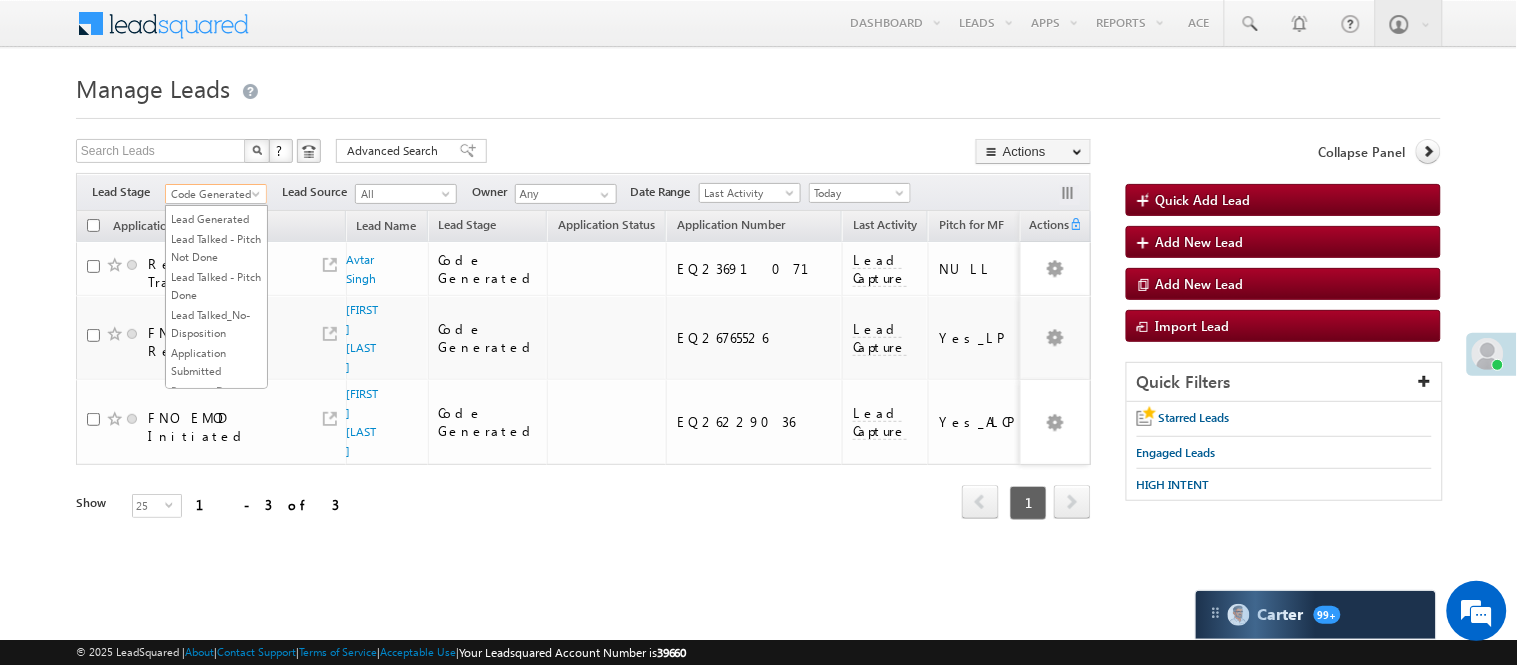 scroll, scrollTop: 0, scrollLeft: 0, axis: both 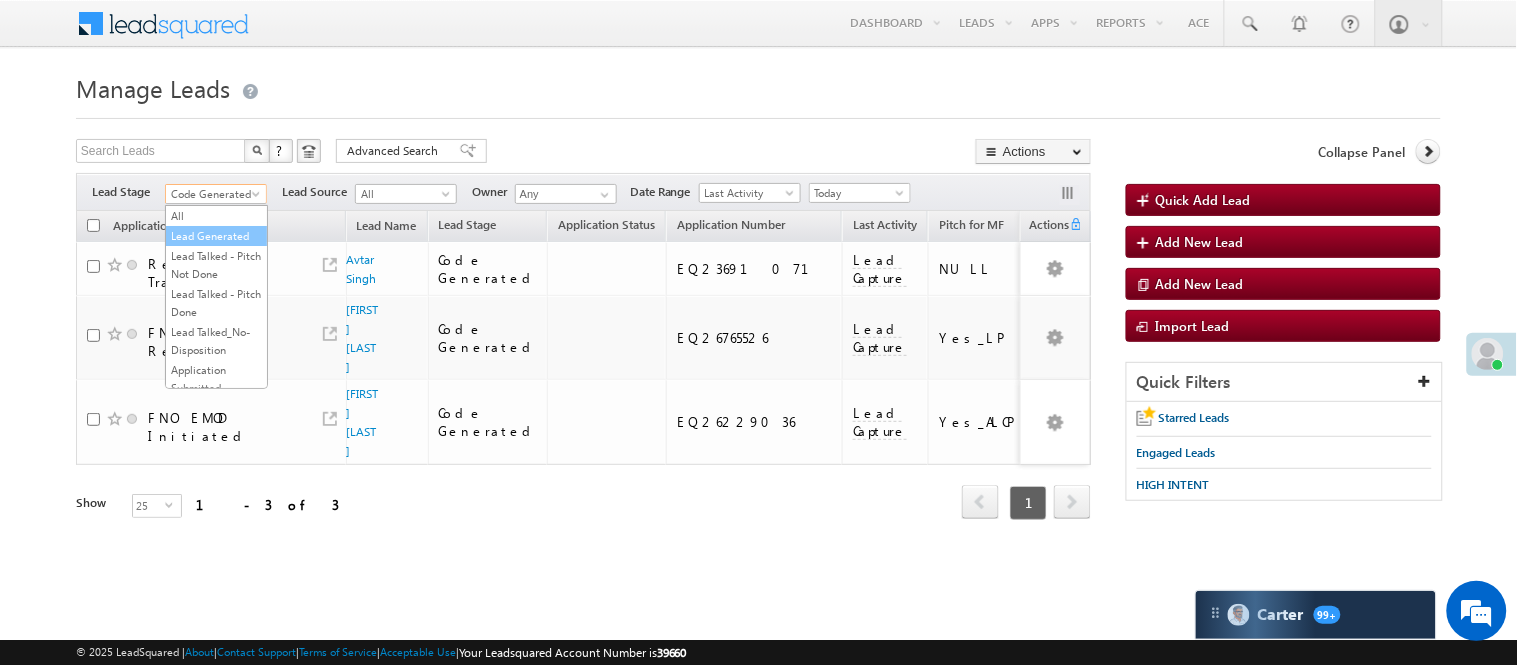 click on "Lead Generated" at bounding box center [216, 236] 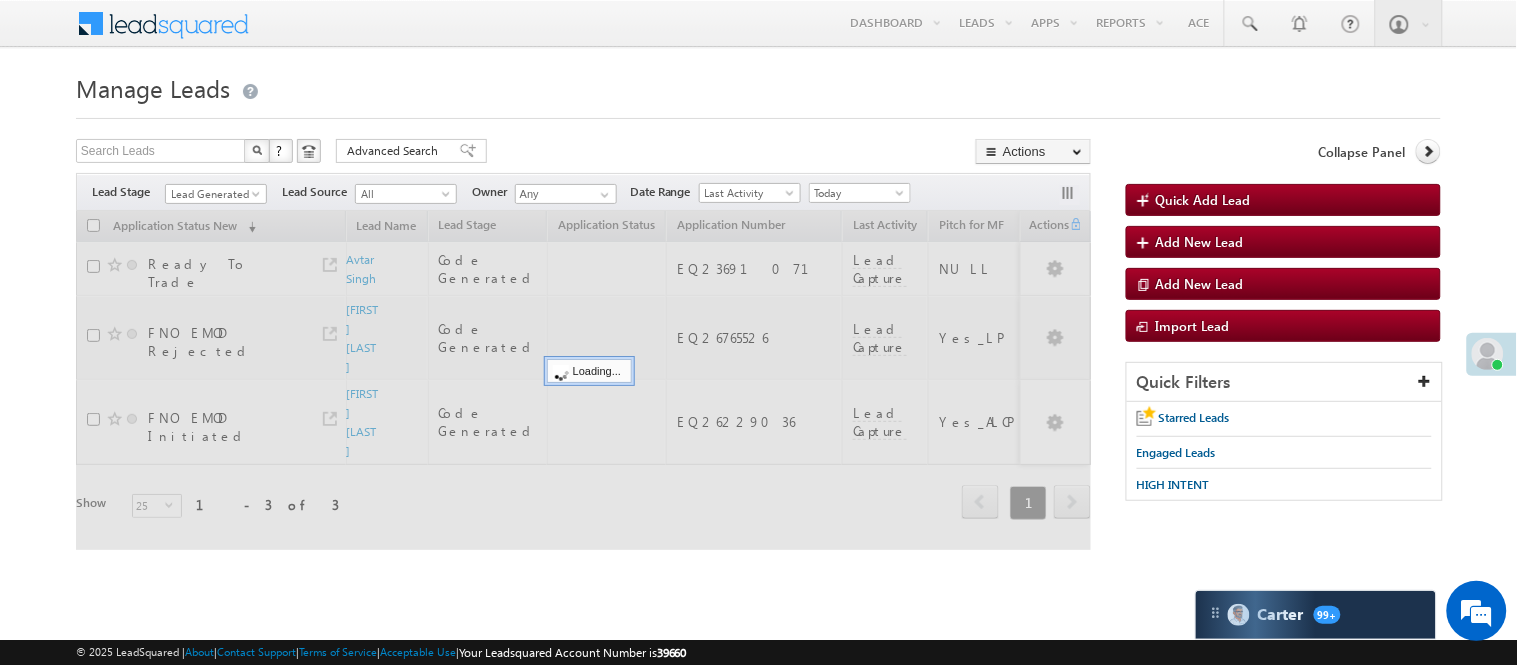 click on "Manage Leads" at bounding box center [758, 86] 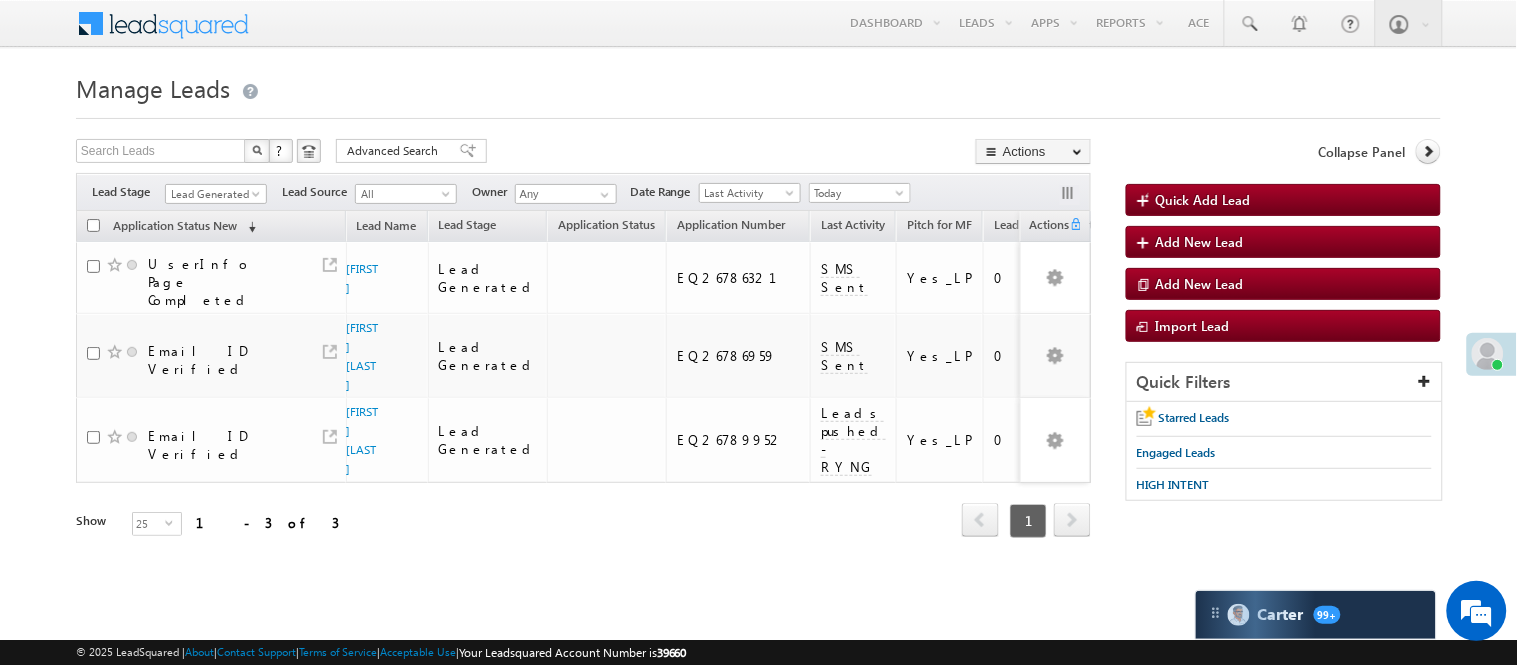 click on "Lead Generated" at bounding box center [213, 194] 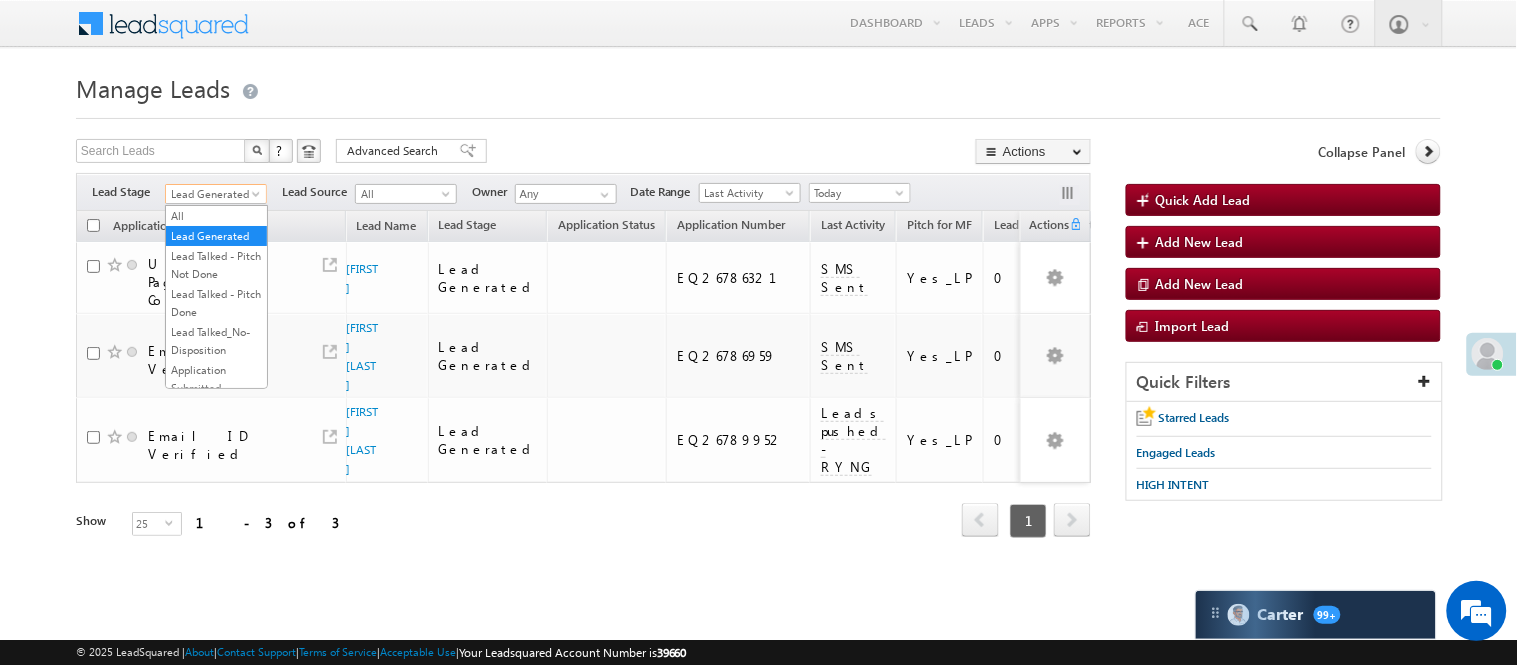 scroll, scrollTop: 0, scrollLeft: 0, axis: both 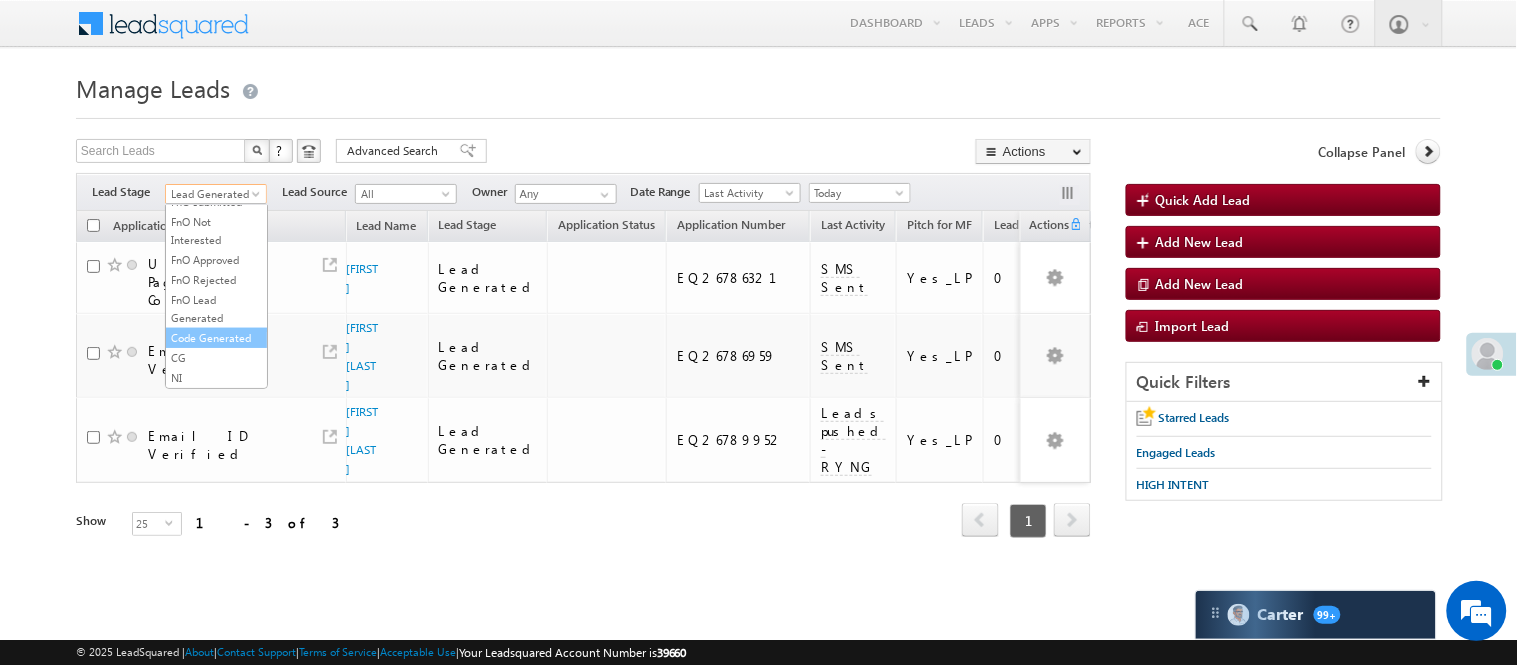 click on "Code Generated" at bounding box center [216, 338] 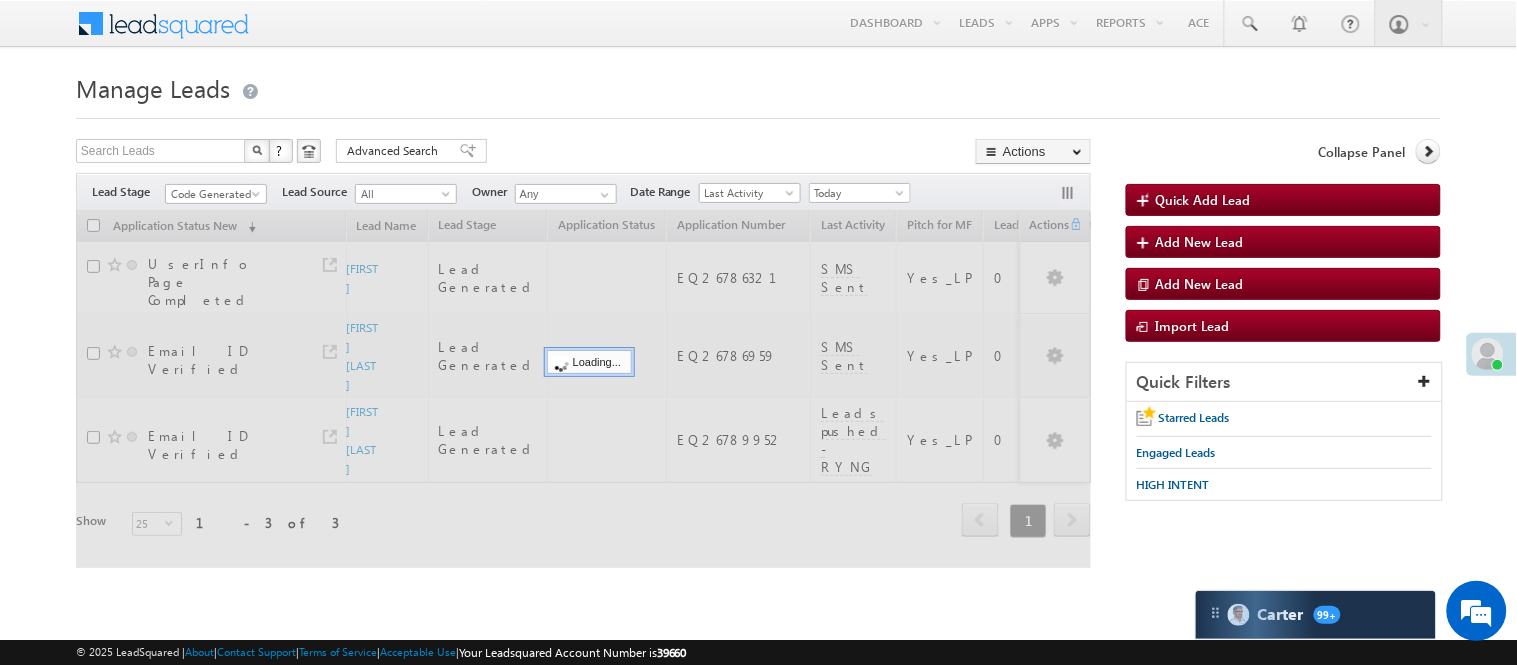 click on "Manage Leads" at bounding box center [758, 86] 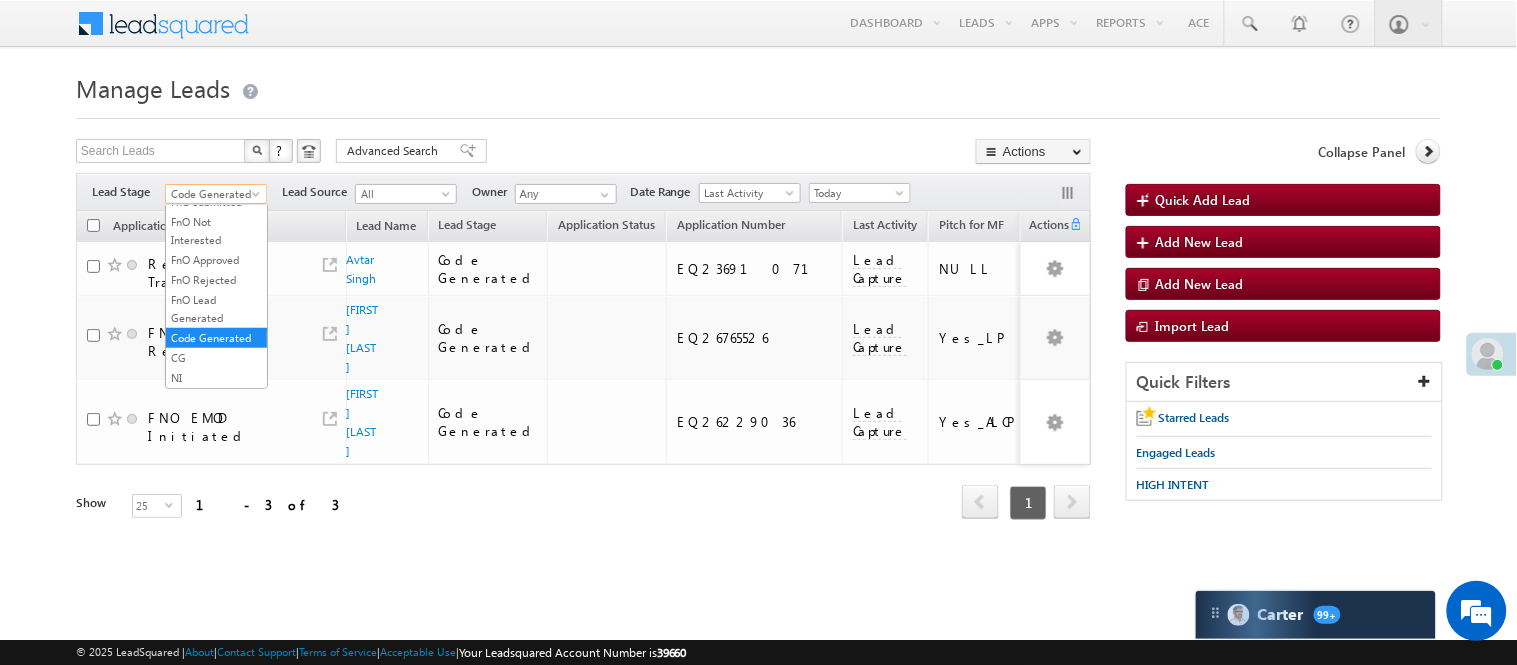 click on "Code Generated" at bounding box center (213, 194) 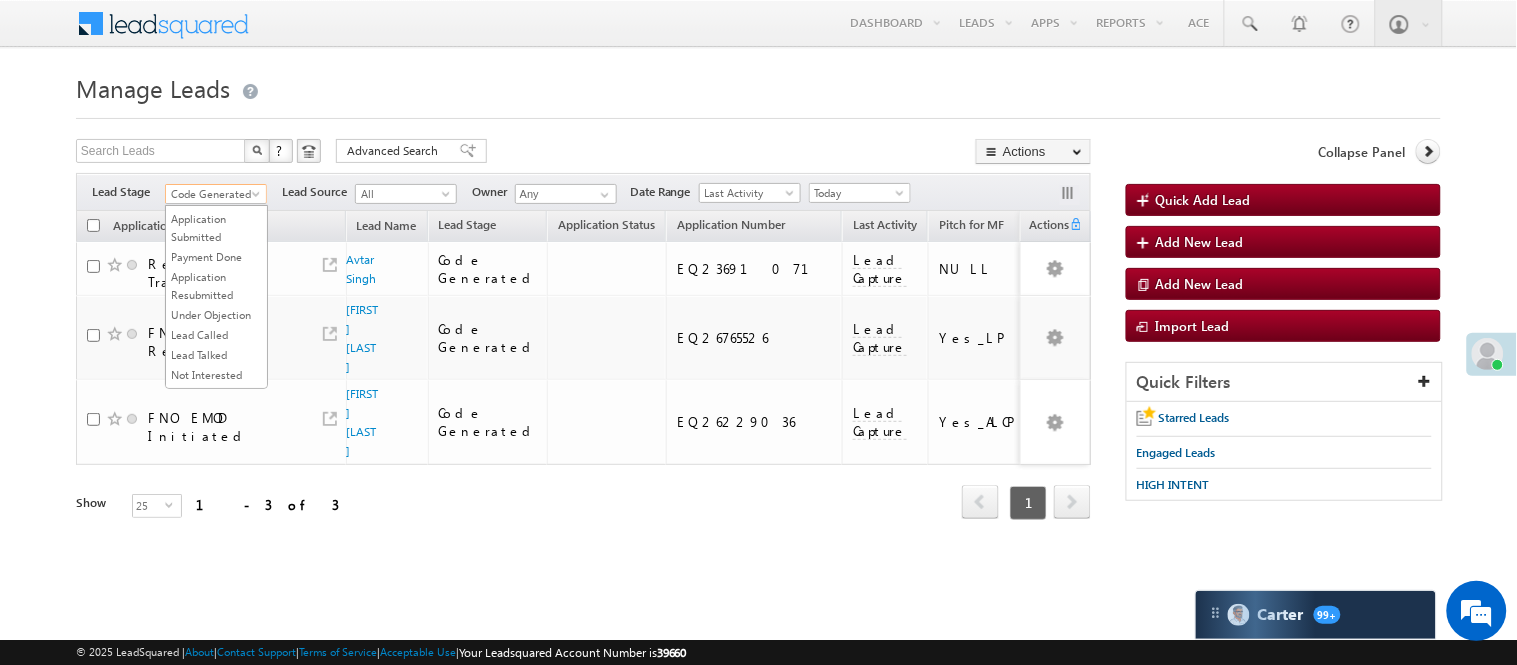 scroll, scrollTop: 0, scrollLeft: 0, axis: both 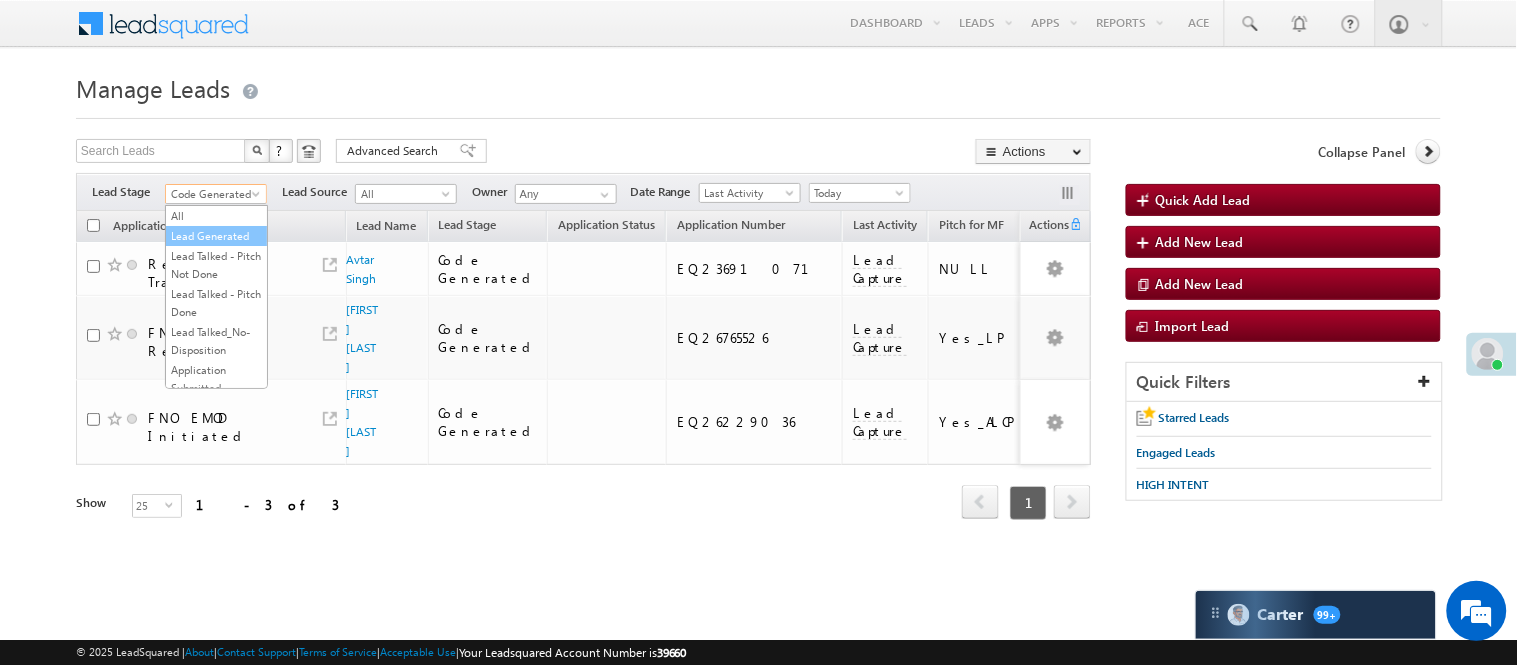 click on "Lead Generated" at bounding box center (216, 236) 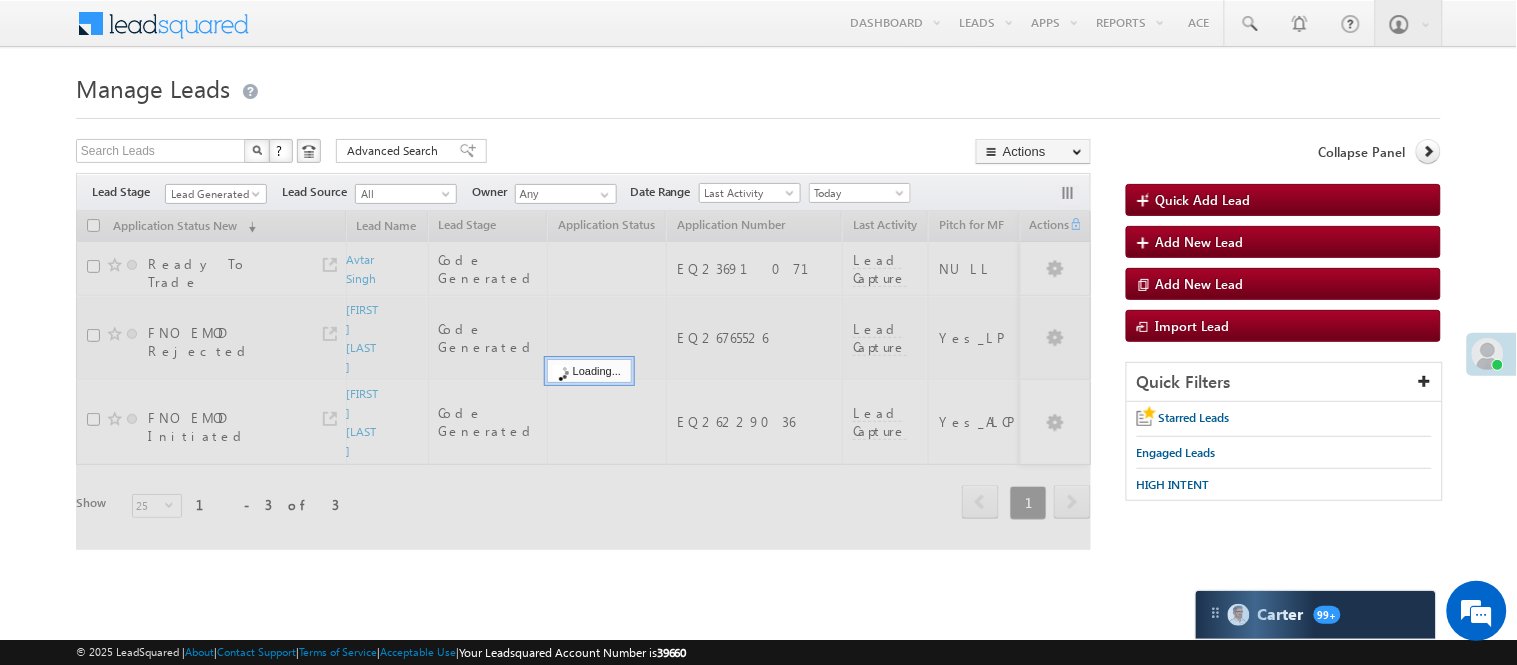 click on "Manage Leads" at bounding box center [758, 86] 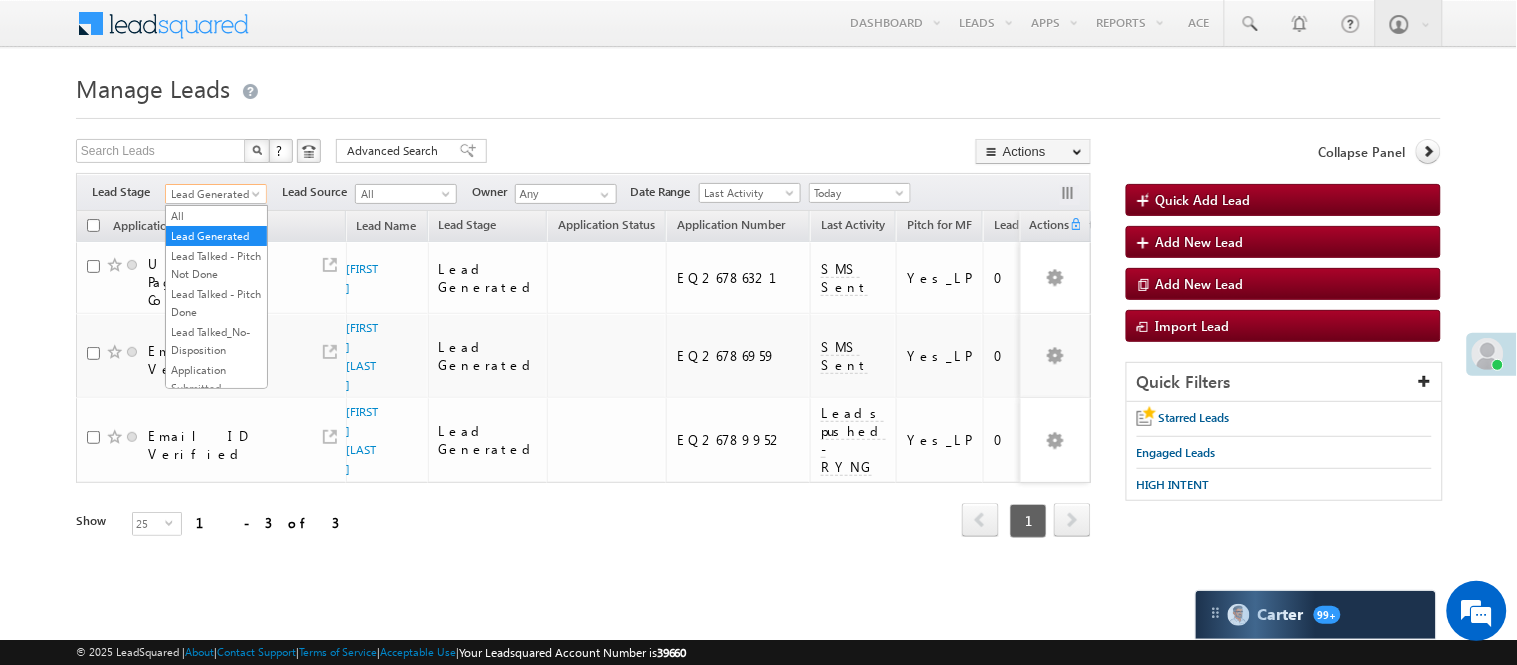 click on "Lead Generated" at bounding box center (213, 194) 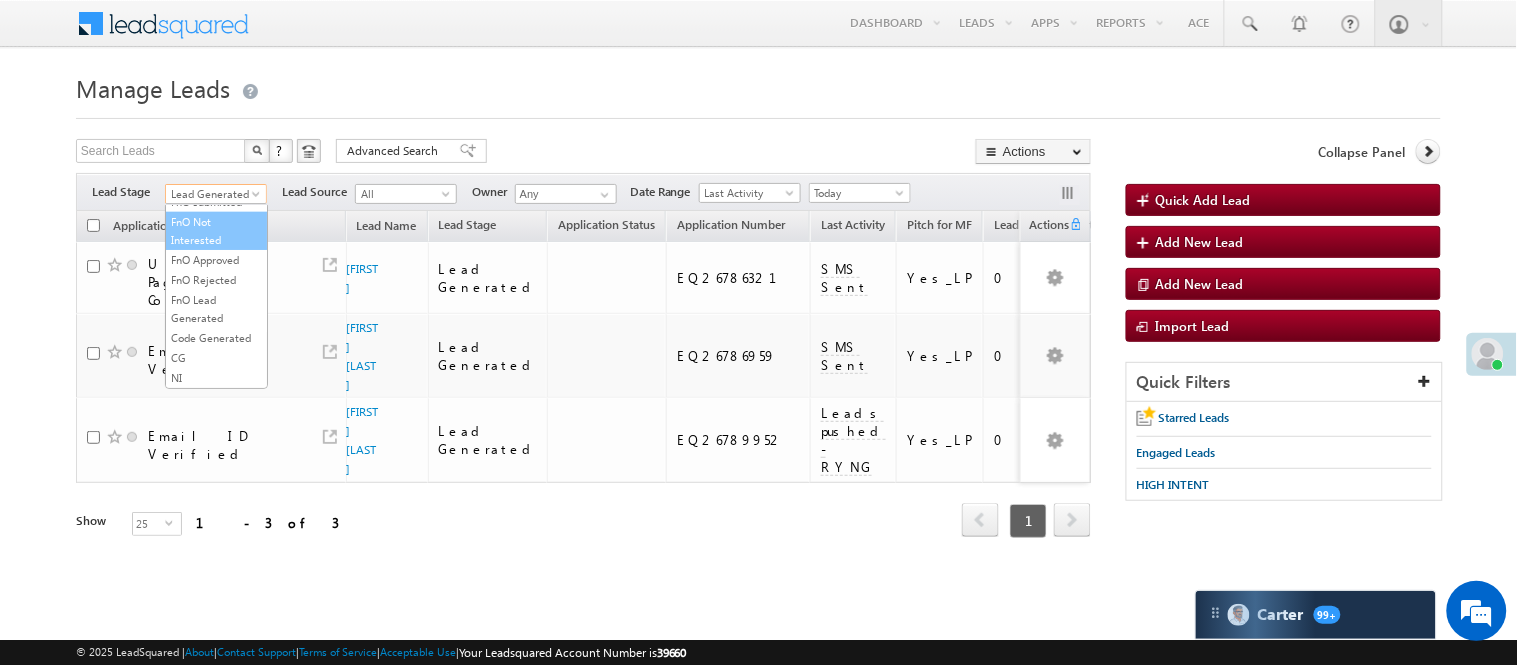 scroll, scrollTop: 496, scrollLeft: 0, axis: vertical 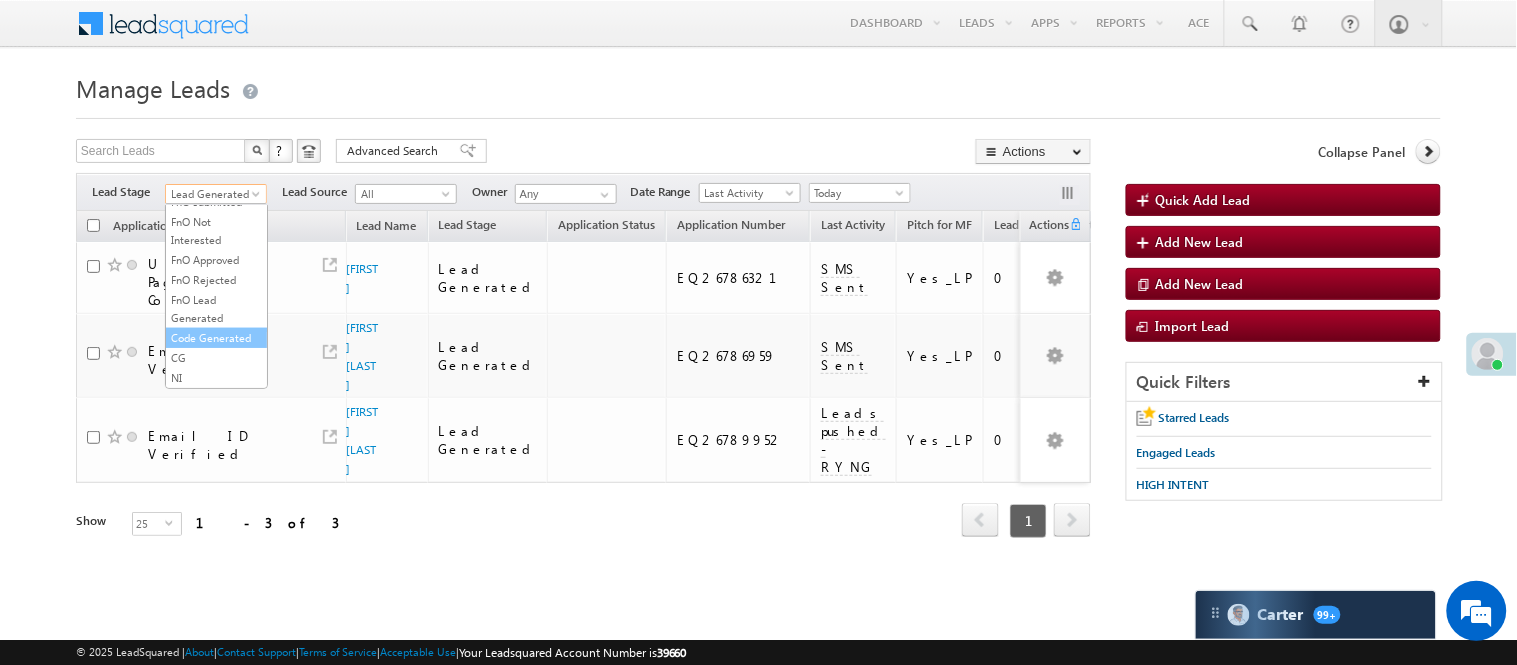 click on "Code Generated" at bounding box center (216, 338) 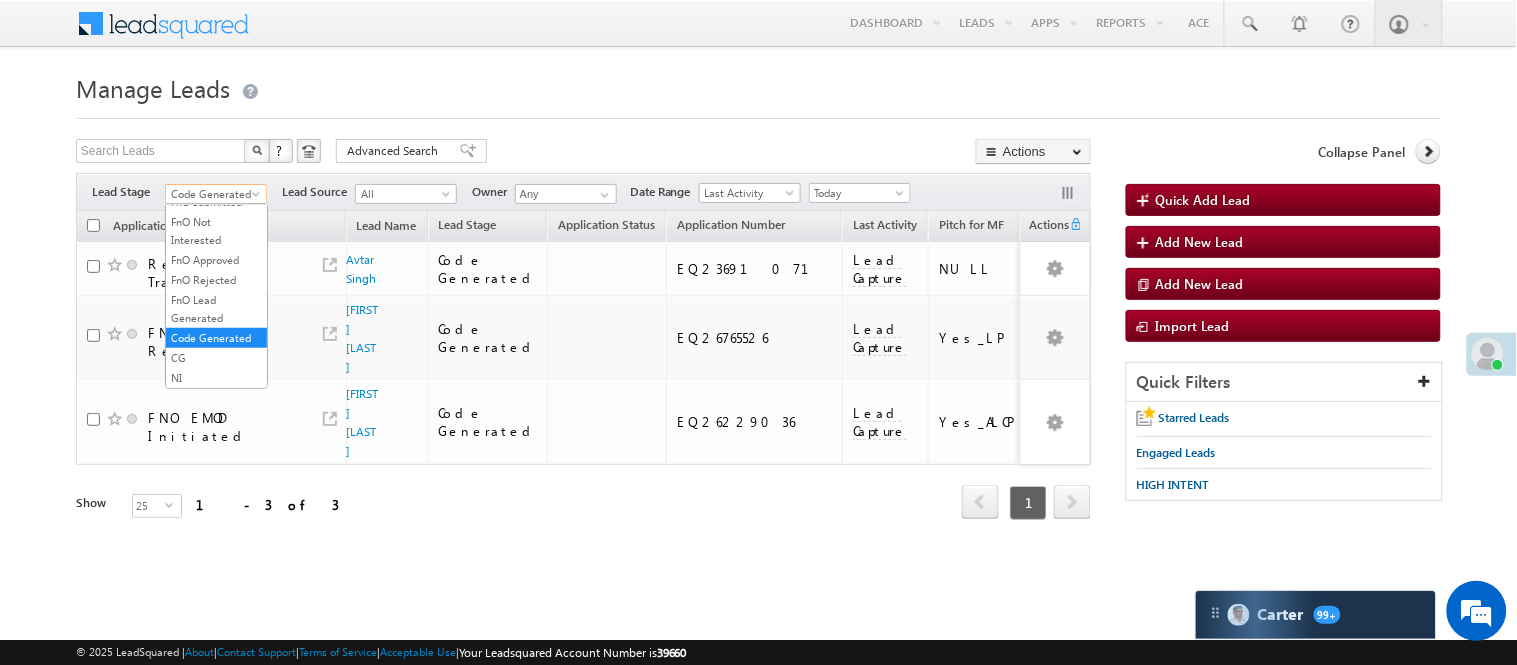 click on "Code Generated" at bounding box center (213, 194) 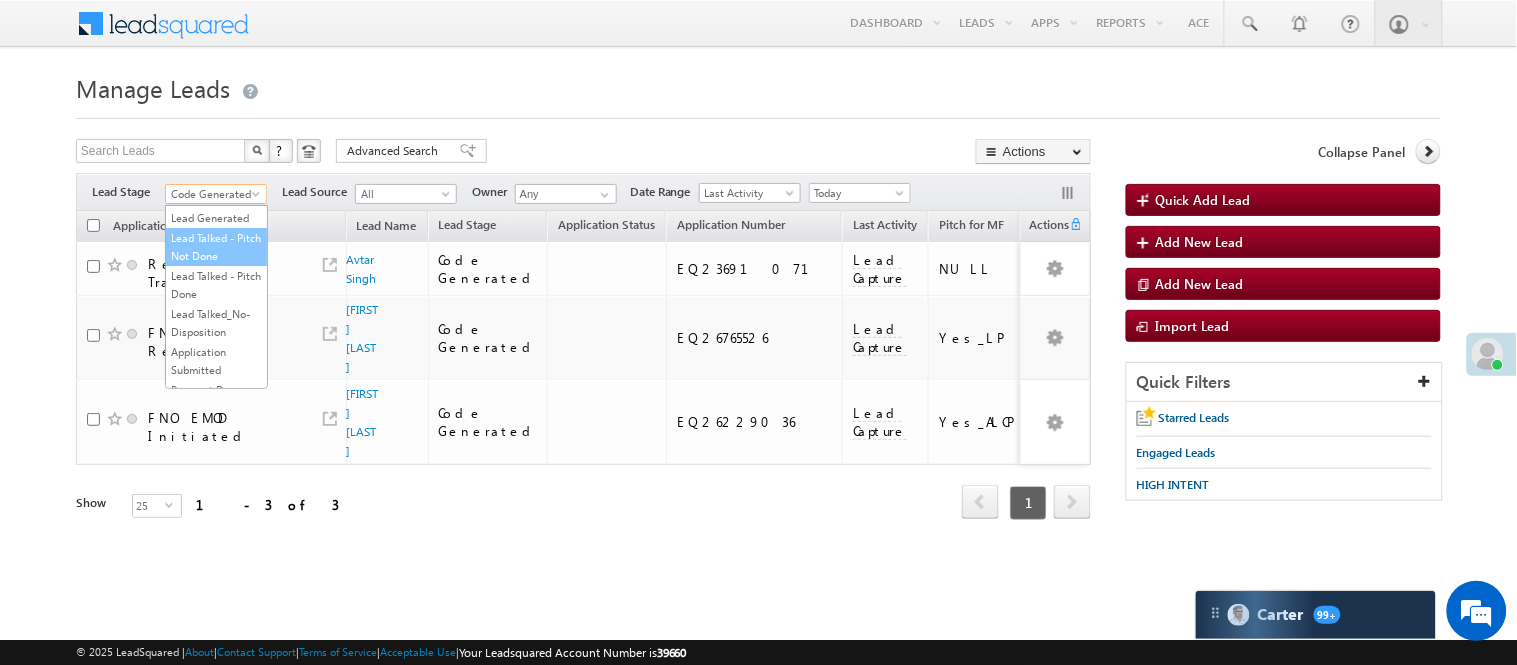scroll, scrollTop: 0, scrollLeft: 0, axis: both 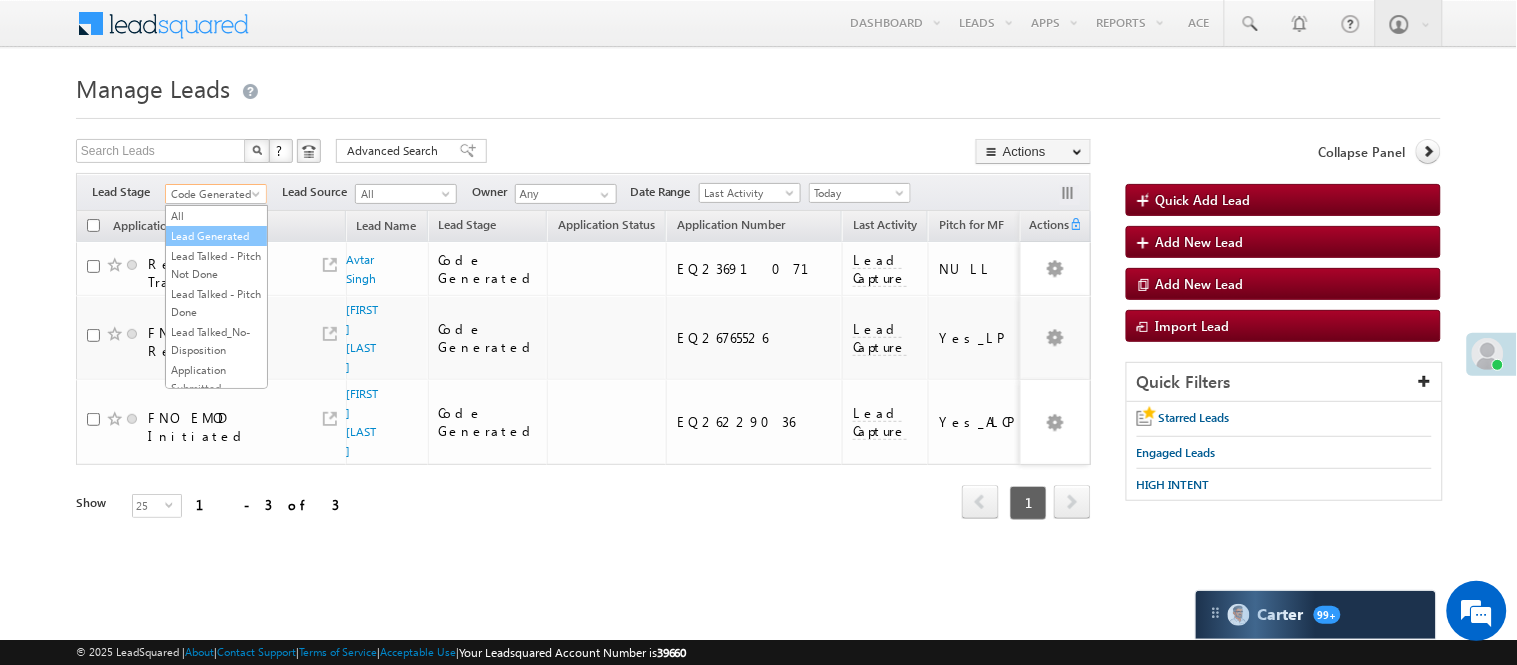 click on "Lead Generated" at bounding box center [216, 236] 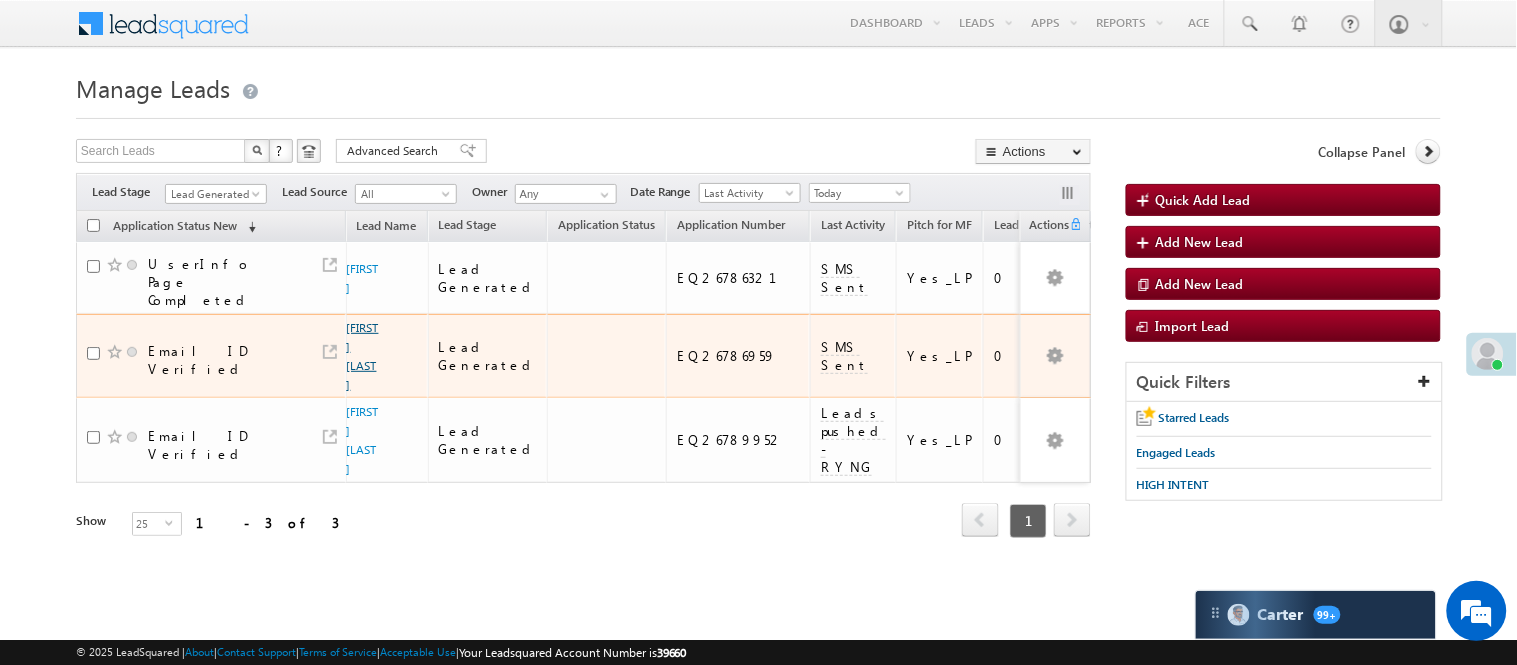 click on "[FIRST] [LAST]" at bounding box center (363, 356) 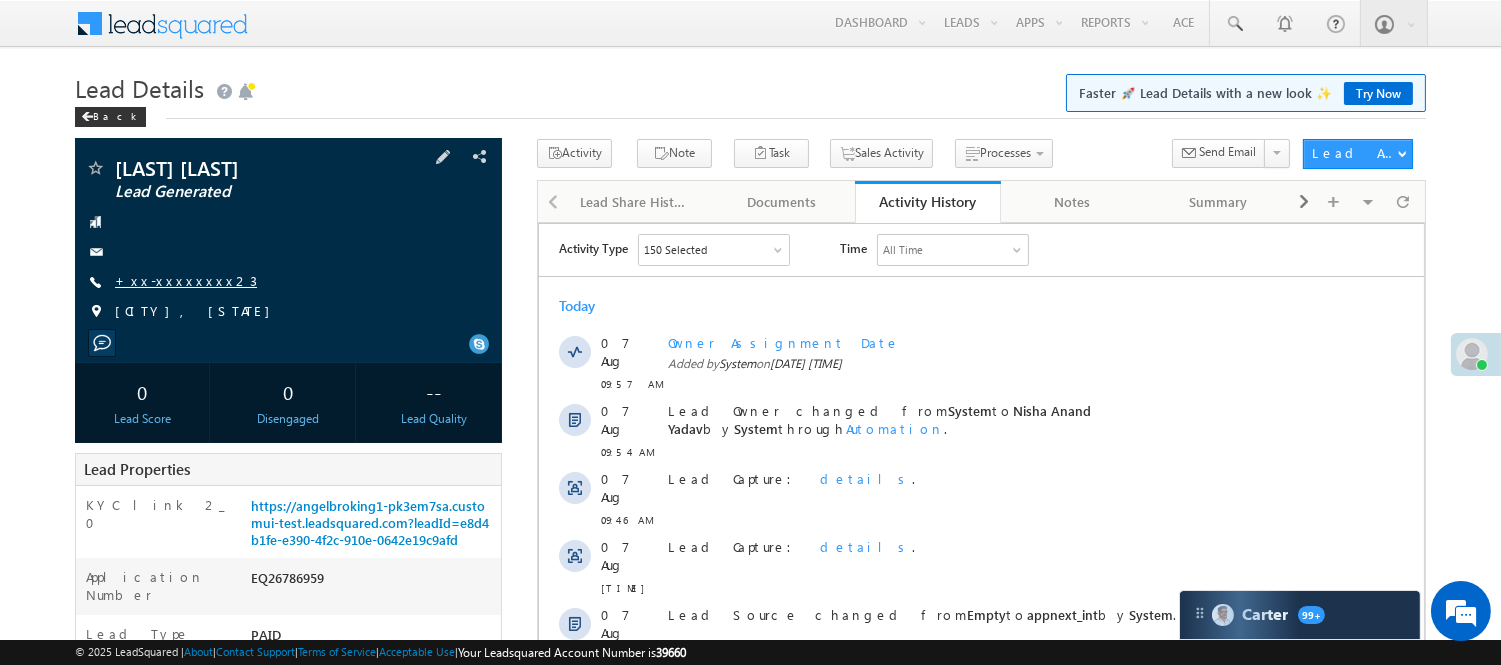 scroll, scrollTop: 0, scrollLeft: 0, axis: both 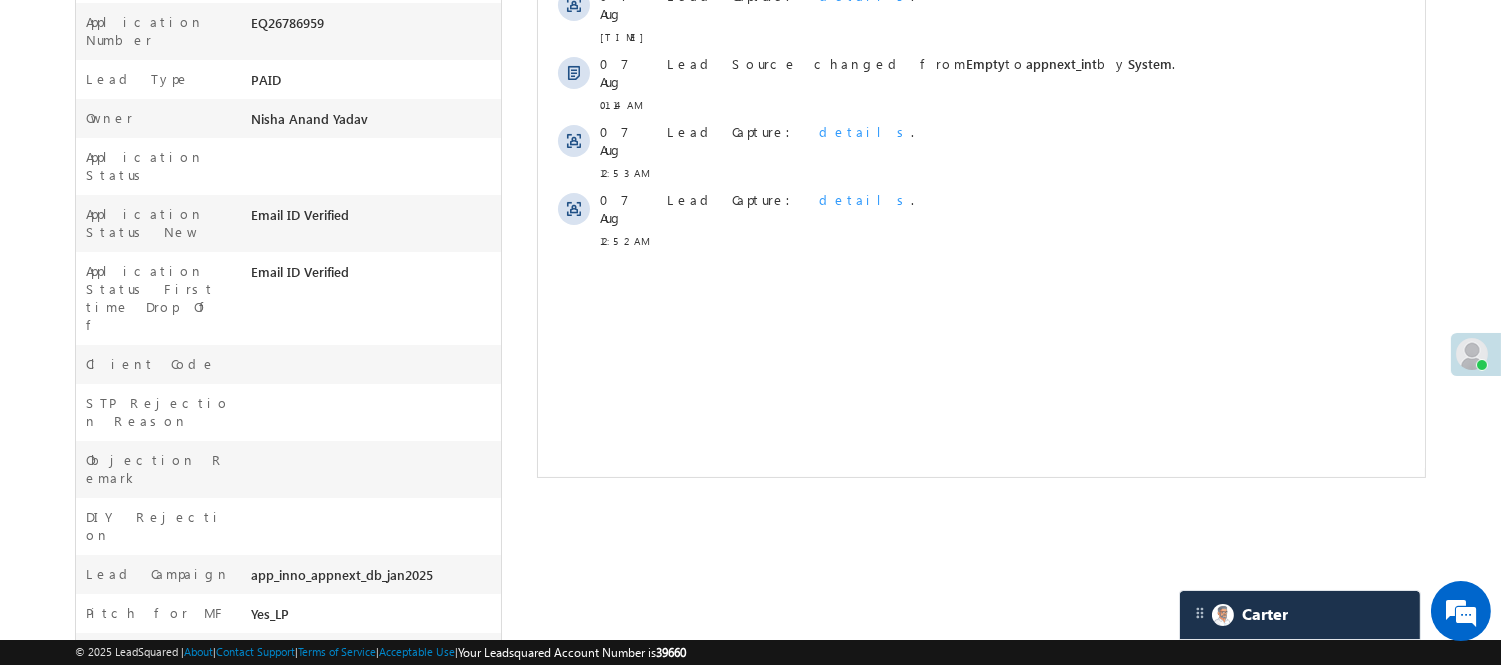 click at bounding box center (95, -333) 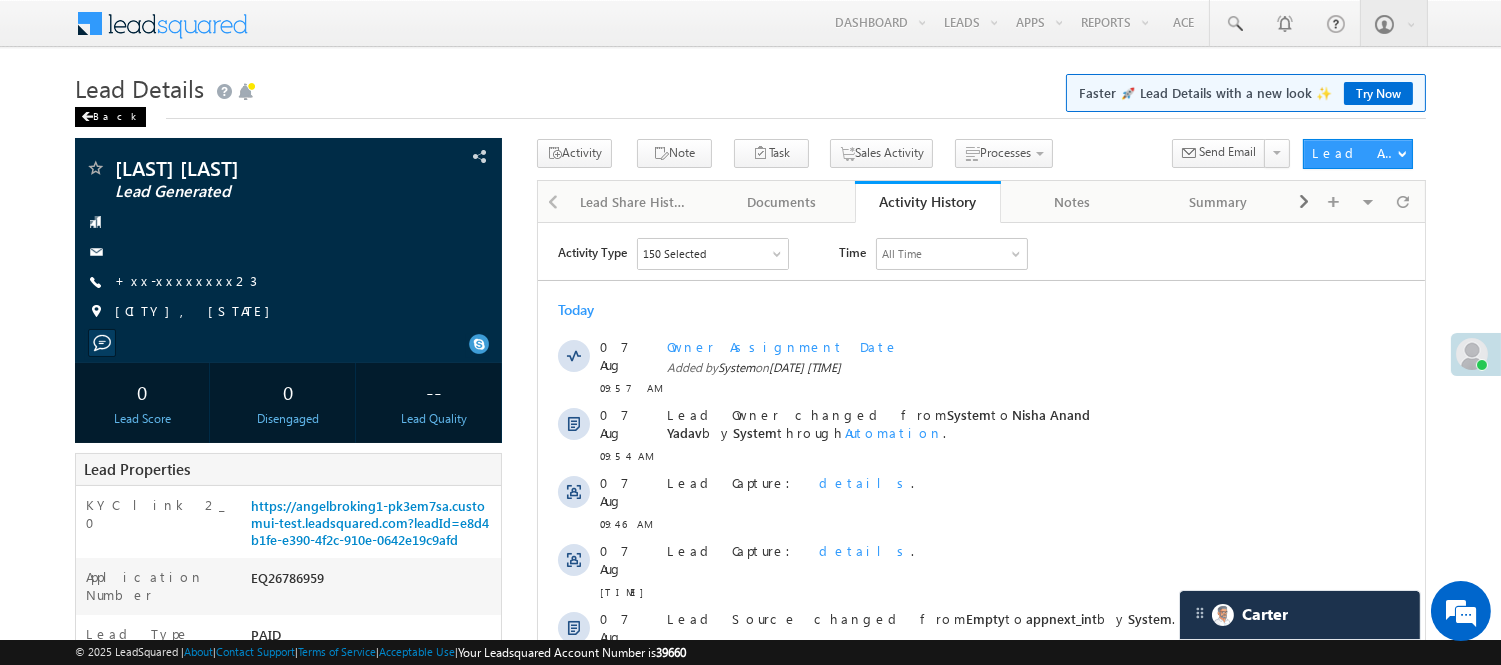 click on "Back" at bounding box center [110, 117] 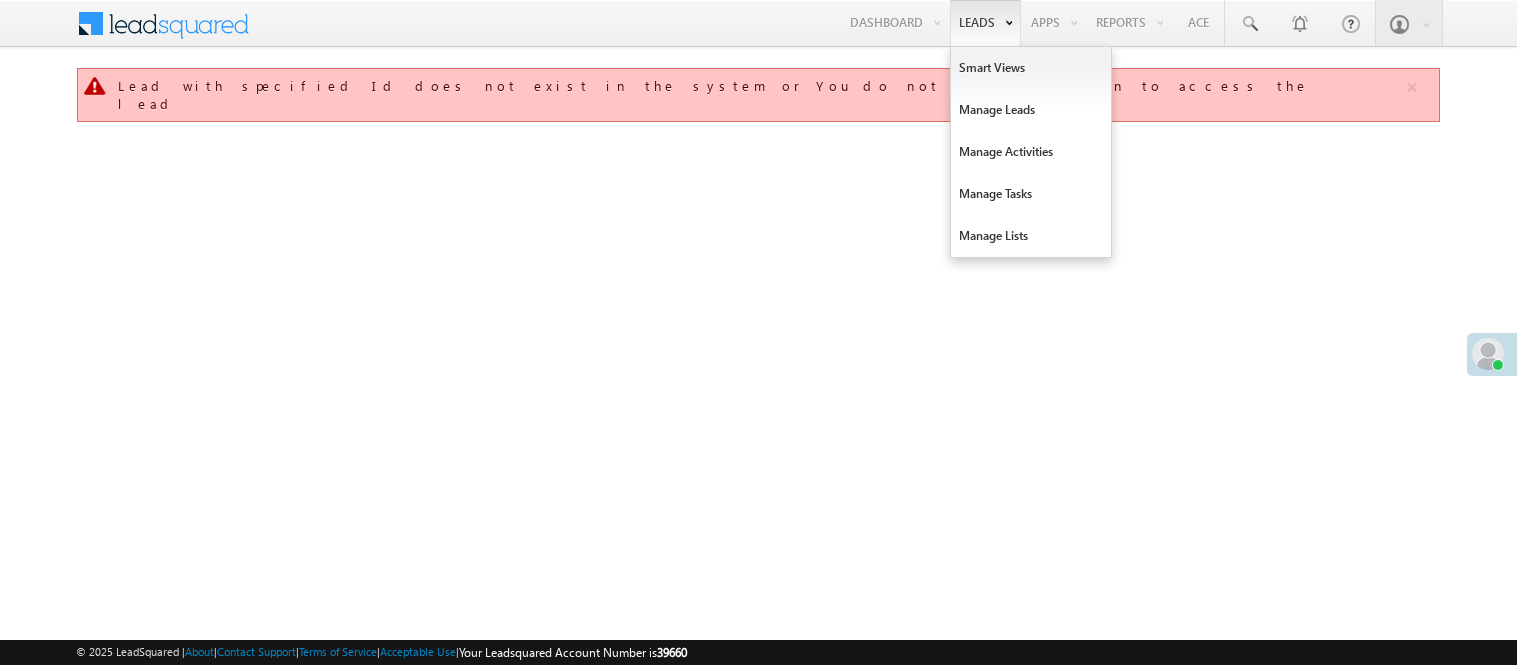 scroll, scrollTop: 0, scrollLeft: 0, axis: both 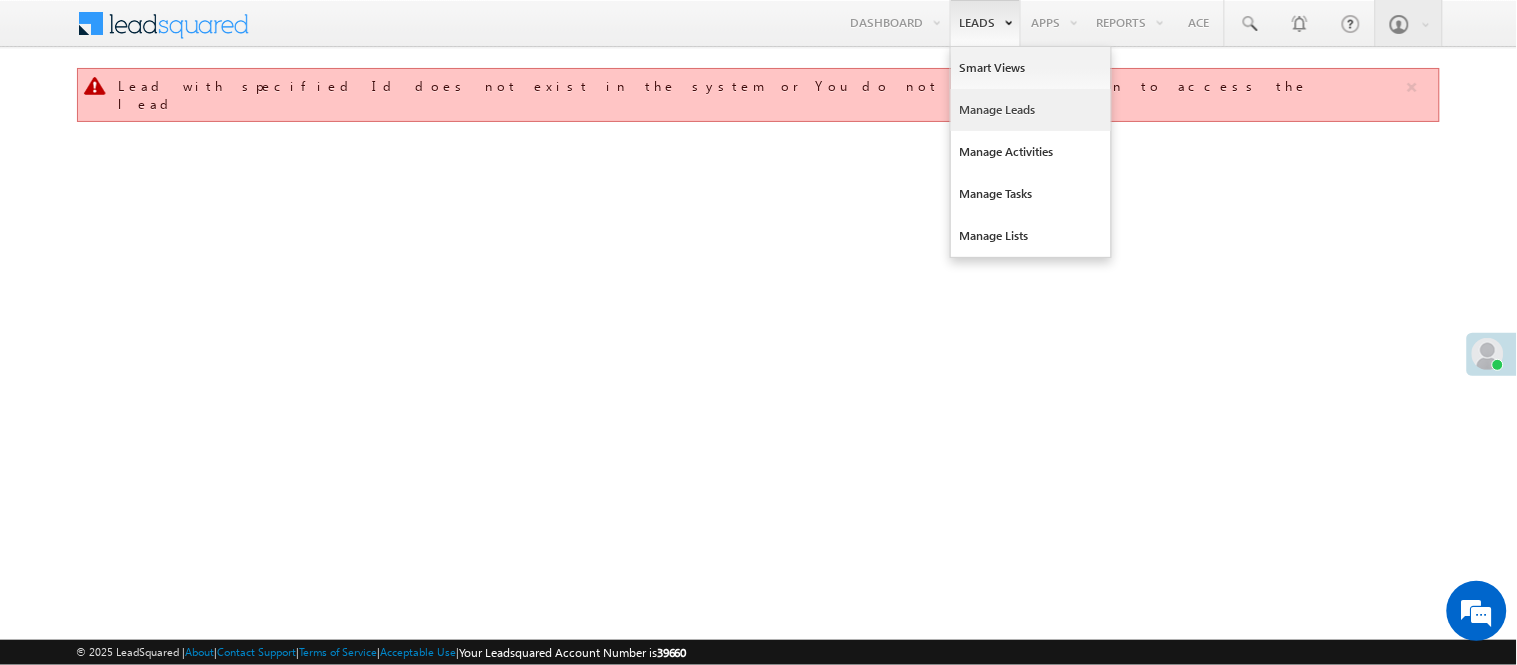click on "Manage Leads" at bounding box center (1031, 110) 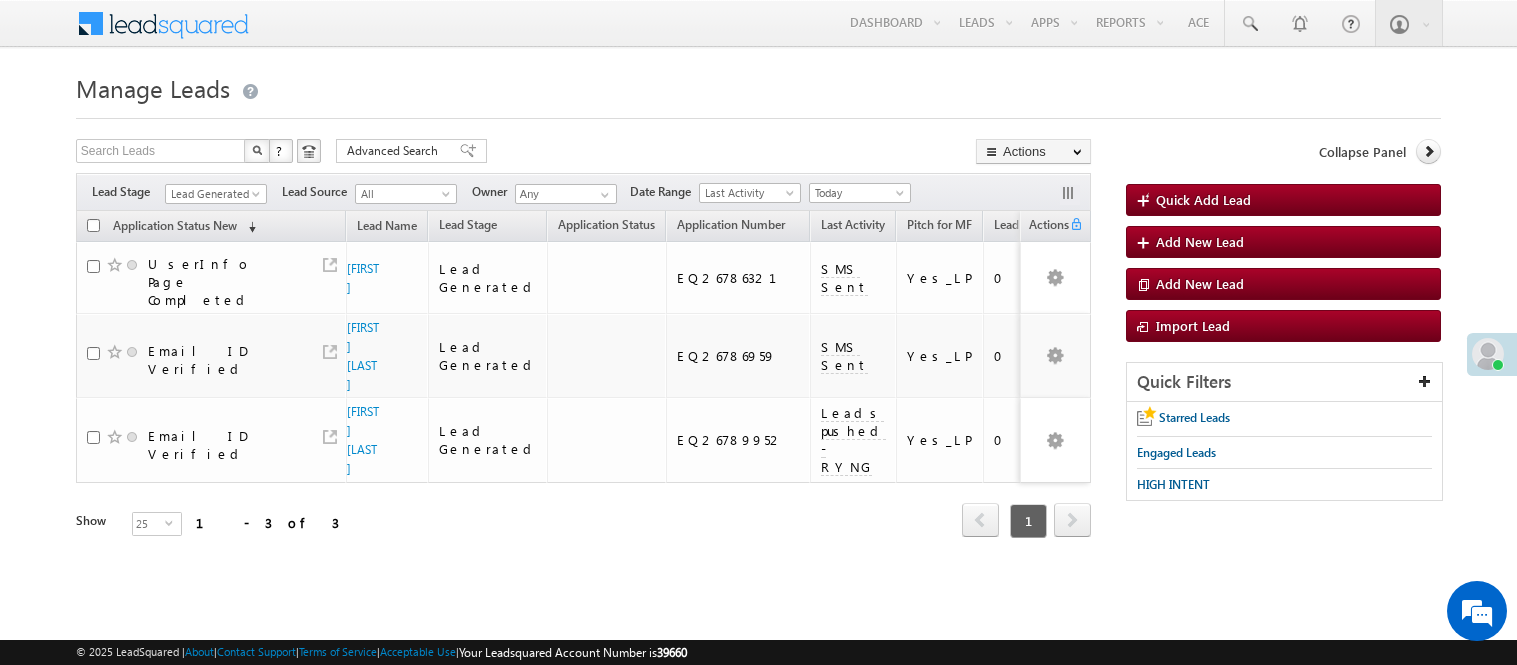 scroll, scrollTop: 0, scrollLeft: 0, axis: both 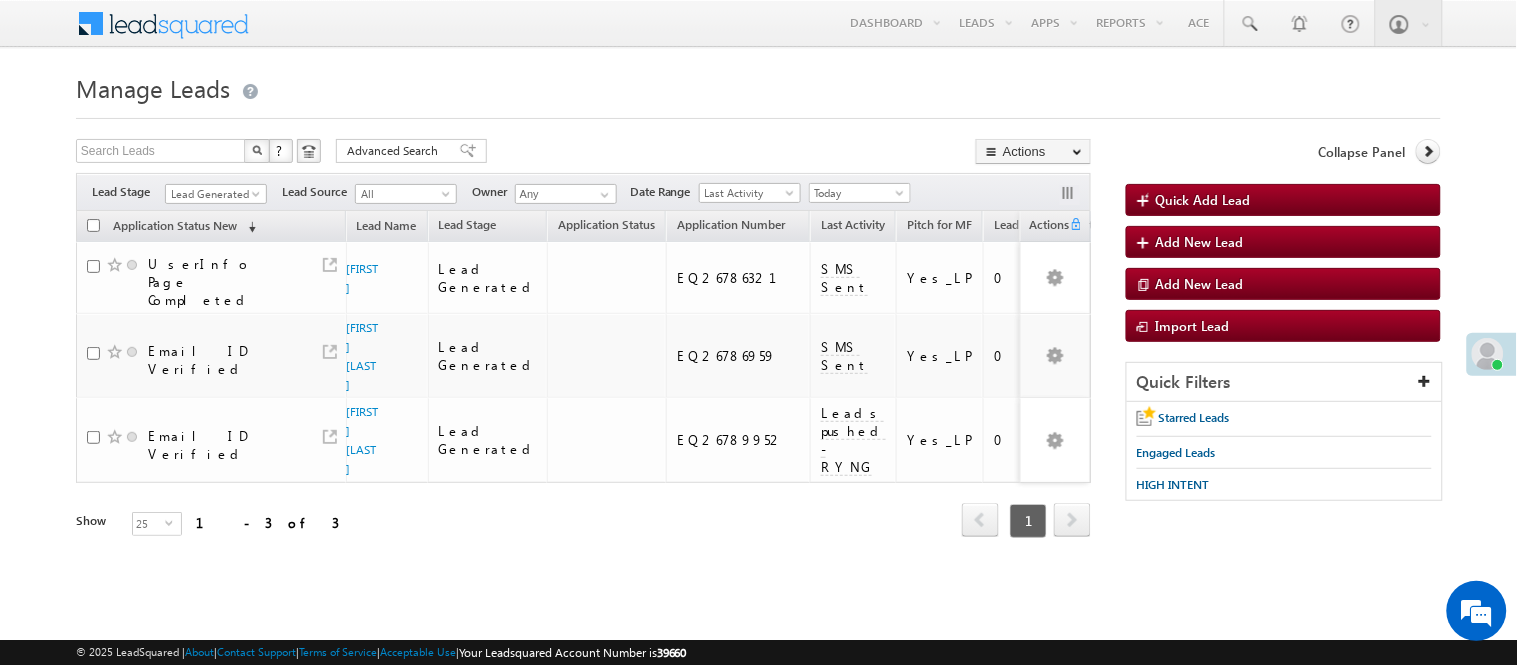 click on "Lead Generated" at bounding box center (213, 194) 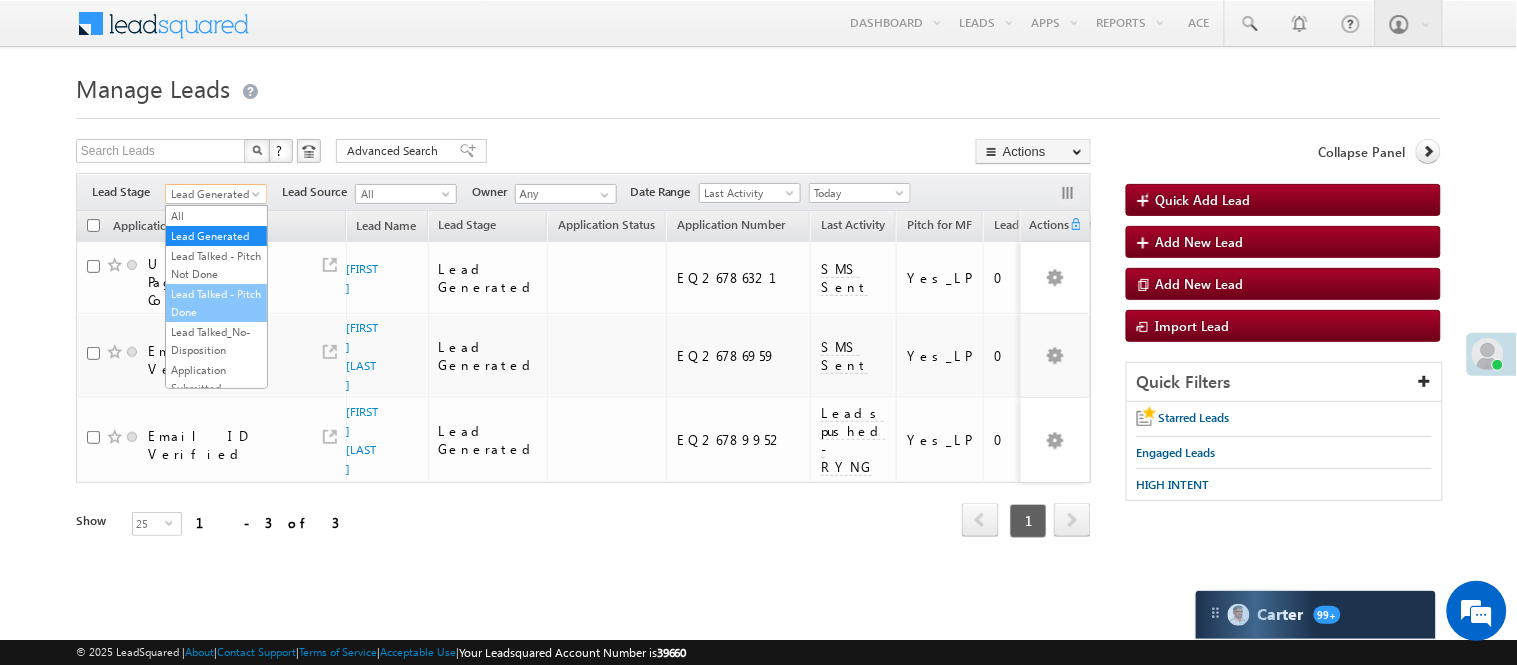 scroll, scrollTop: 496, scrollLeft: 0, axis: vertical 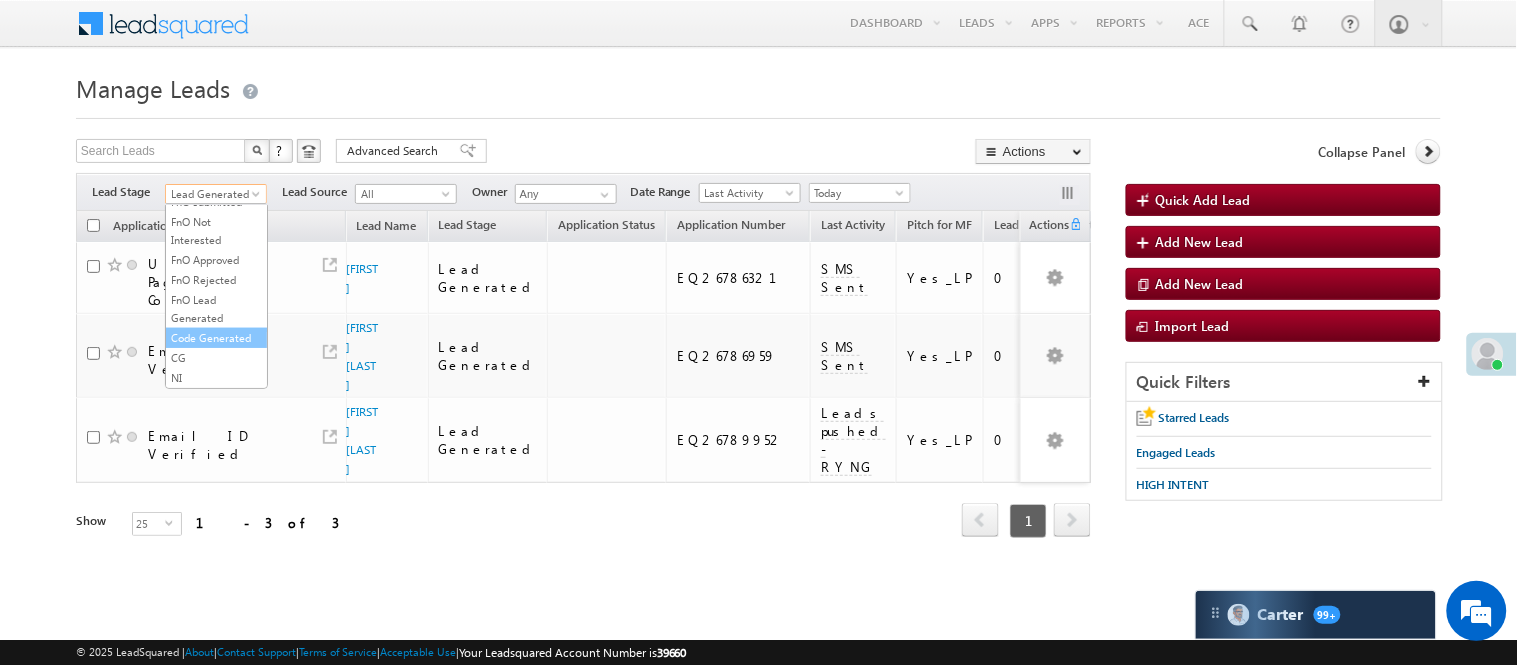 click on "Code Generated" at bounding box center (216, 338) 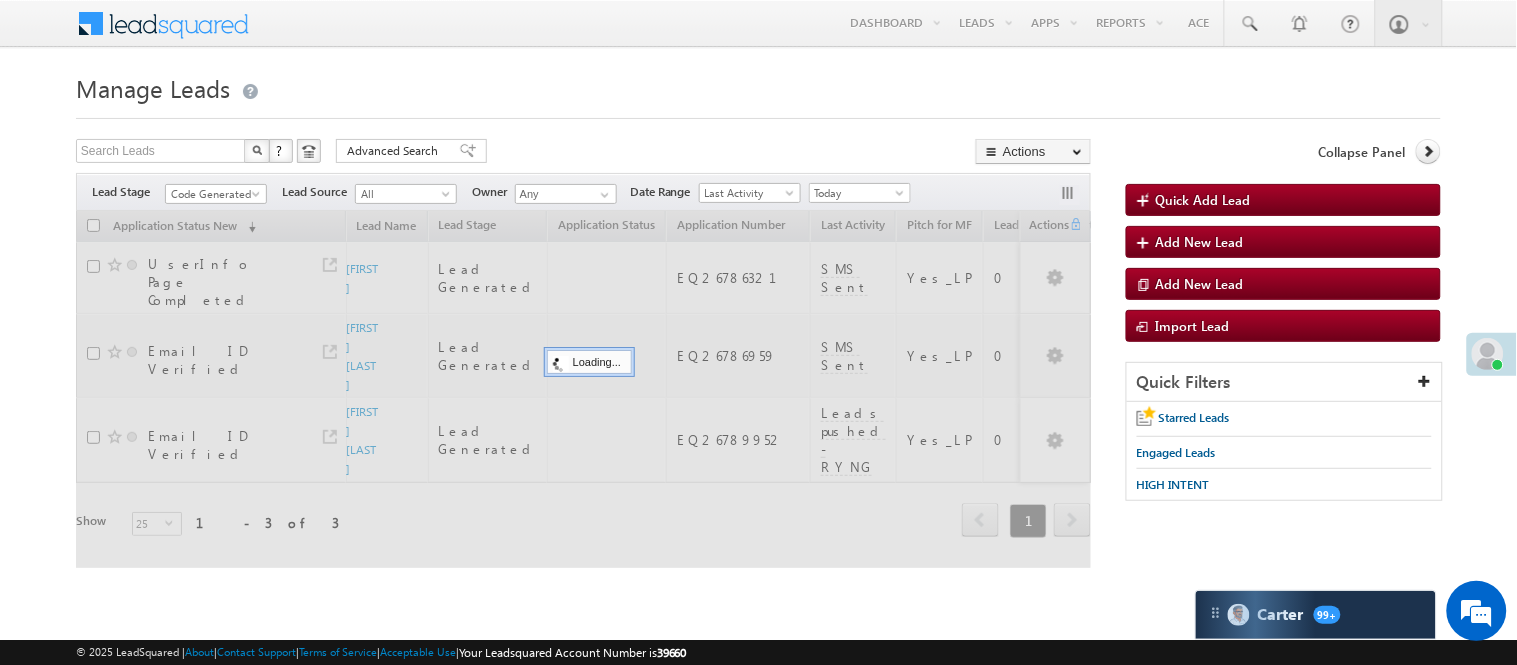 click on "Search Leads X ?   3 results found
Advanced Search
Advanced Search
Advanced search results
Actions Export Leads Reset all Filters
Actions Export Leads Bulk Update Send Email Add to List Add Activity Change Owner Change Stage Delete Merge Leads" at bounding box center (583, 153) 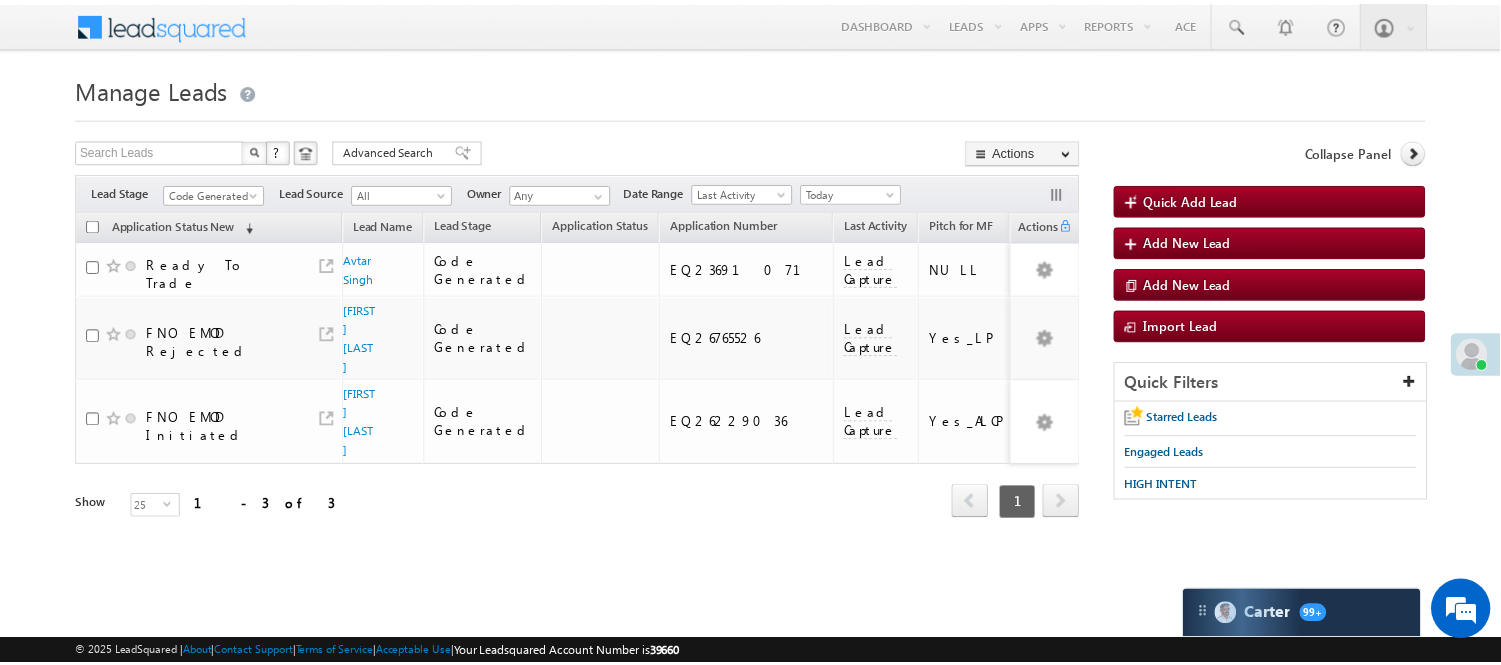 scroll, scrollTop: 0, scrollLeft: 0, axis: both 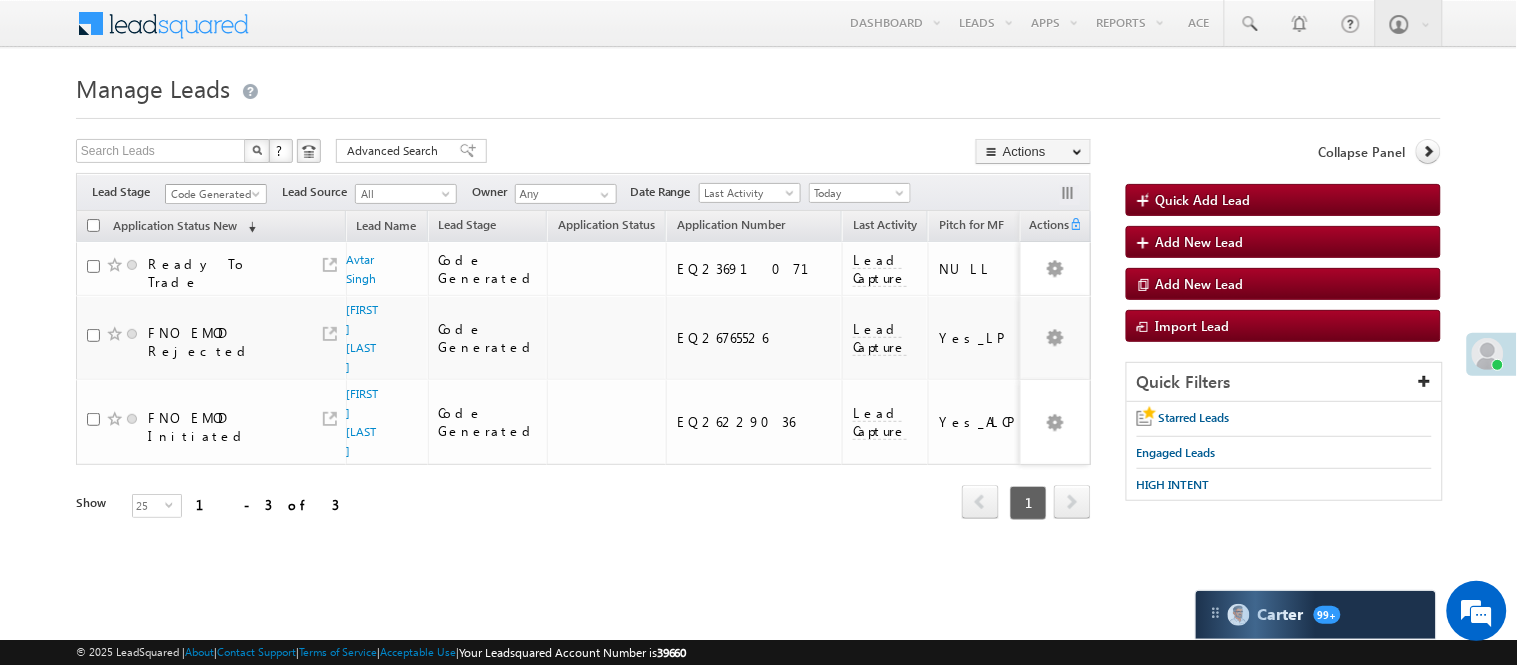 click on "Code Generated" at bounding box center (213, 194) 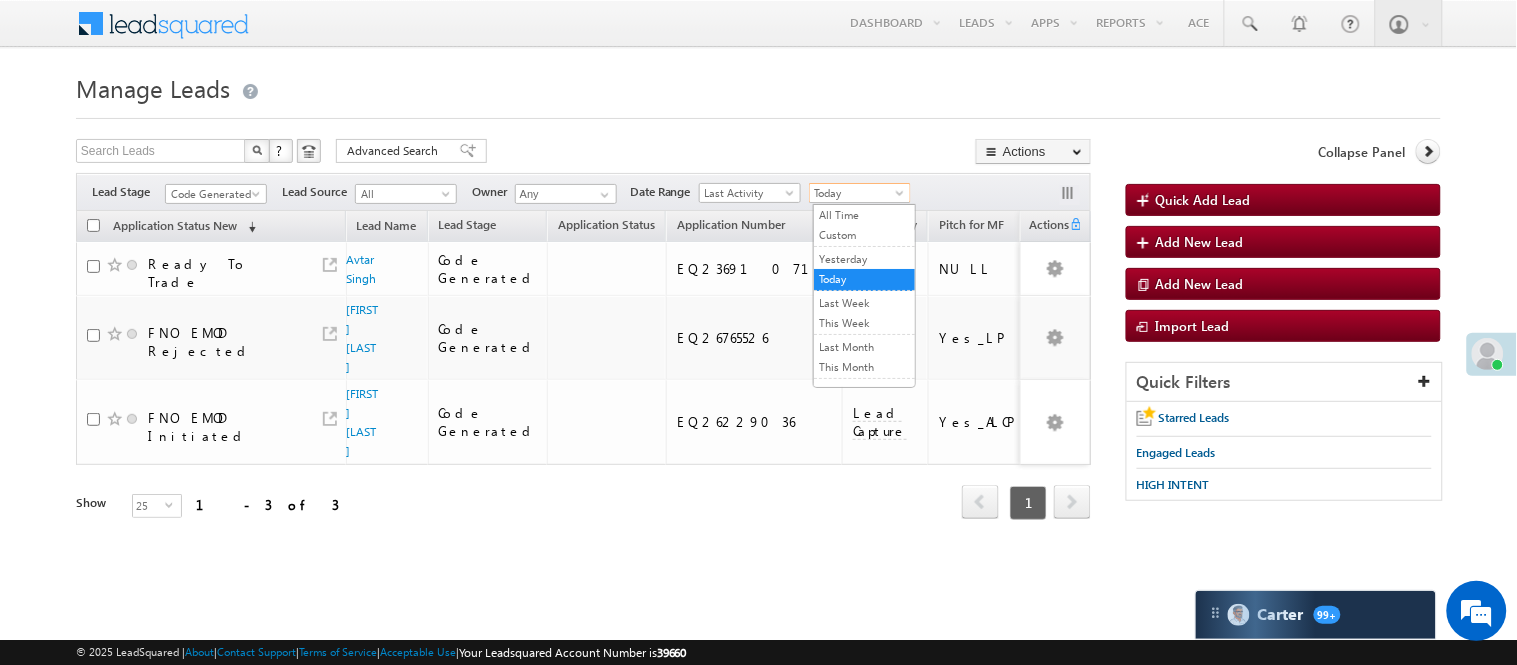 click on "Today" at bounding box center (857, 193) 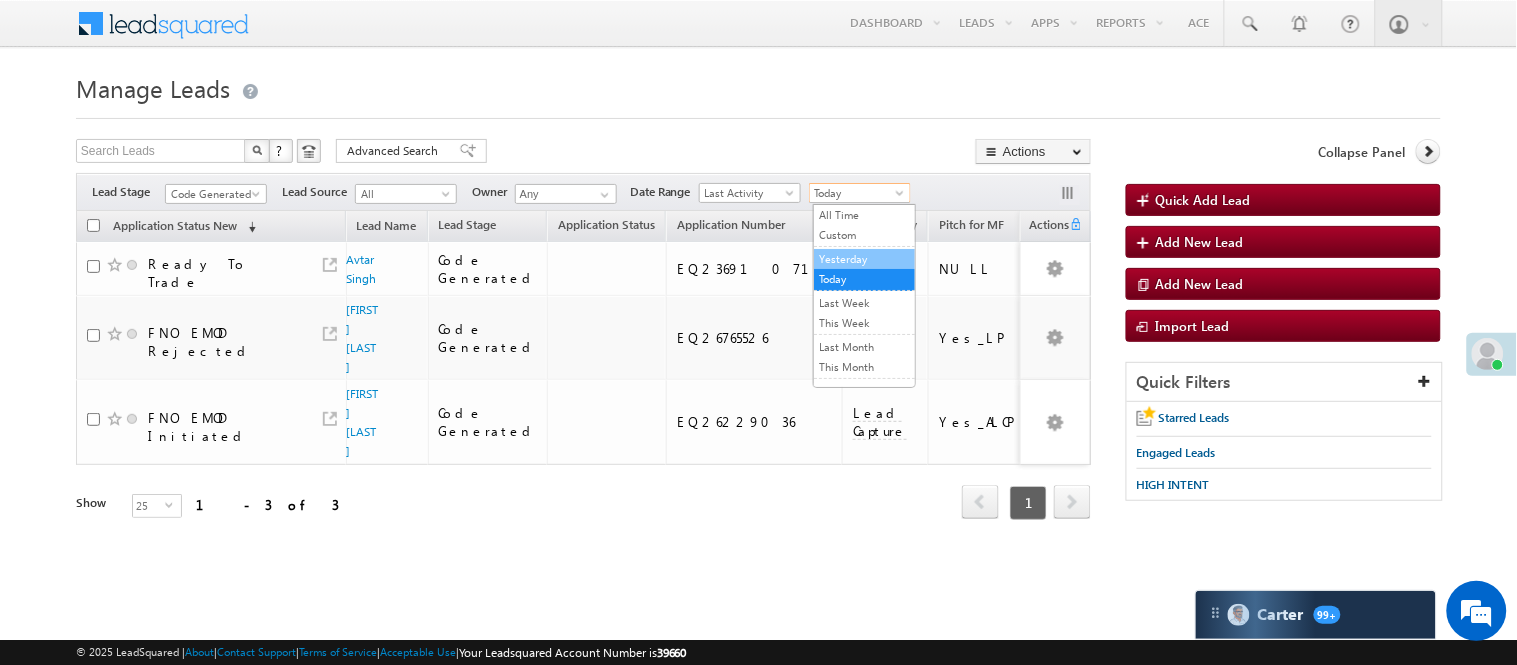 click on "Yesterday" at bounding box center (864, 259) 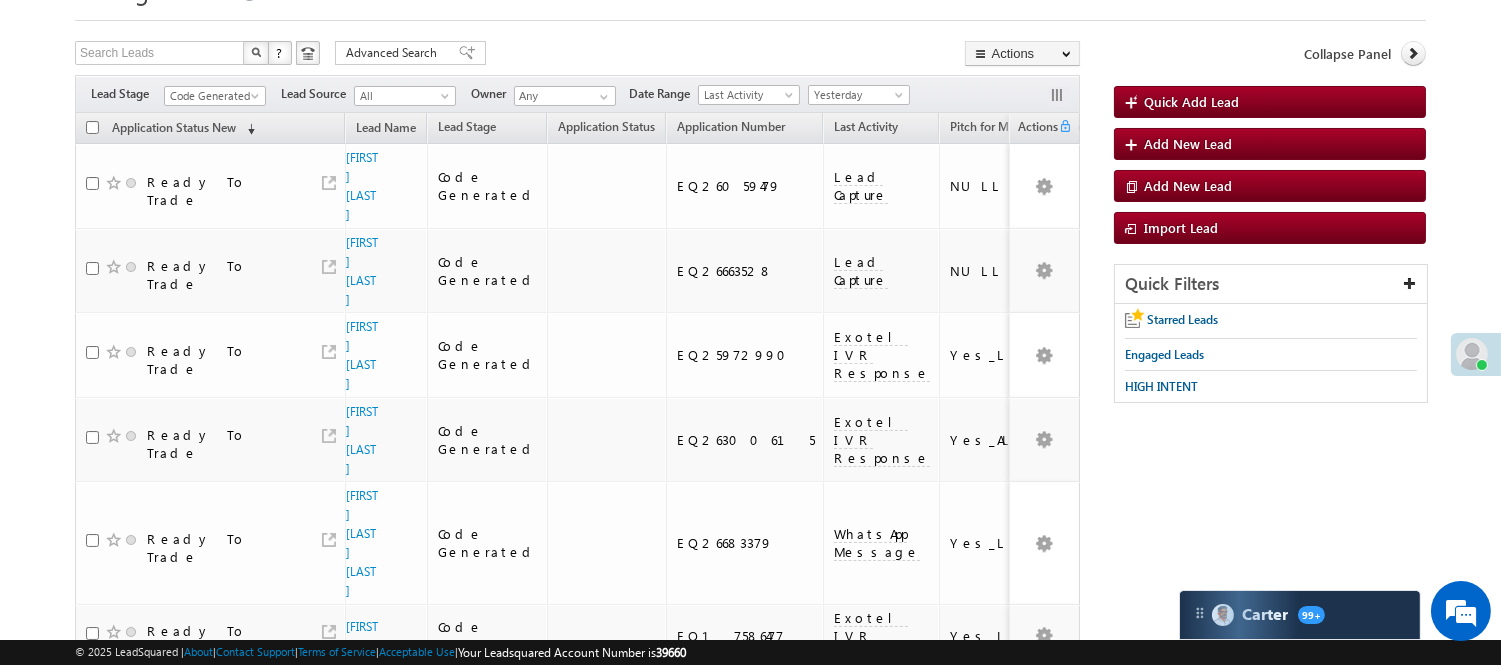 scroll, scrollTop: 0, scrollLeft: 0, axis: both 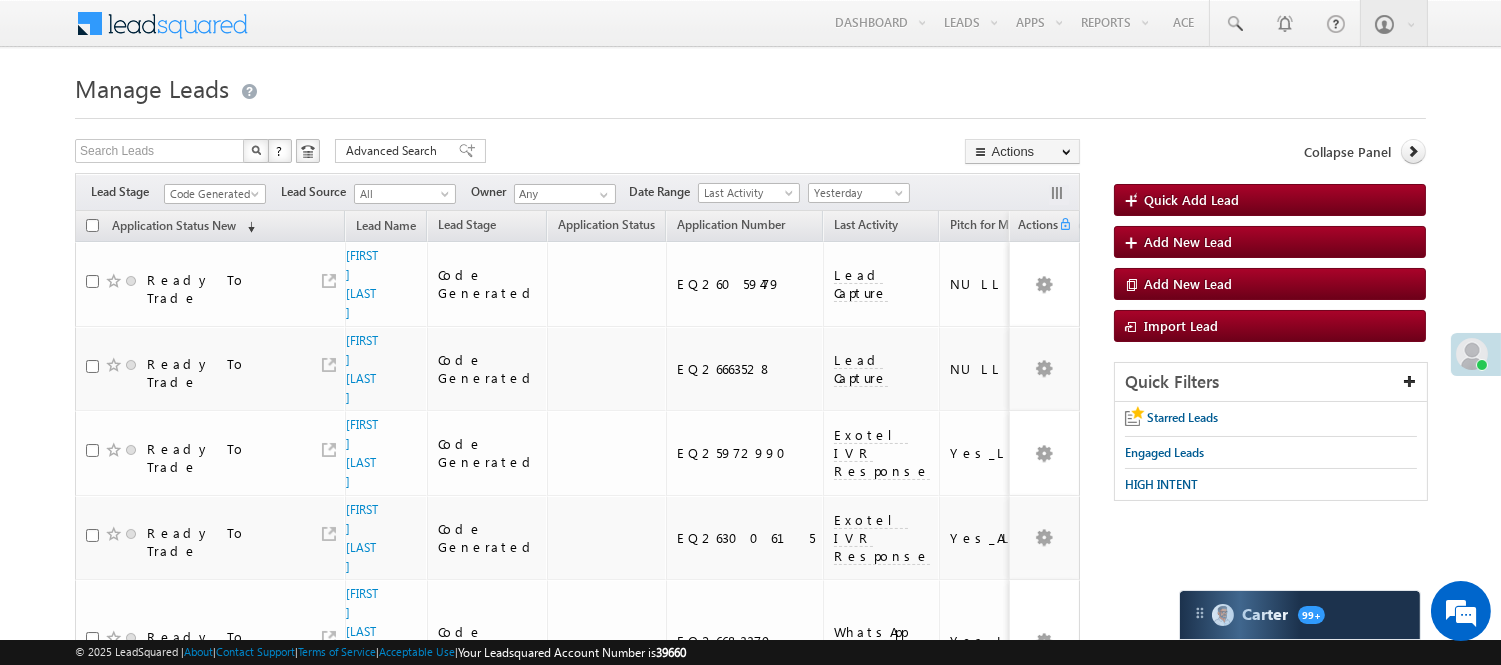 click on "Code Generated" at bounding box center (215, 191) 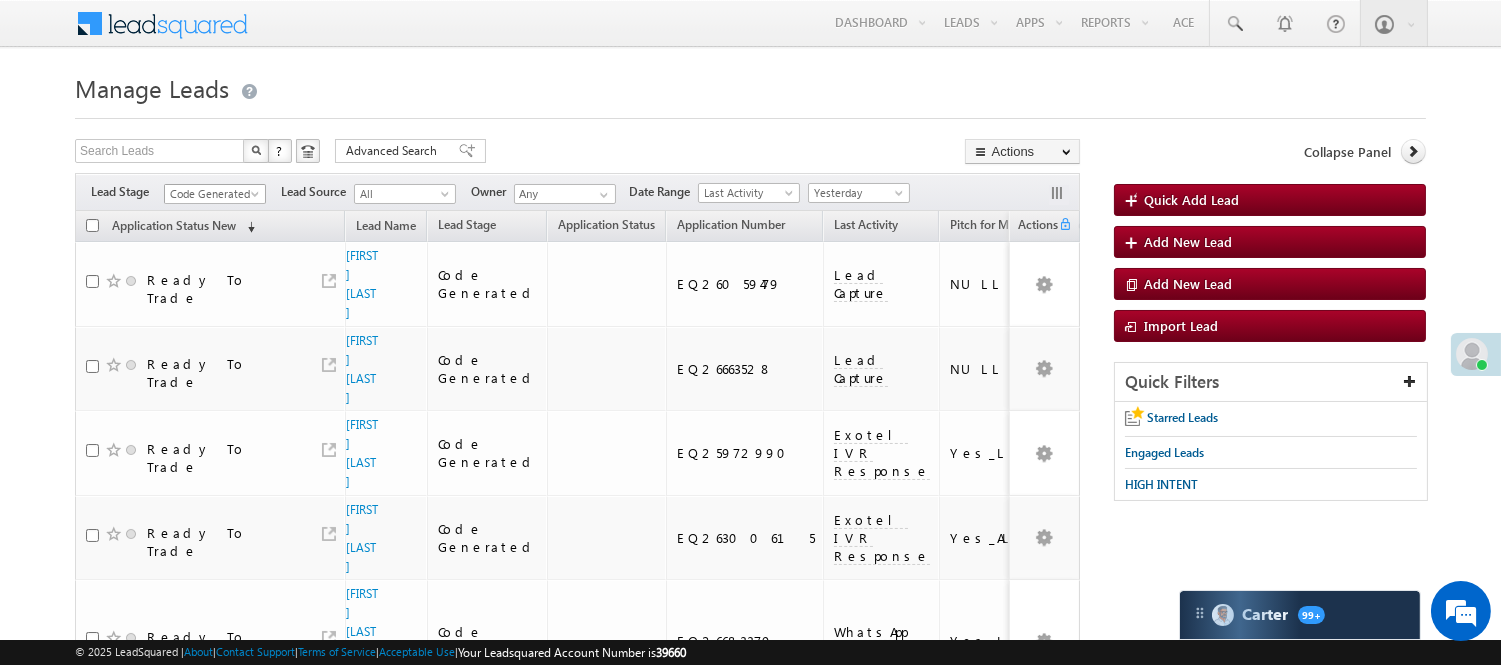 click on "Code Generated" at bounding box center [212, 194] 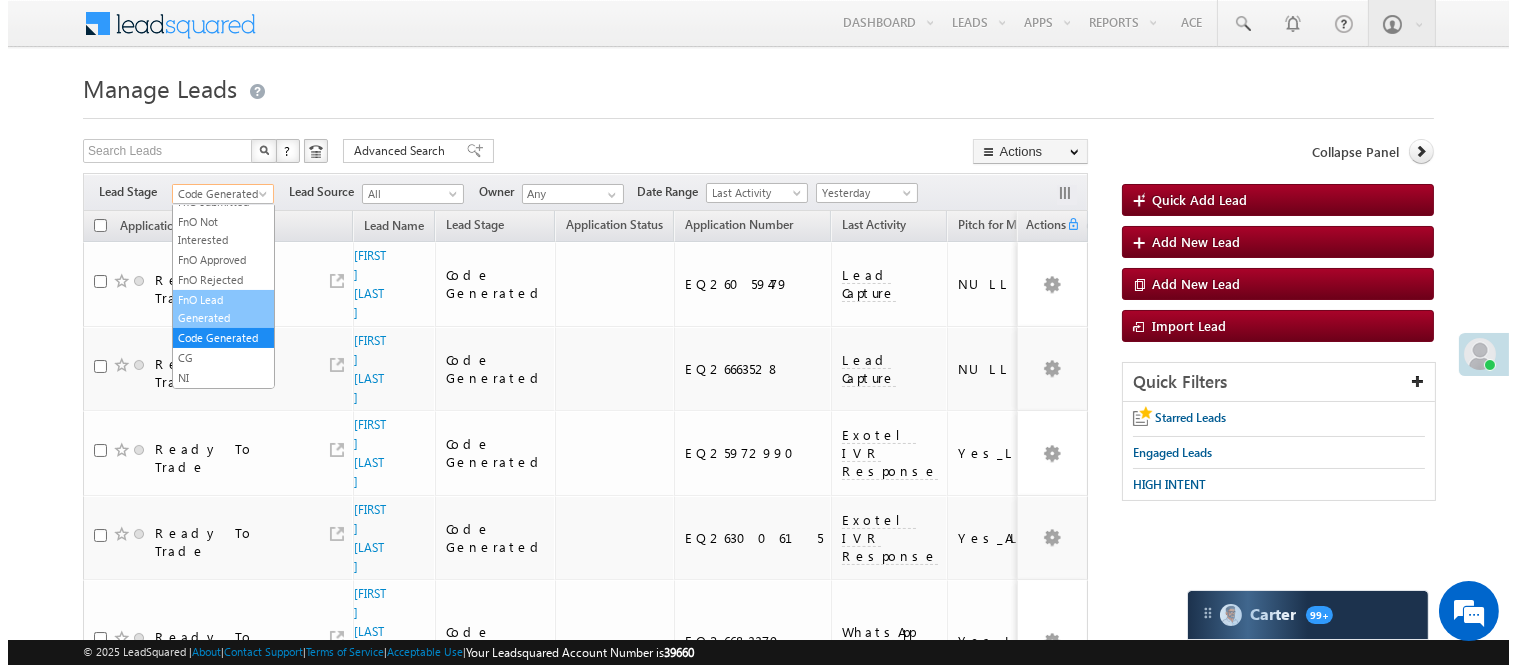 scroll, scrollTop: 0, scrollLeft: 0, axis: both 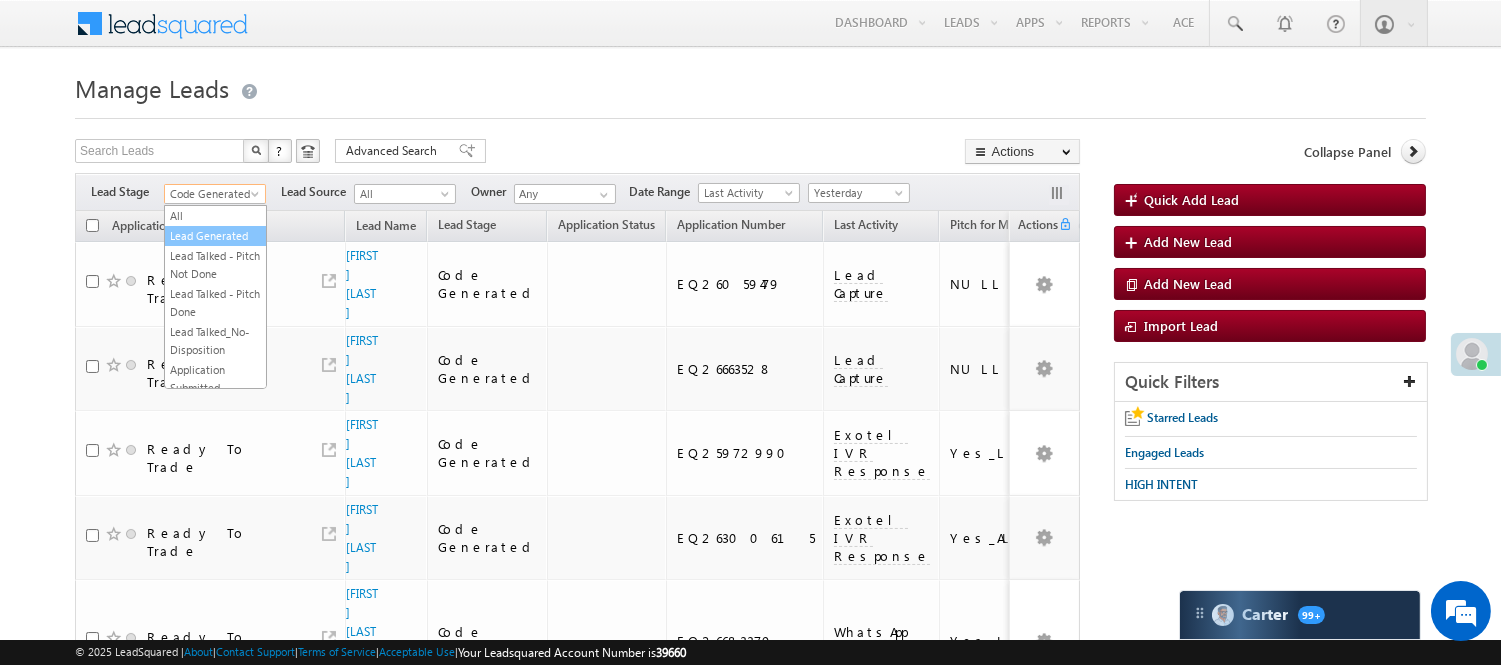 click on "Lead Generated" at bounding box center (215, 236) 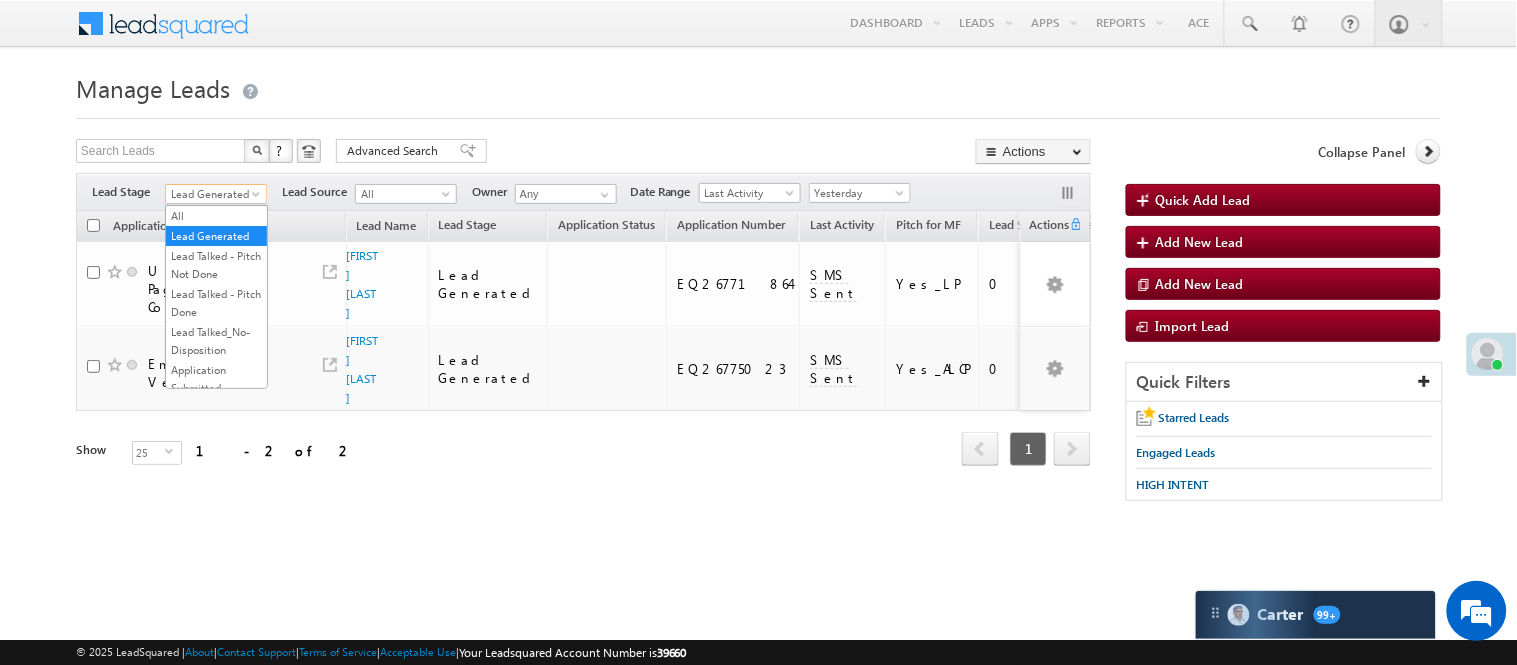 click on "Lead Generated" at bounding box center [213, 194] 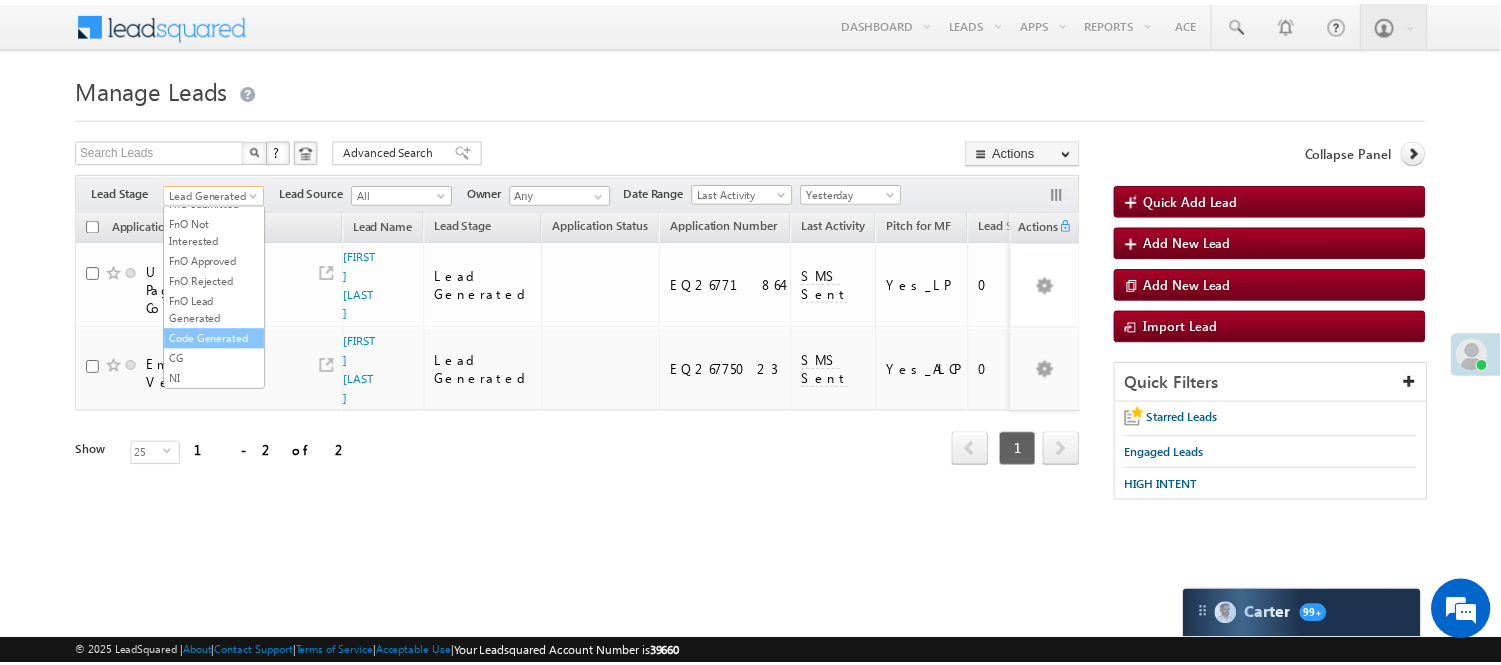 scroll, scrollTop: 496, scrollLeft: 0, axis: vertical 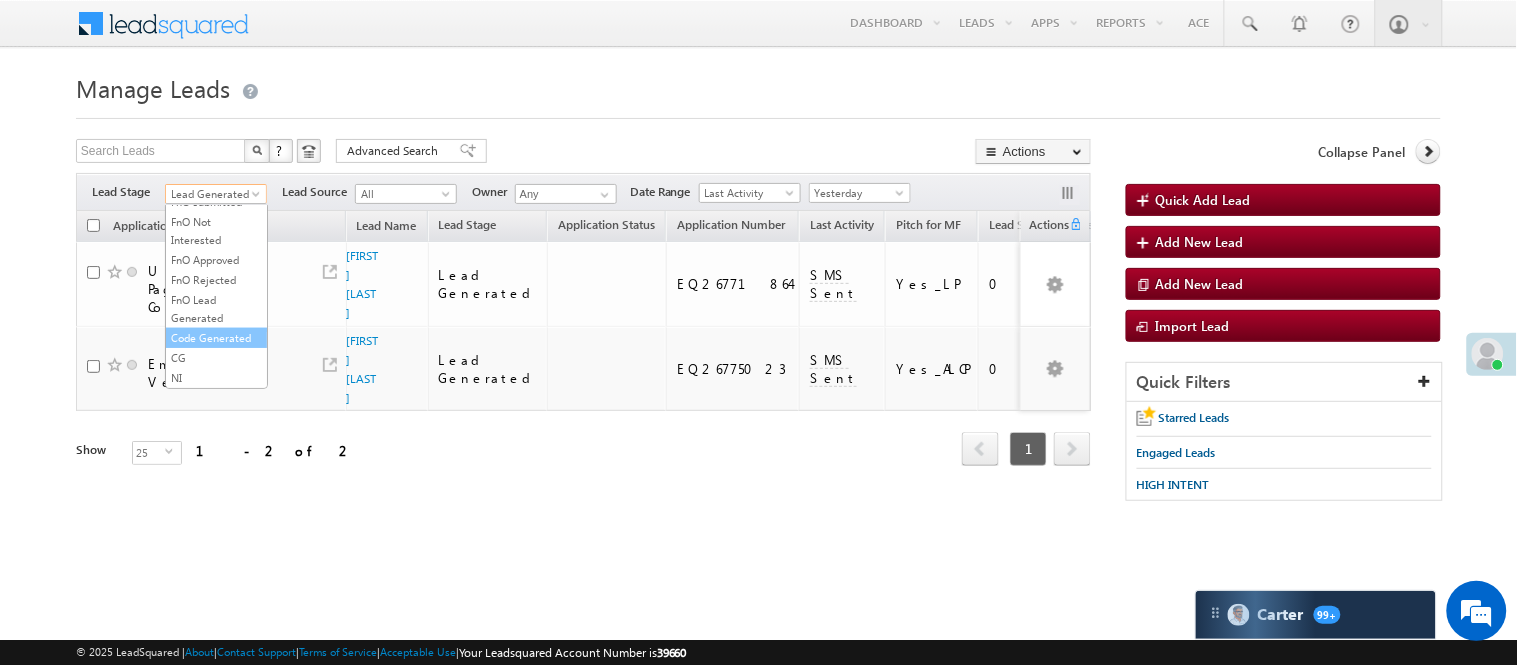 click on "Code Generated" at bounding box center [216, 338] 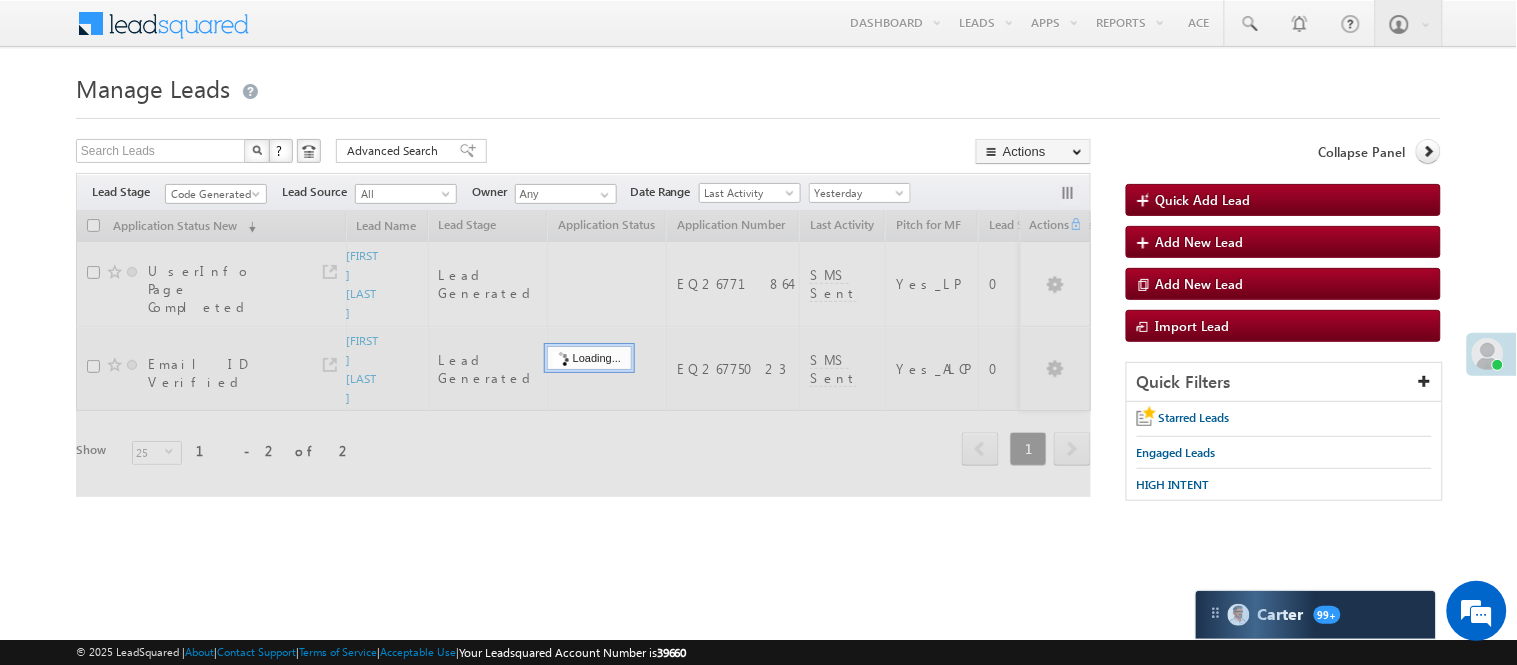 click on "Manage Leads" at bounding box center [758, 86] 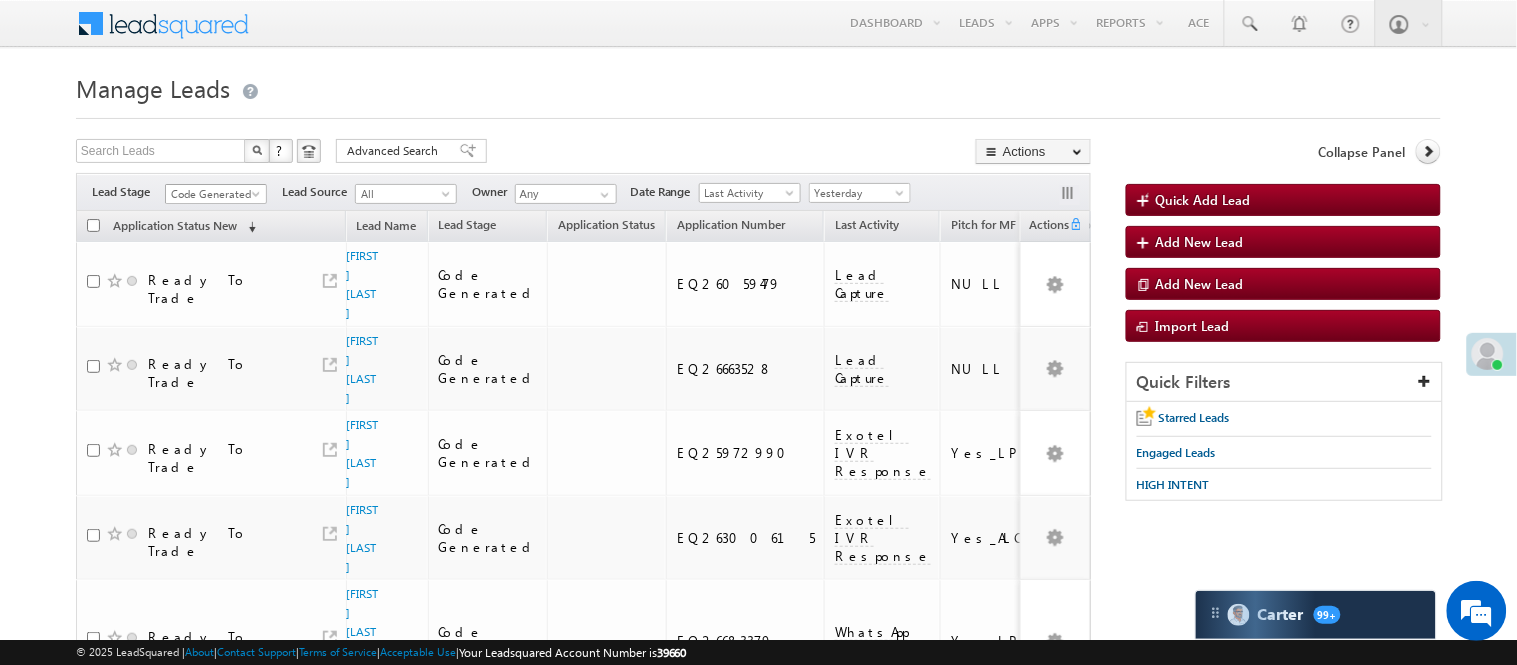 click on "Code Generated" at bounding box center (216, 194) 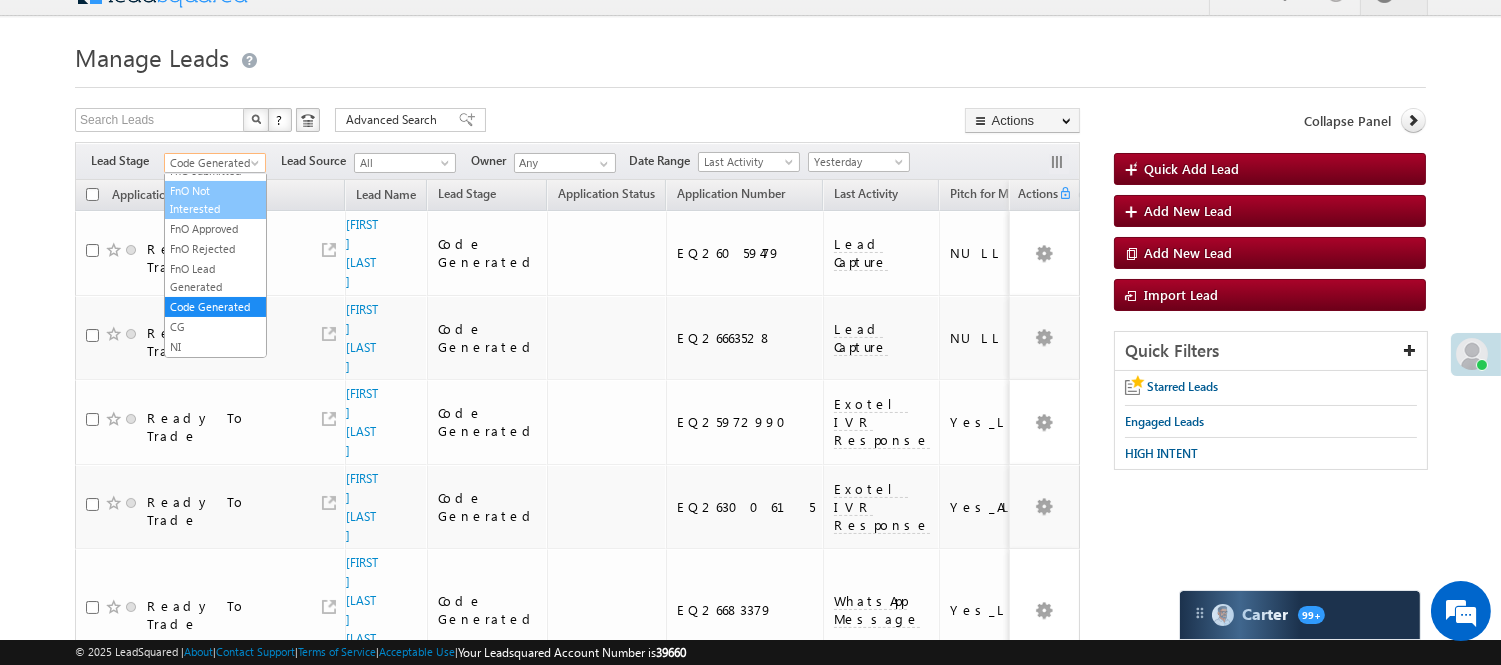 scroll, scrollTop: 0, scrollLeft: 0, axis: both 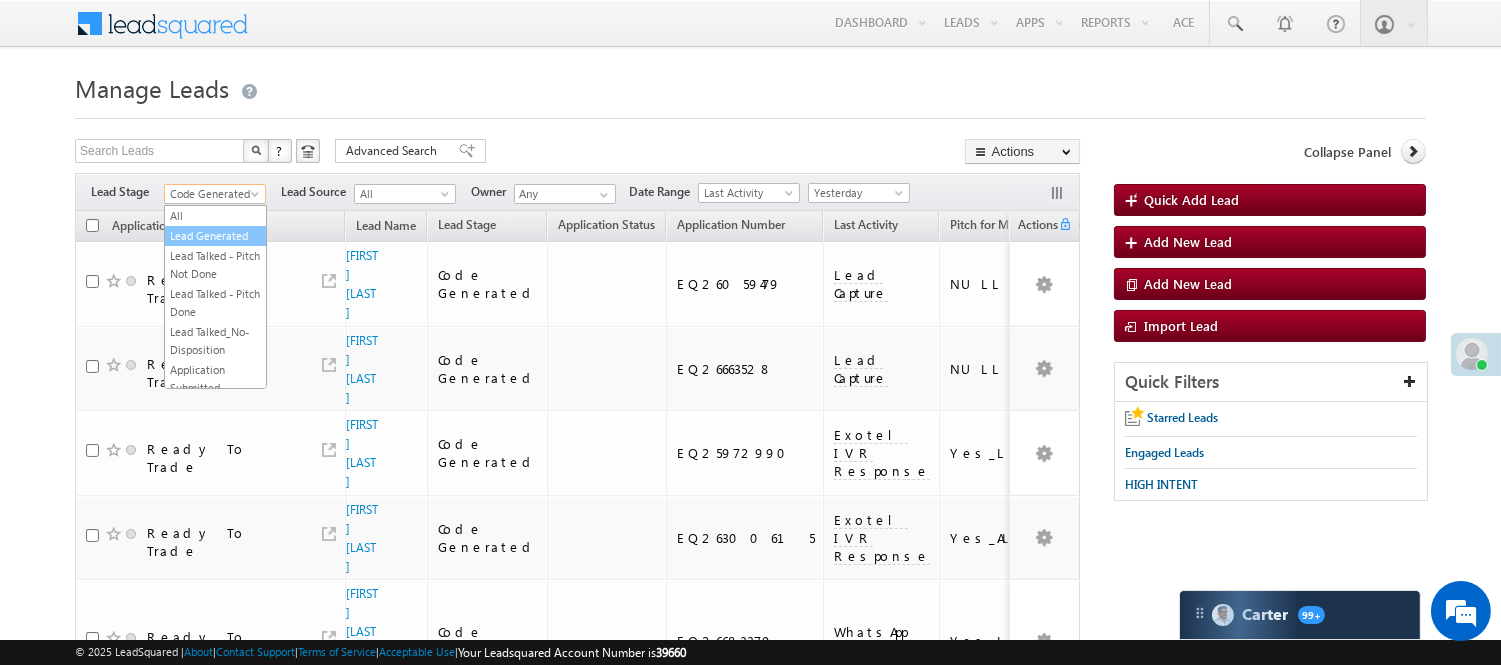 click on "Lead Generated" at bounding box center (215, 236) 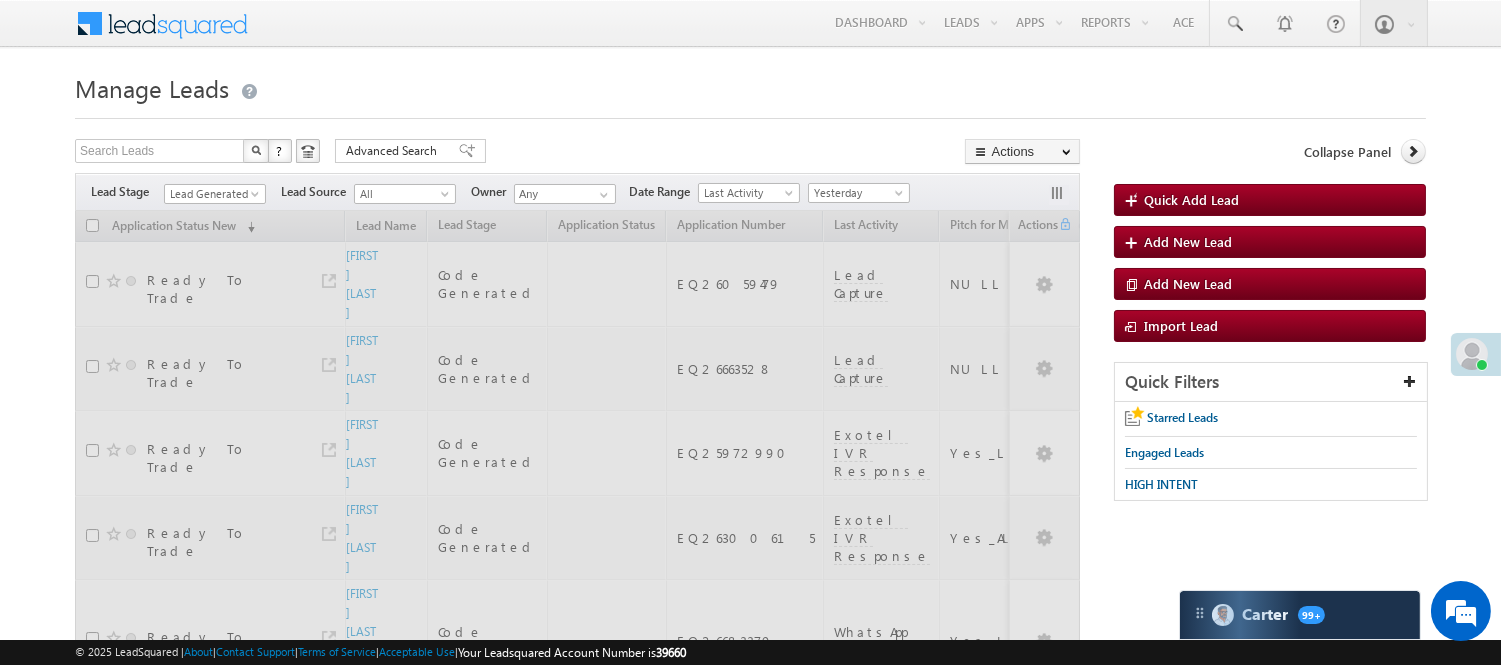 click on "Search Leads X ?   17 results found
Advanced Search
Advanced Search
Advanced search results
Actions Export Leads Reset all Filters
Actions Export Leads Bulk Update Send Email Add to List Add Activity Change Owner Change Stage Delete Merge Leads" at bounding box center (577, 153) 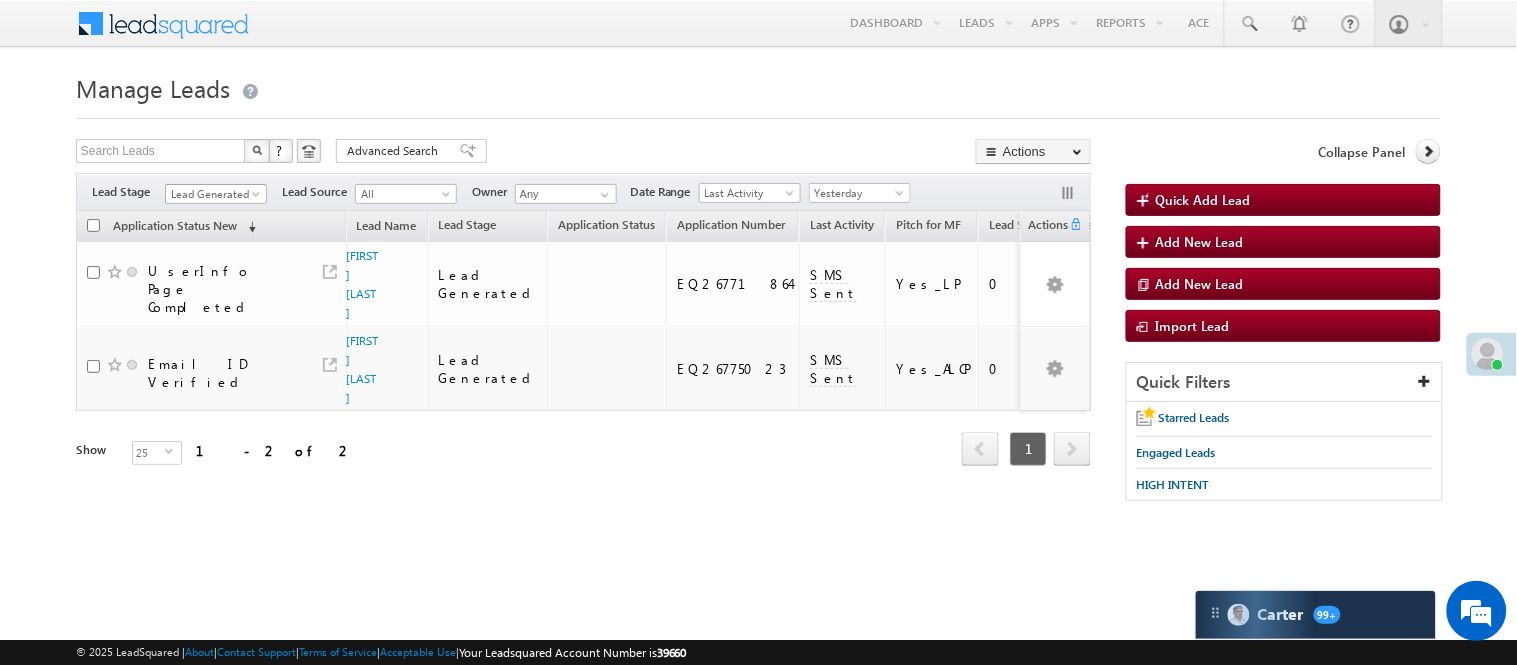 click on "Lead Generated" at bounding box center (213, 194) 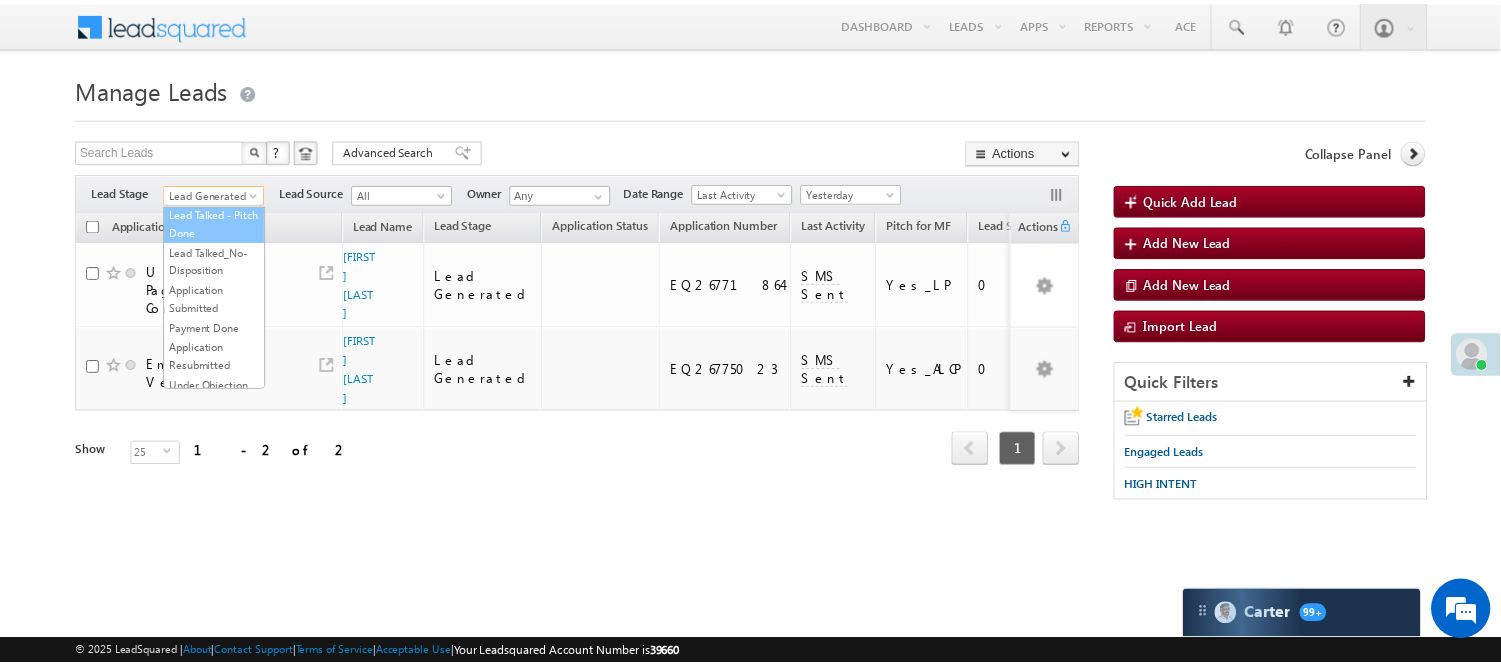 scroll, scrollTop: 0, scrollLeft: 0, axis: both 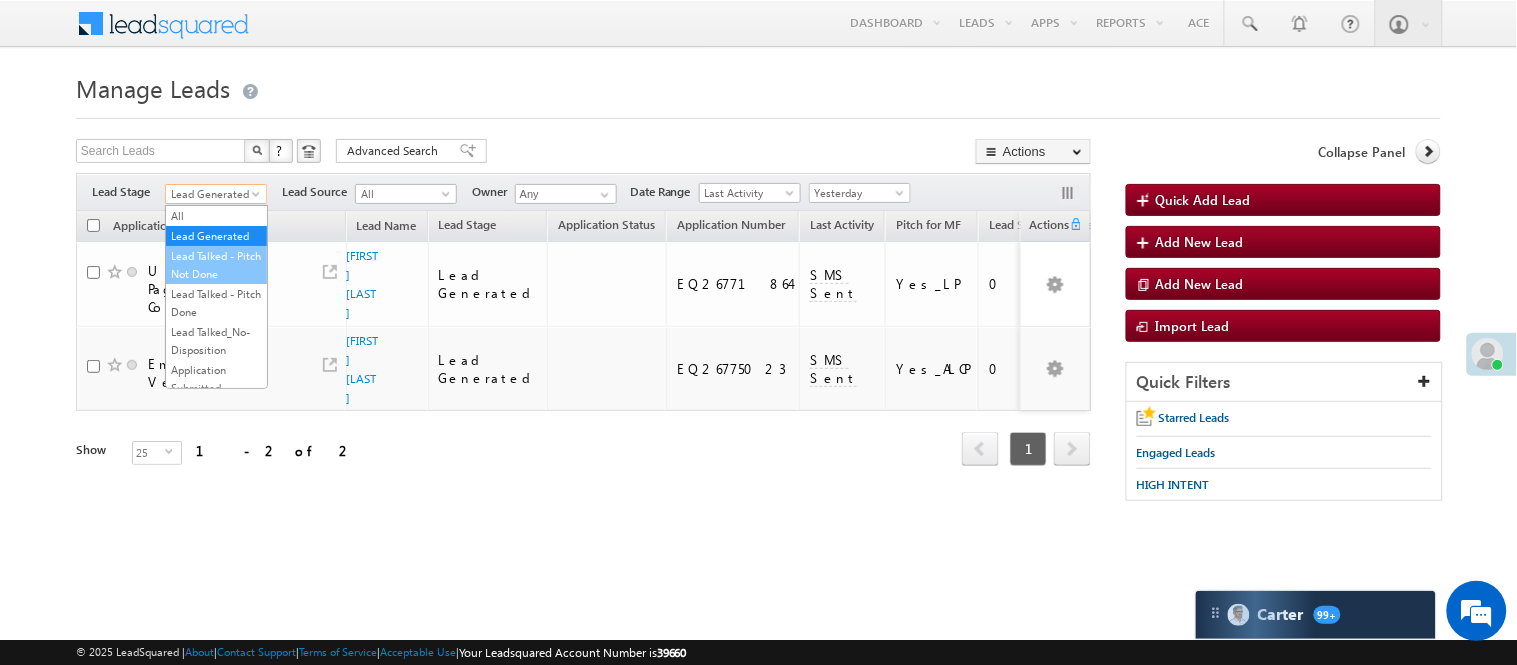 click on "Lead Talked - Pitch Not Done" at bounding box center [216, 265] 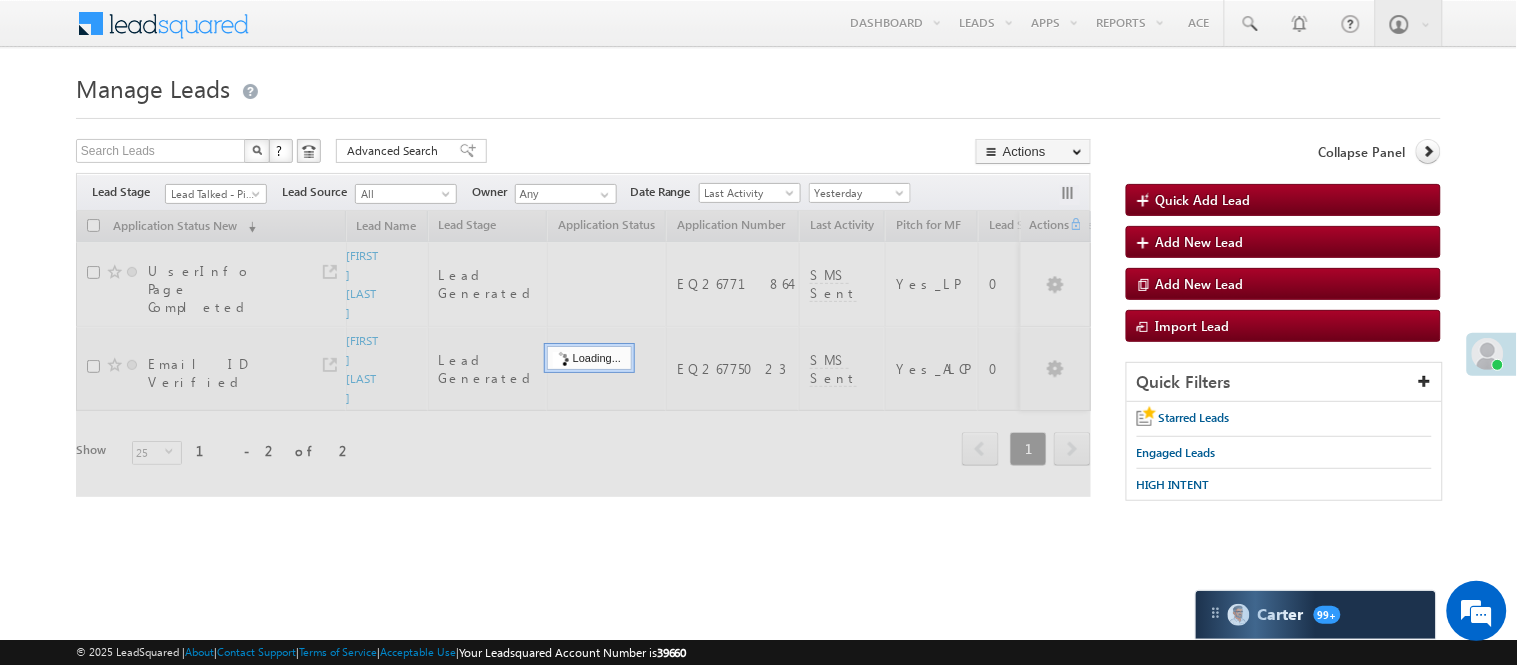 click on "Manage Leads
Quick Add Lead
Search Leads X ?   2 results found
Advanced Search
Advanced Search
Actions Actions" at bounding box center (758, 294) 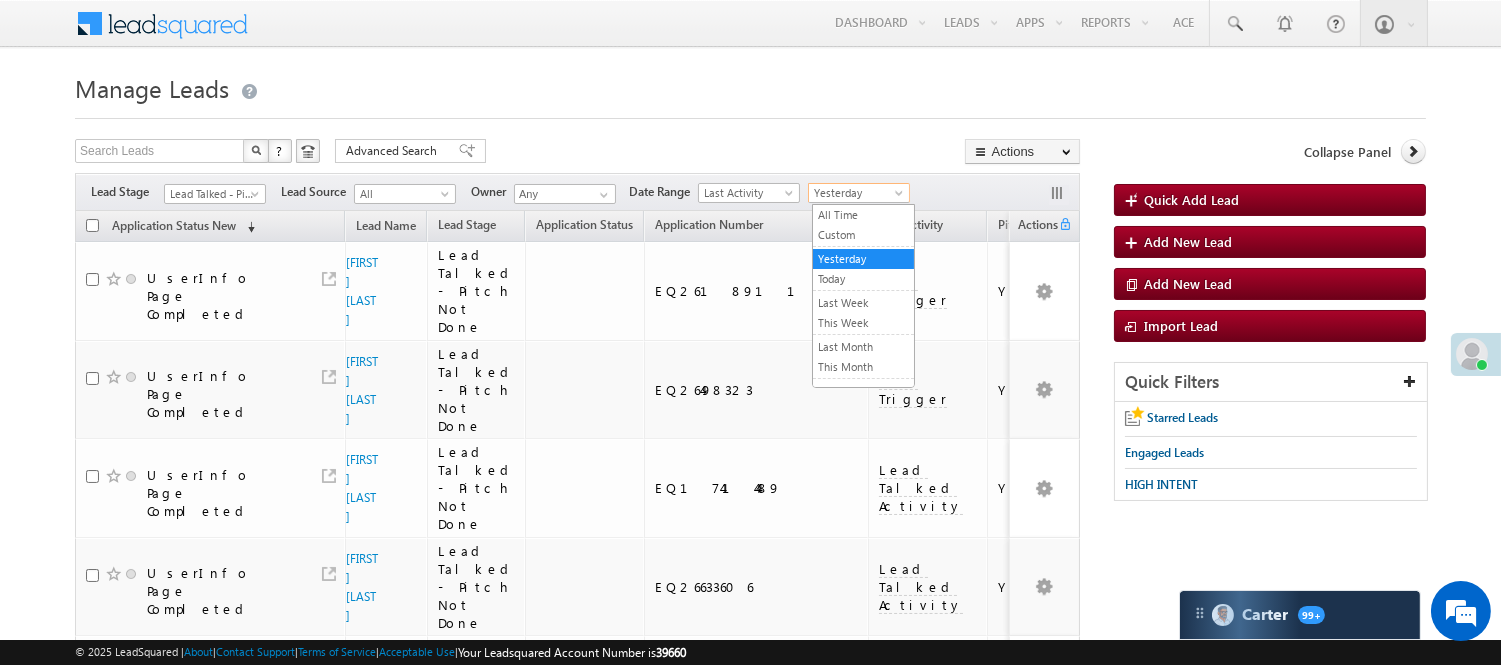 click on "Yesterday" at bounding box center [856, 193] 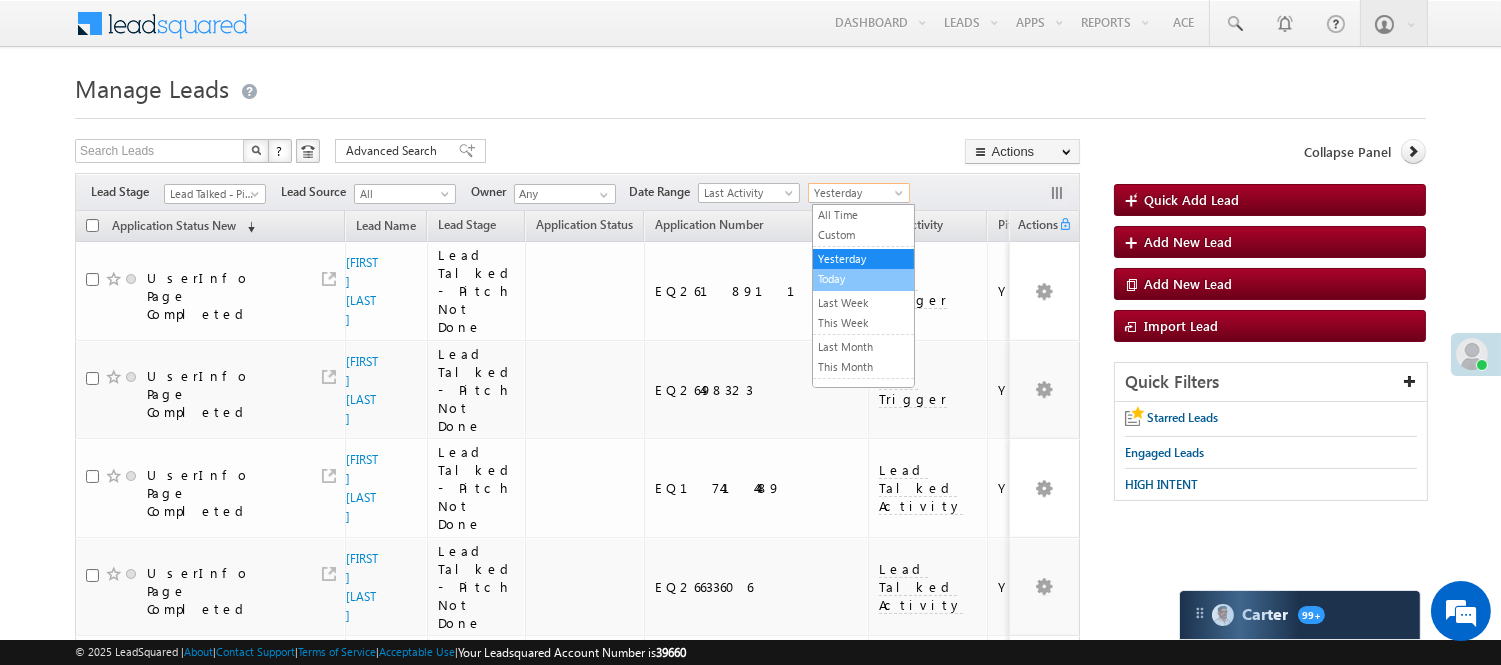 click on "Today" at bounding box center (863, 279) 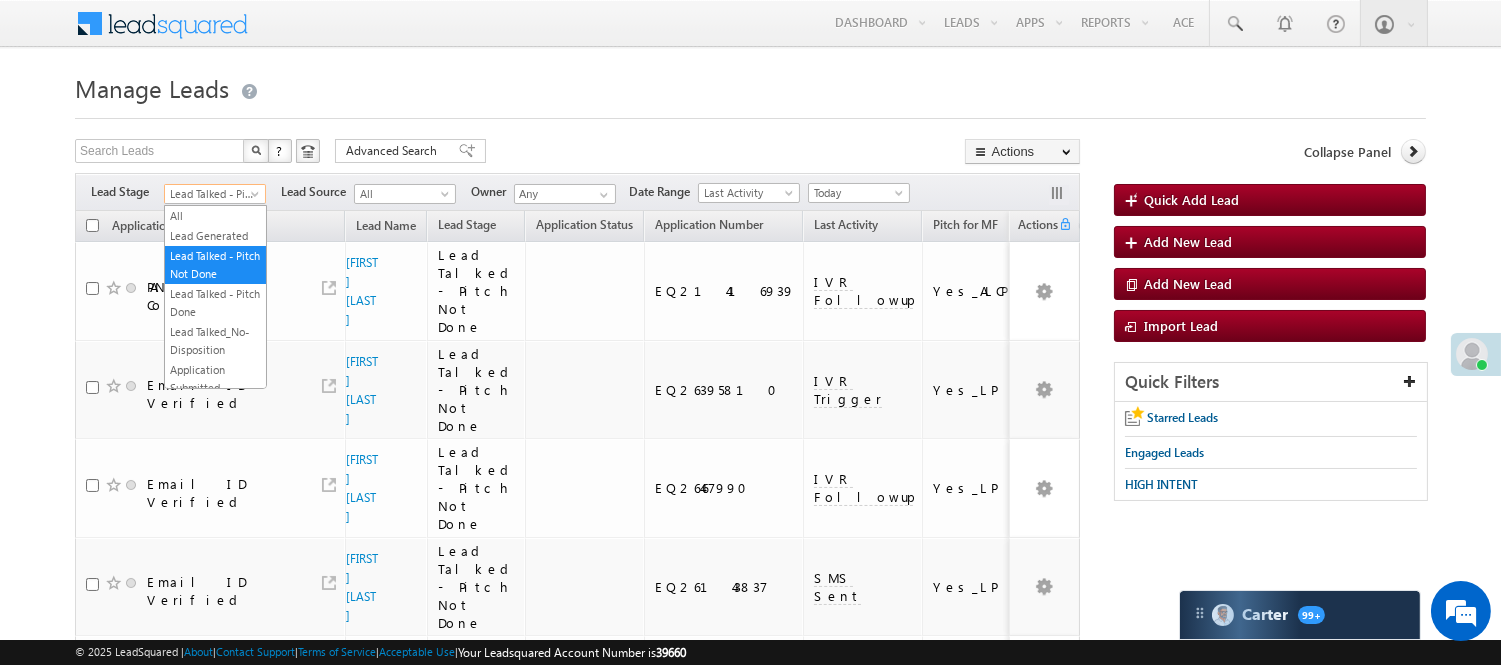 click at bounding box center (257, 198) 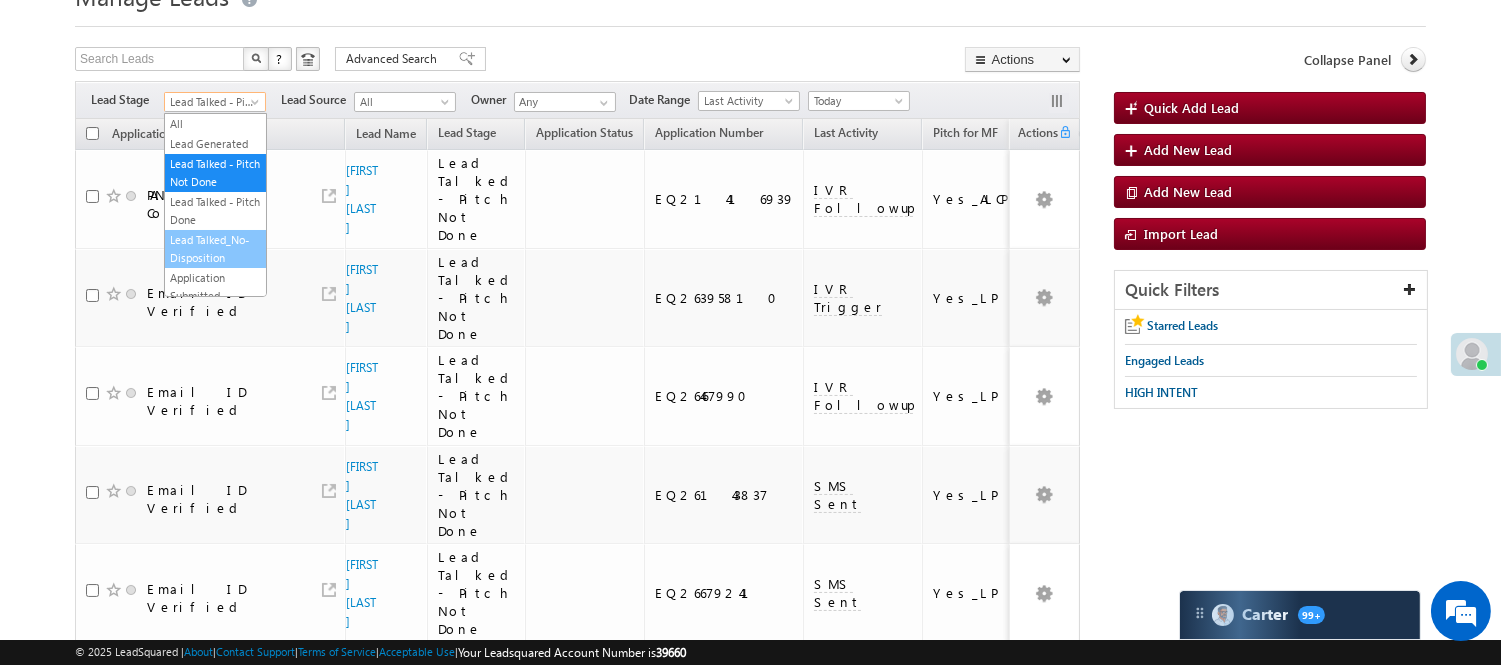 scroll, scrollTop: 0, scrollLeft: 0, axis: both 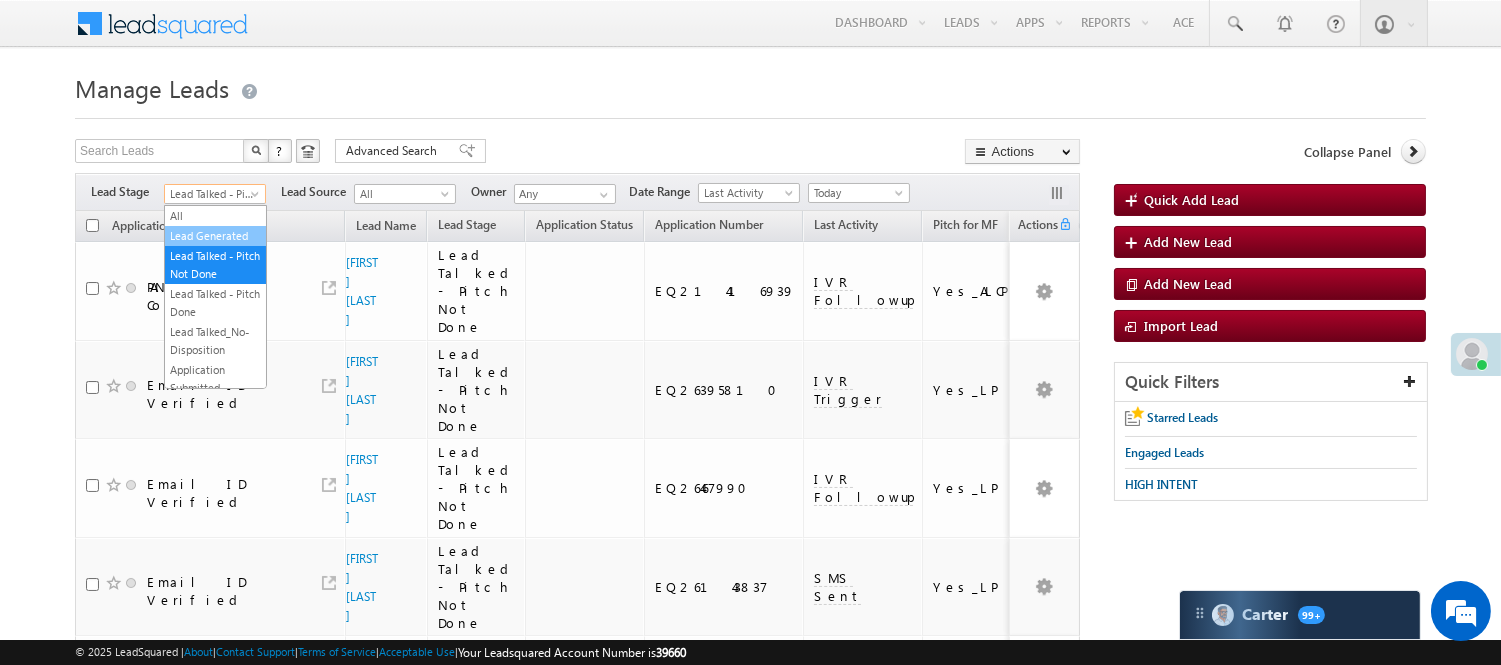 click on "Lead Generated" at bounding box center [215, 236] 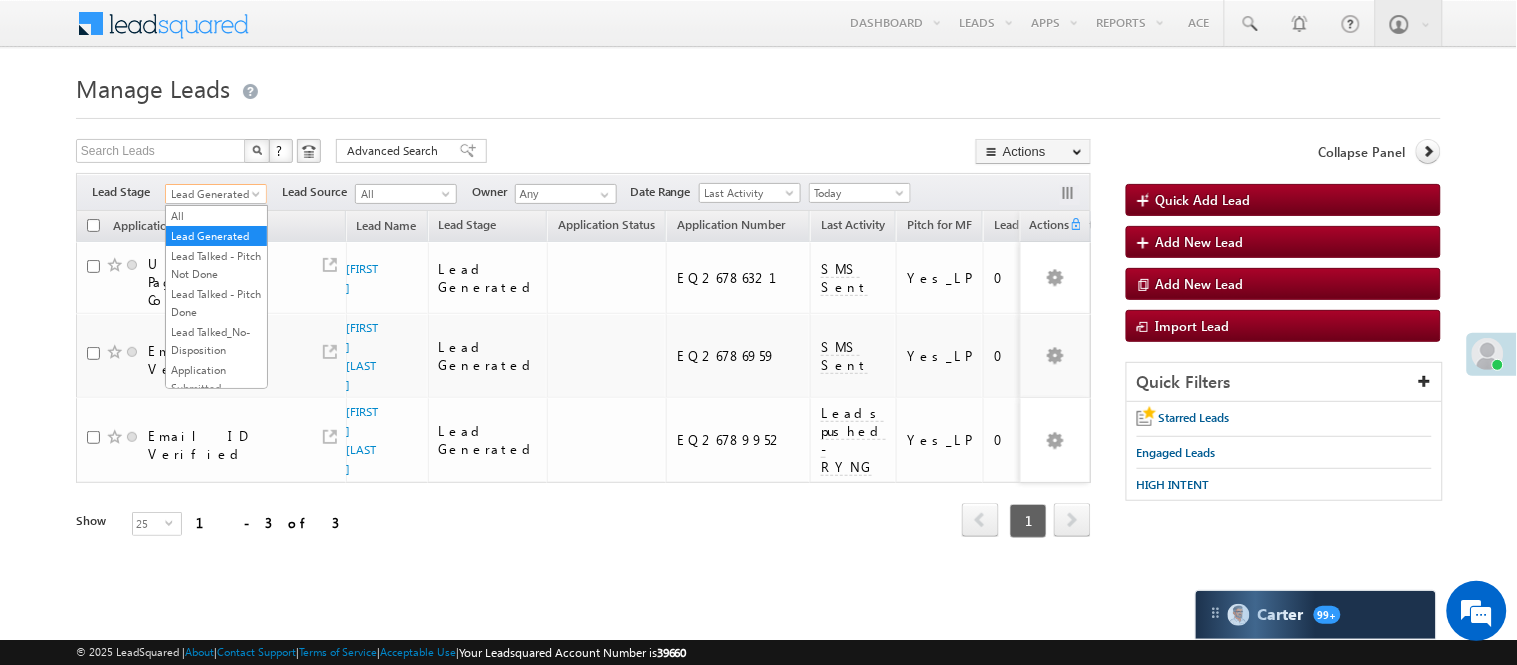 click on "Lead Generated" at bounding box center (213, 194) 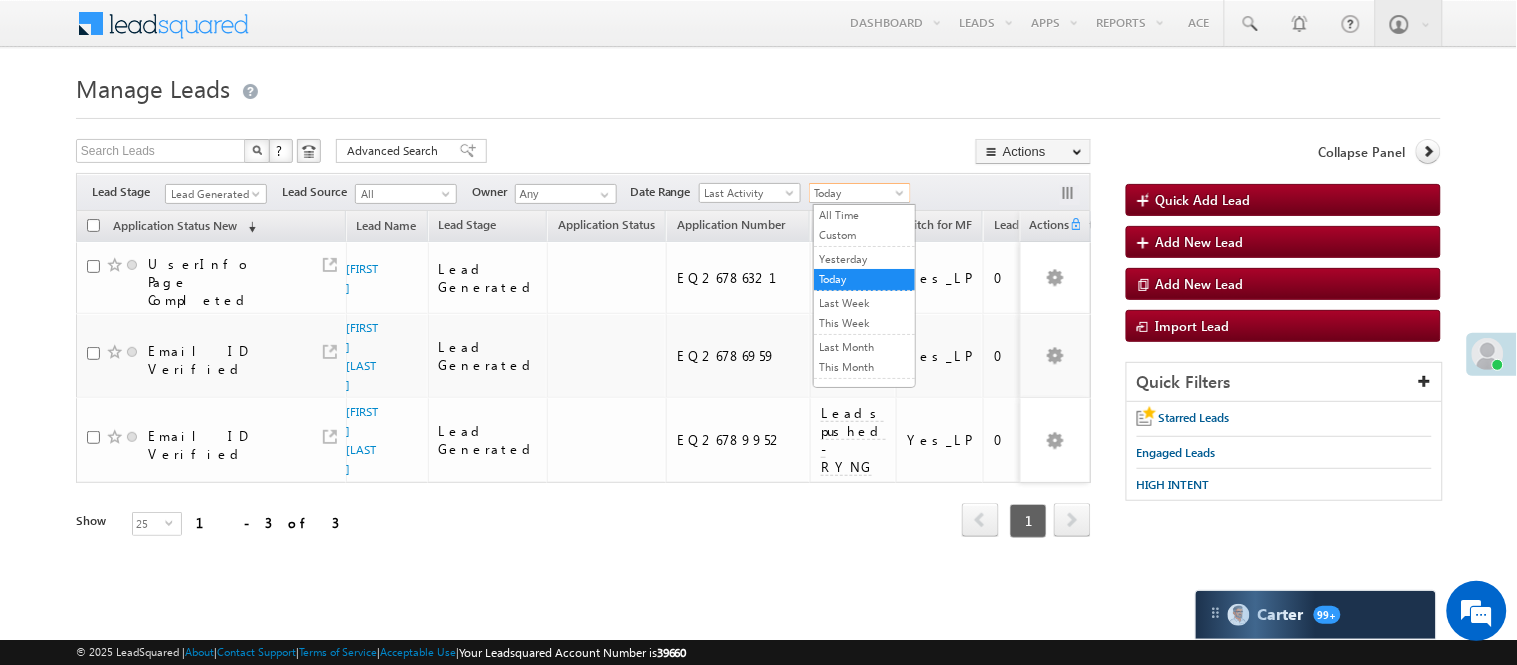 click on "Today" at bounding box center (857, 193) 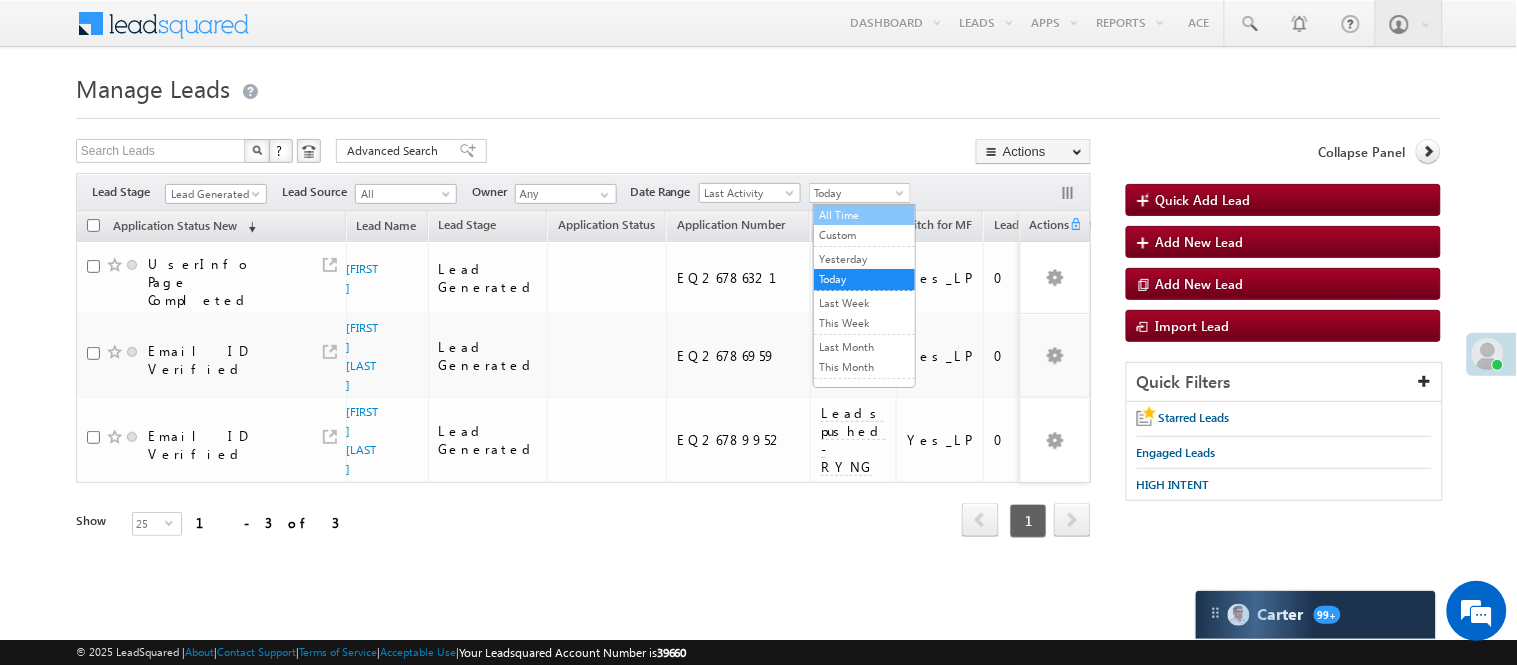 click on "All Time" at bounding box center [864, 215] 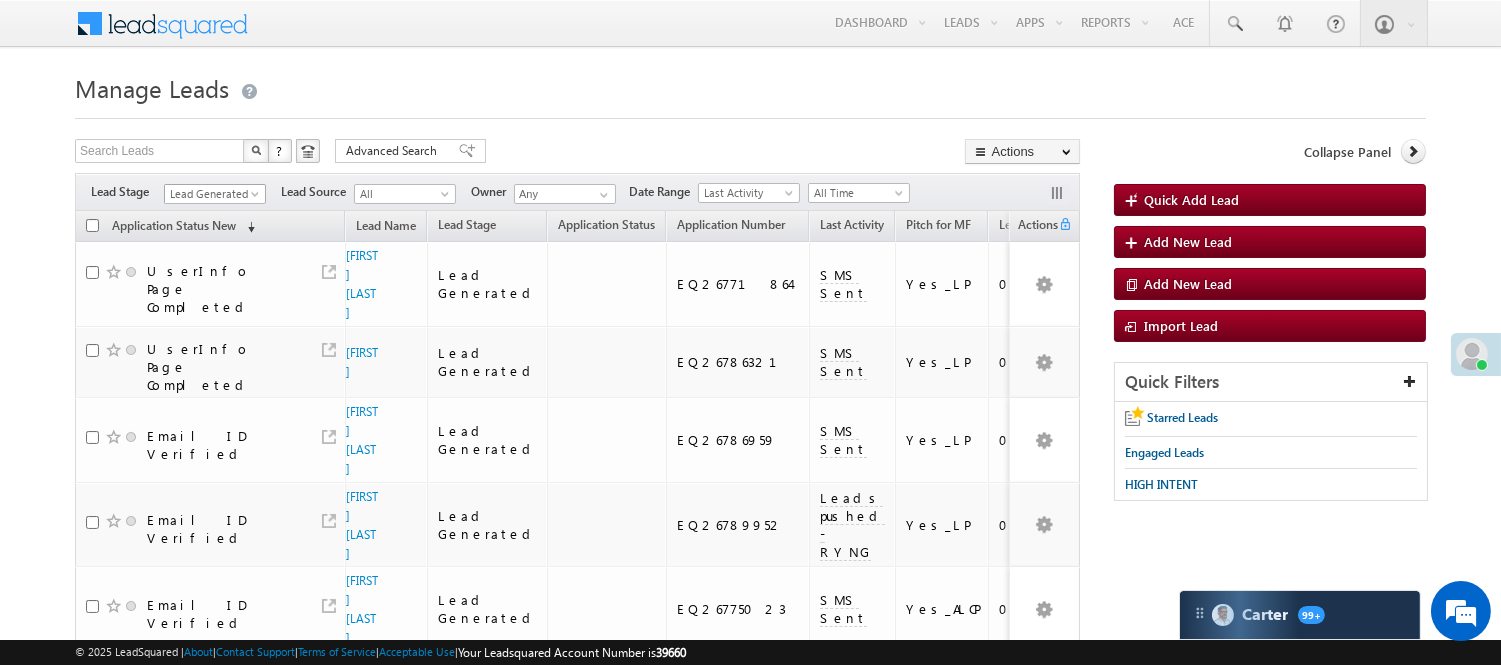 click on "Lead Generated" at bounding box center (212, 194) 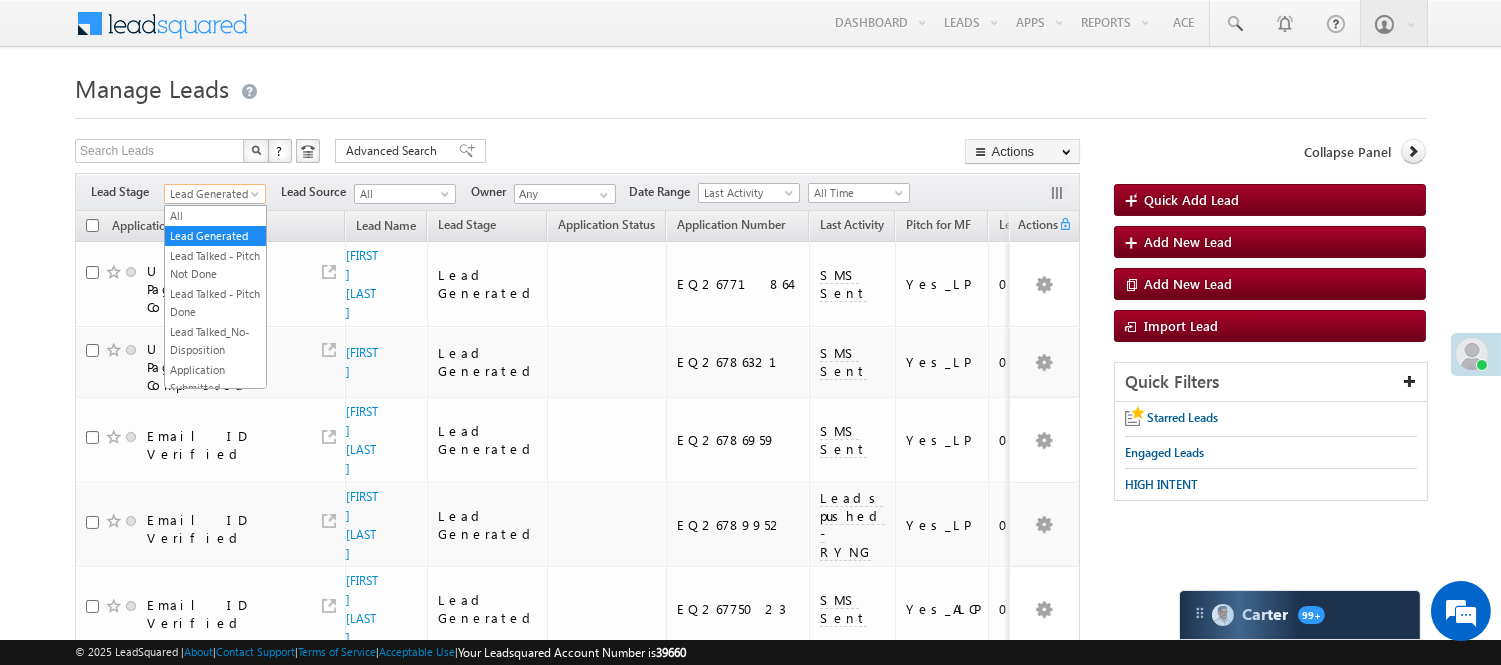 drag, startPoint x: 414, startPoint y: 600, endPoint x: 324, endPoint y: 478, distance: 151.60475 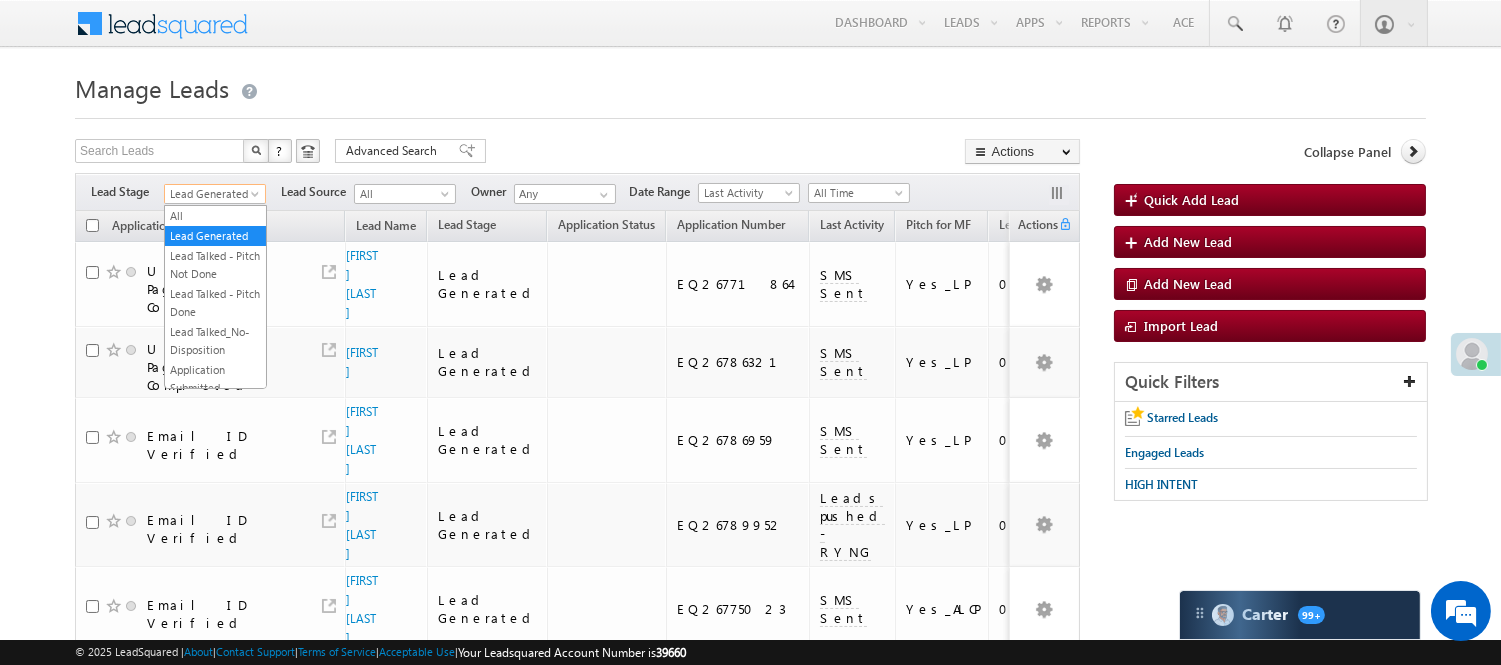 click on "Refresh first prev 1 next last 1 - 5 of 5" at bounding box center [577, 681] 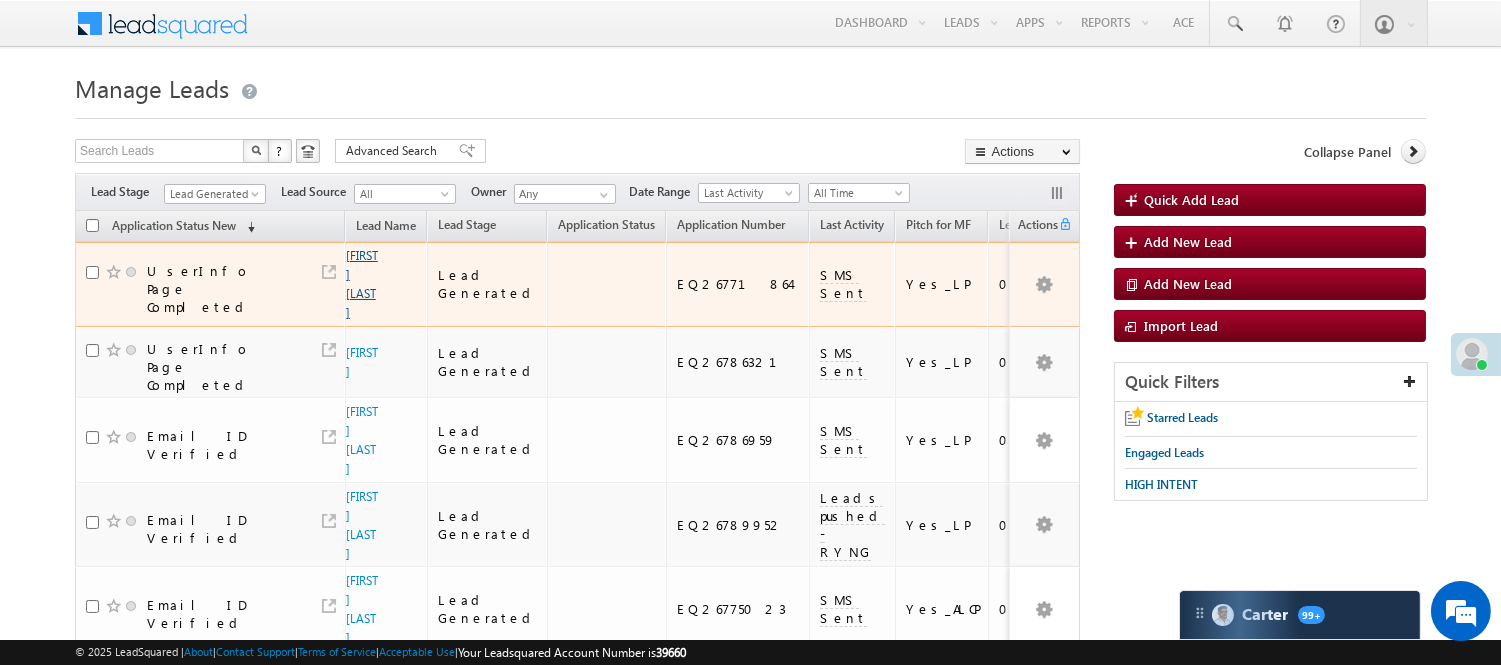 click on "Naitik Chavhan" at bounding box center [362, 284] 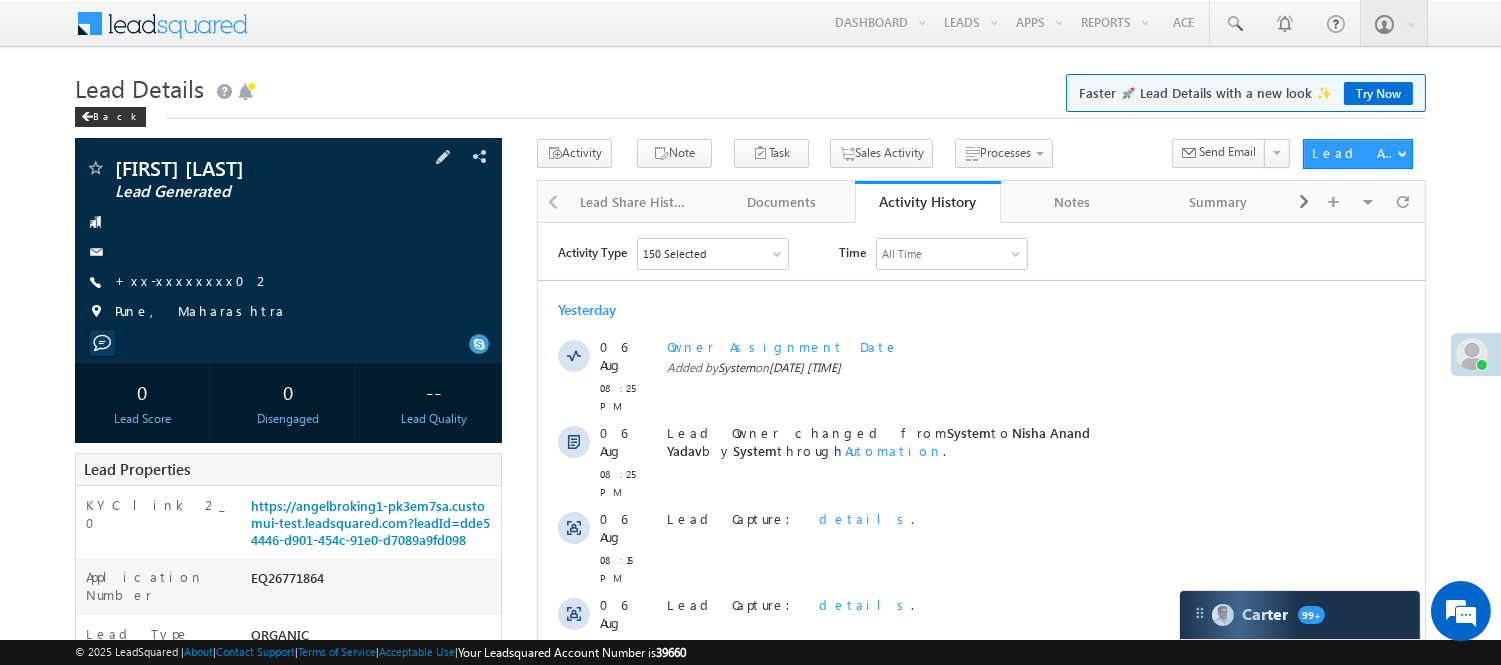 scroll, scrollTop: 0, scrollLeft: 0, axis: both 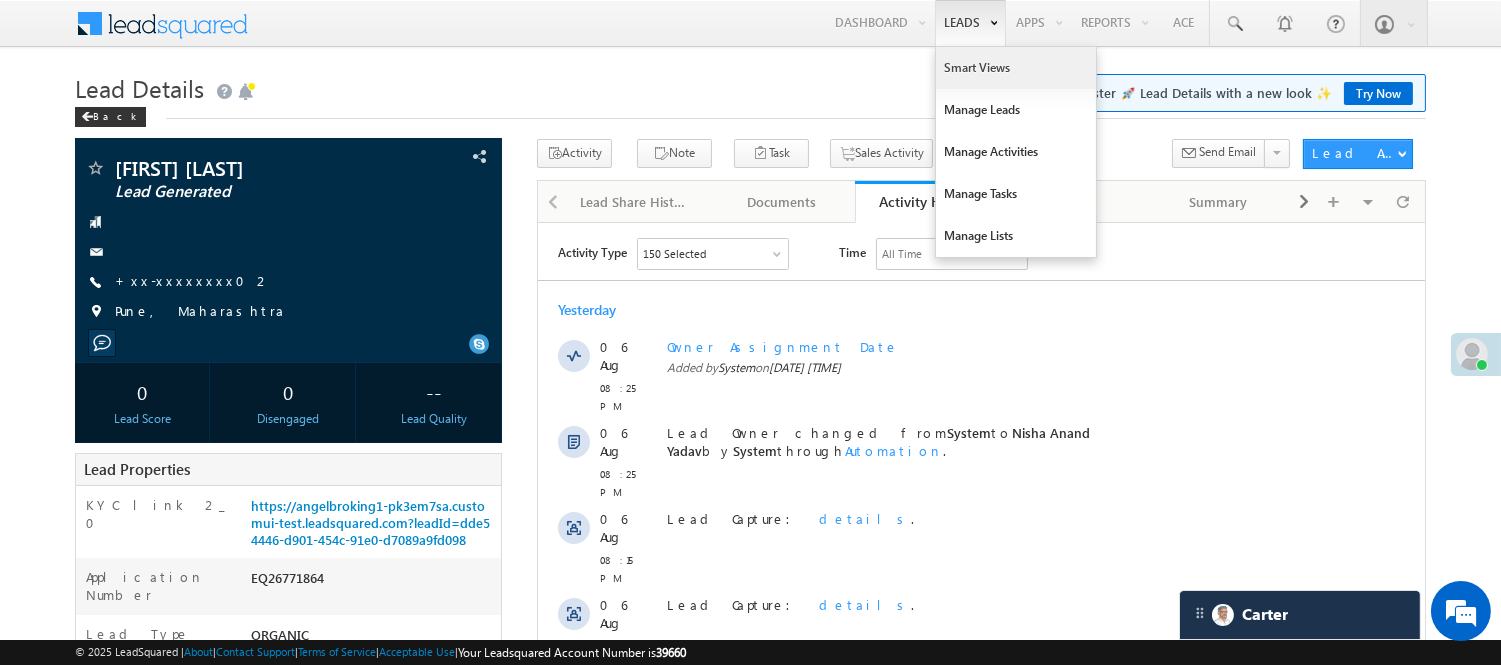 click on "Smart Views" at bounding box center (1016, 68) 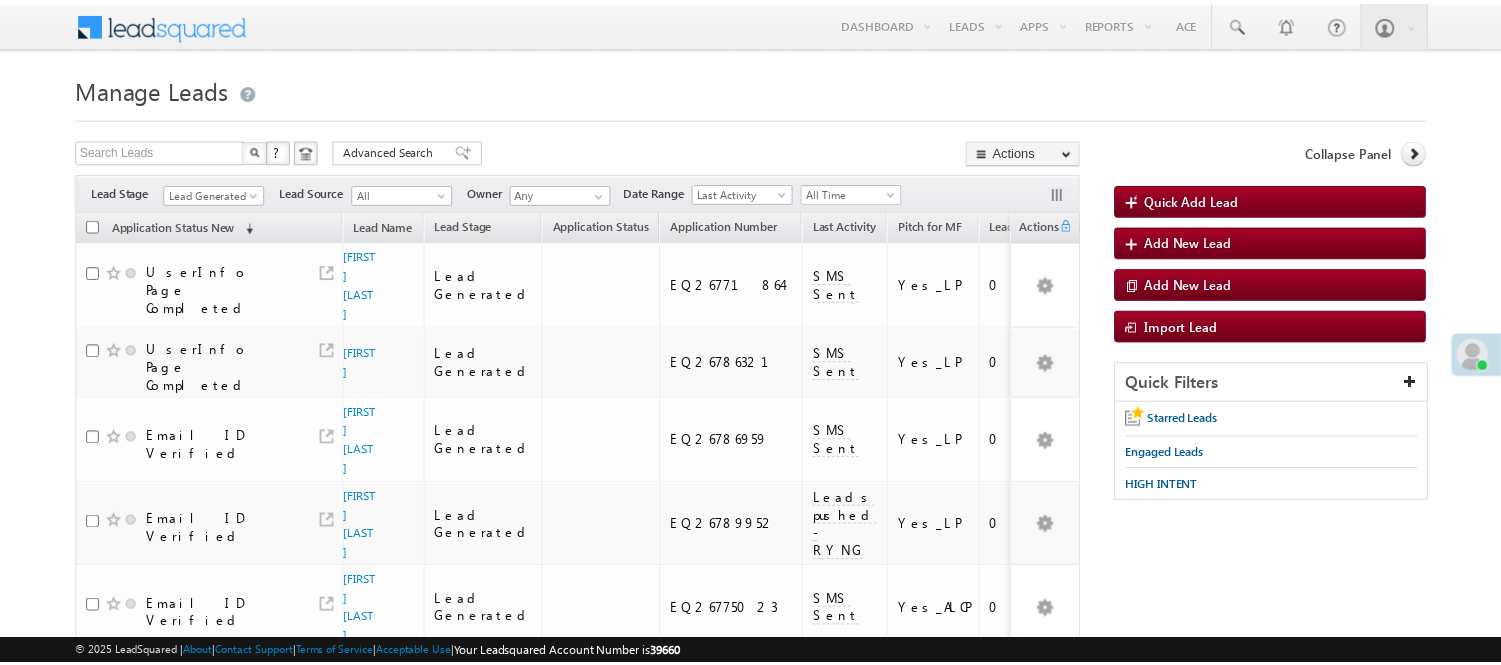 scroll, scrollTop: 0, scrollLeft: 0, axis: both 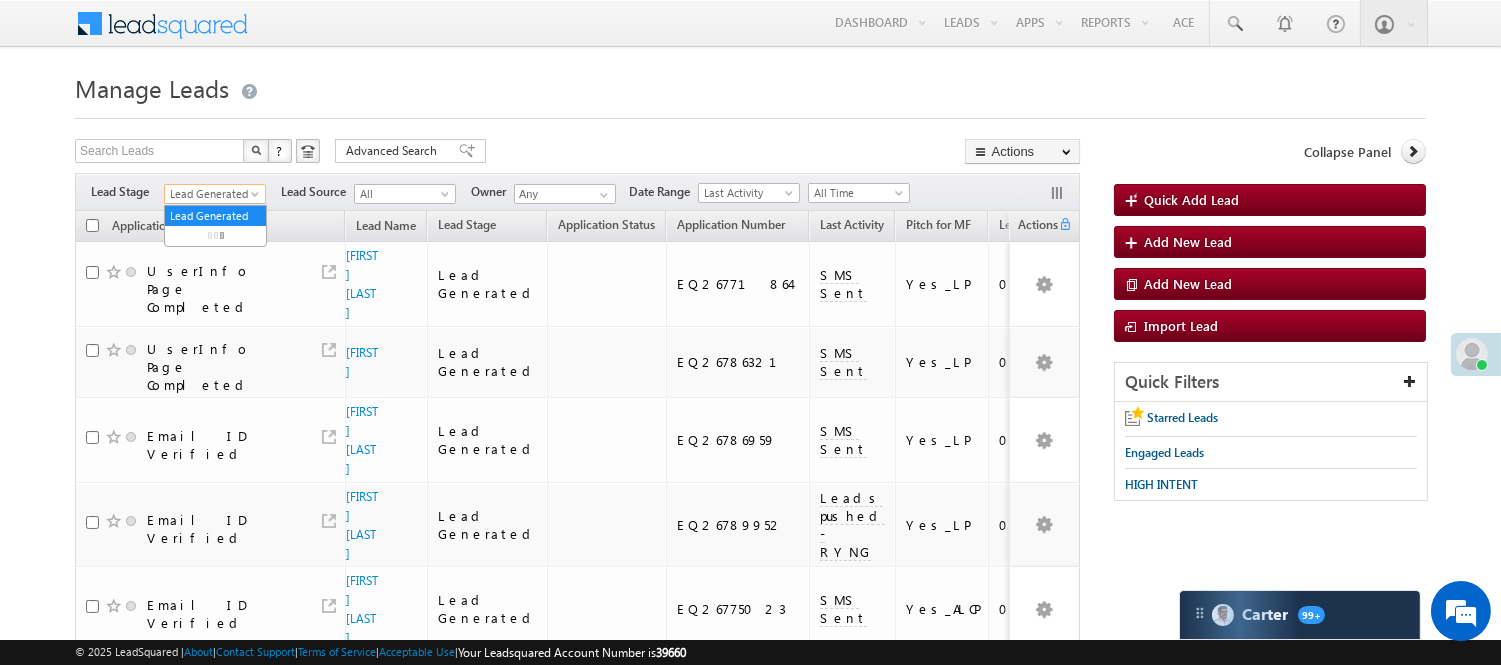 click on "Lead Generated" at bounding box center (212, 194) 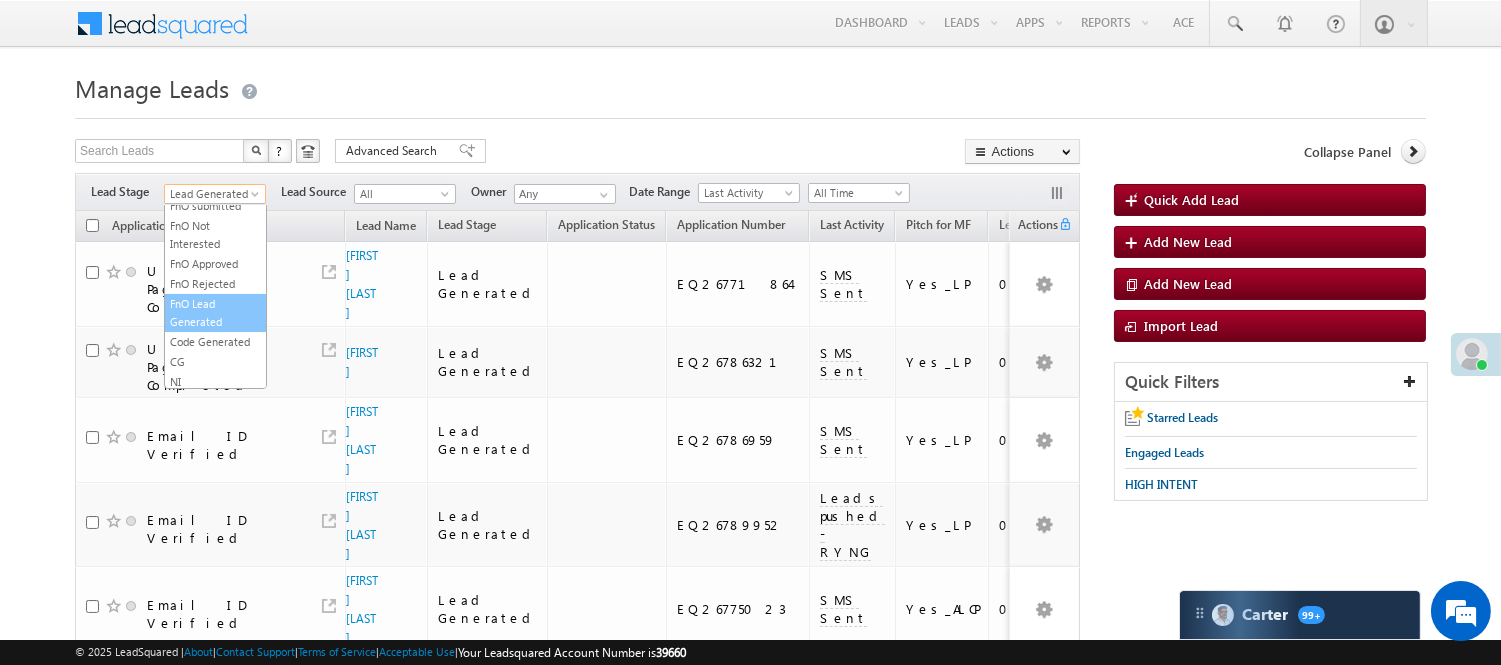 scroll, scrollTop: 496, scrollLeft: 0, axis: vertical 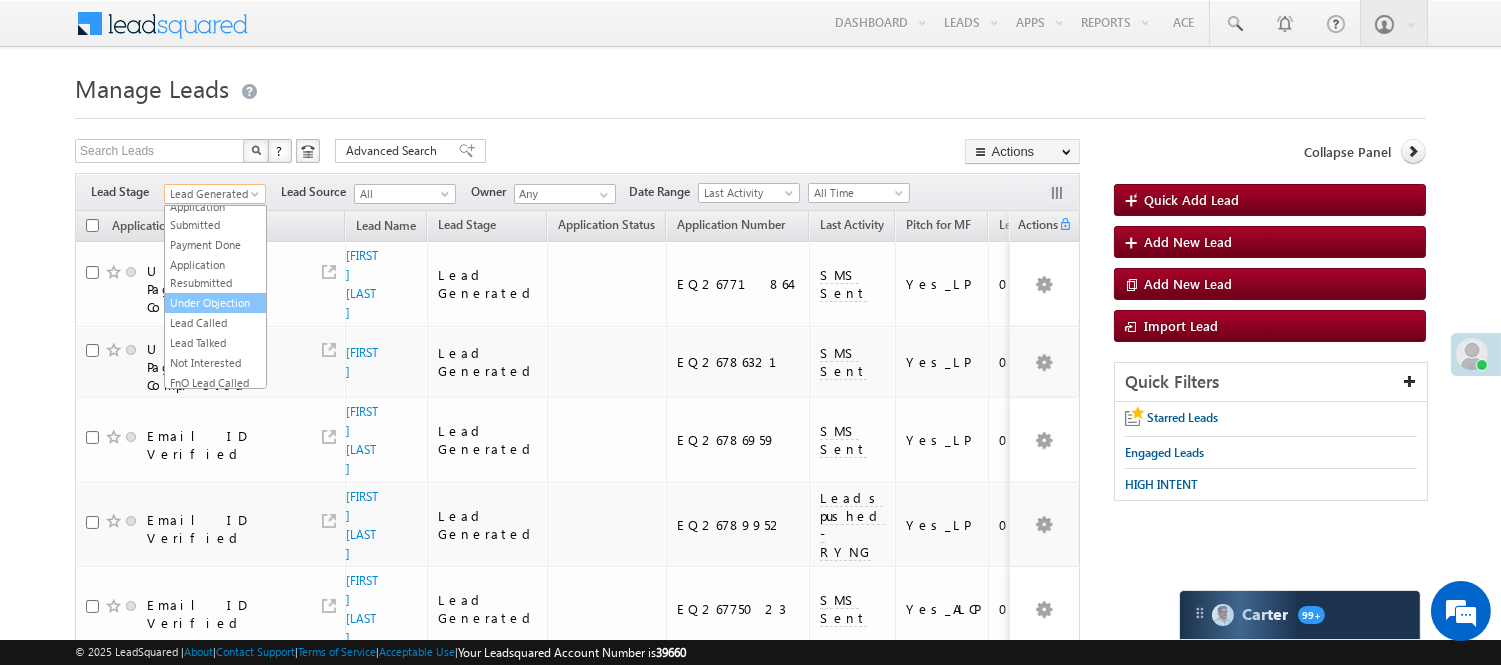click on "Under Objection" at bounding box center [215, 303] 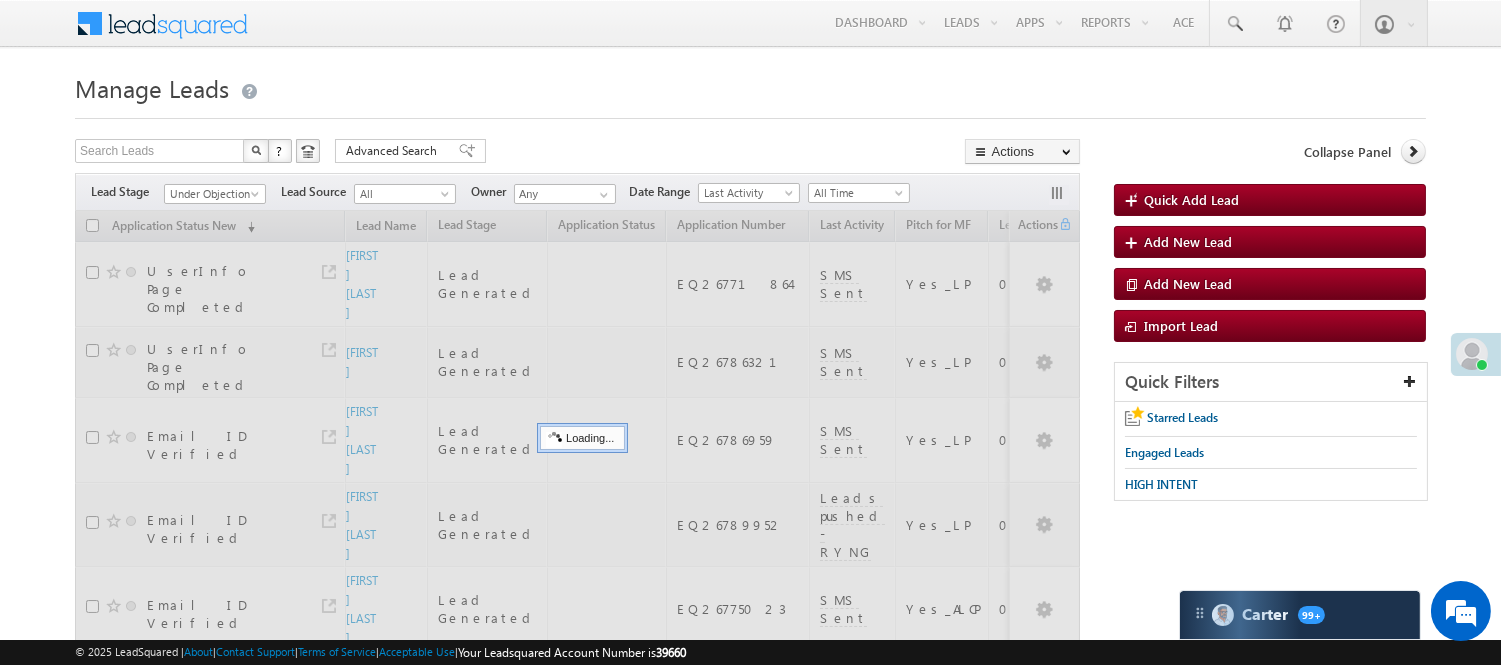 click on "Manage Leads" at bounding box center (750, 86) 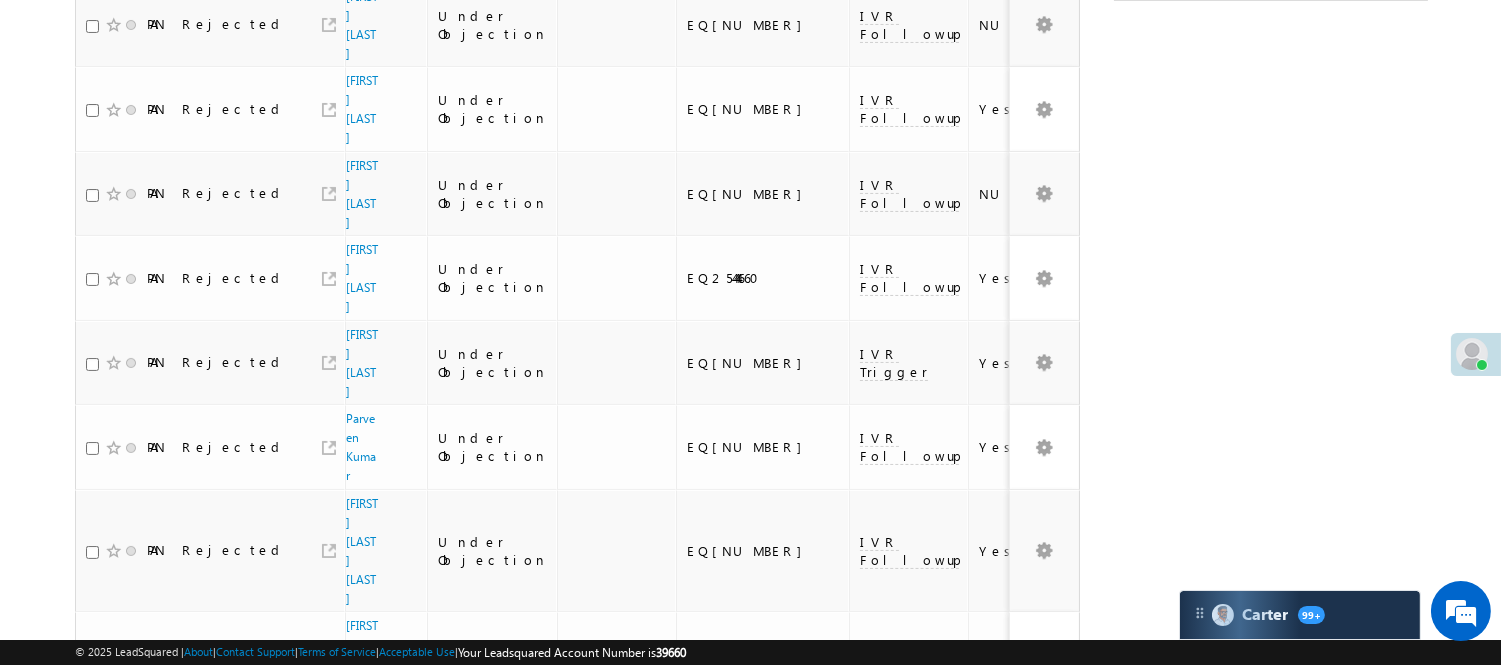 scroll, scrollTop: 0, scrollLeft: 0, axis: both 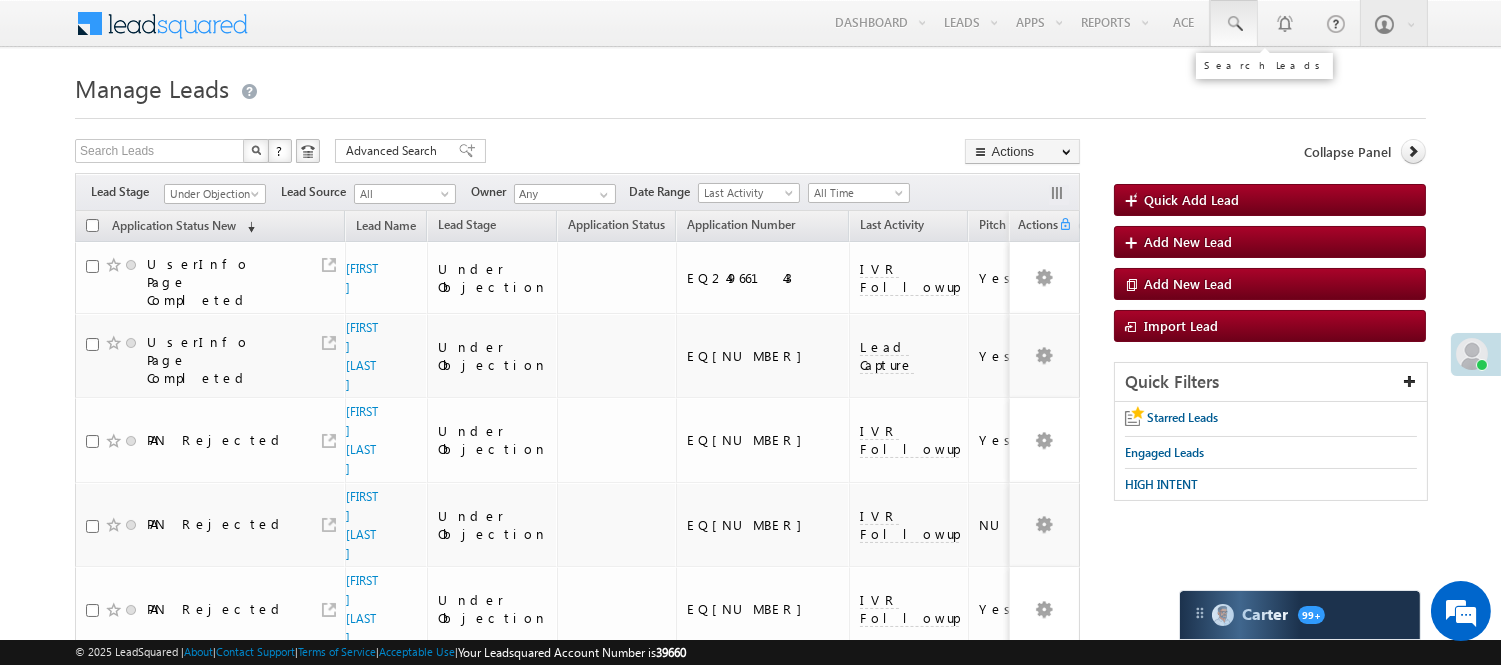 click at bounding box center (1234, 24) 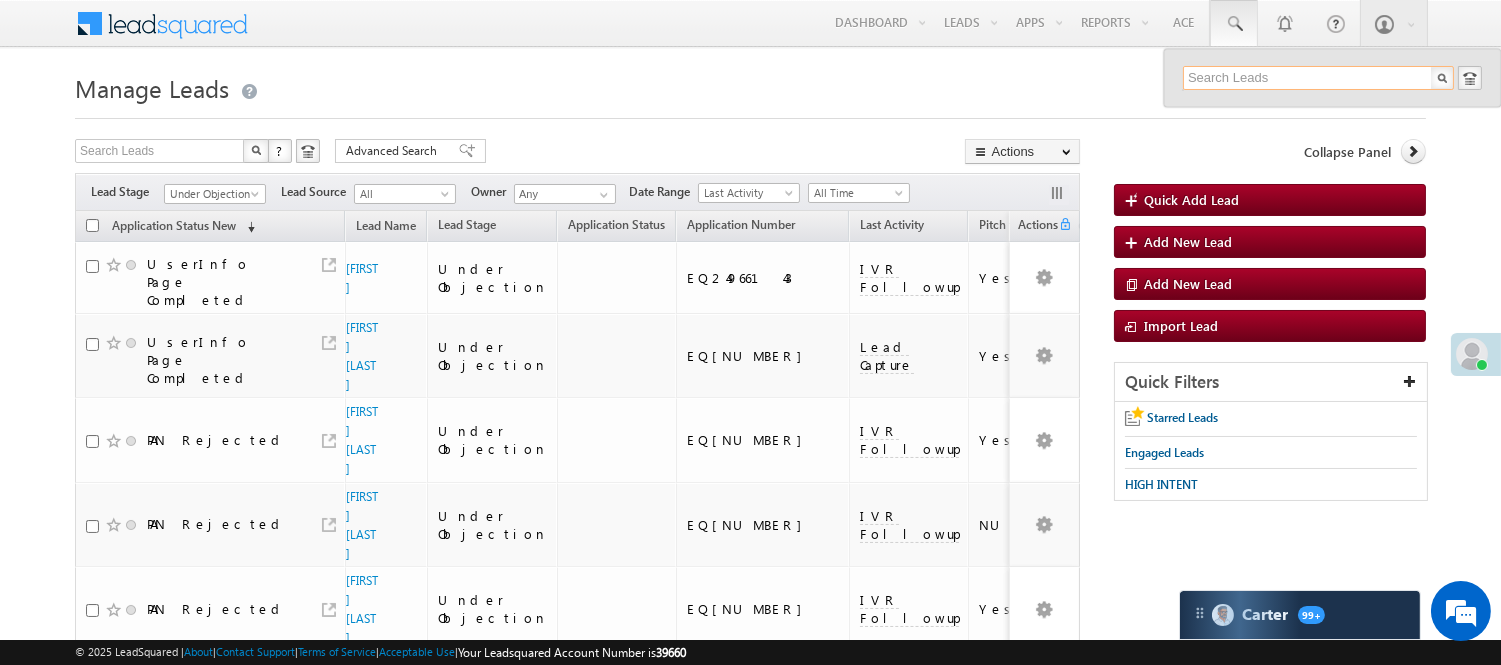 click at bounding box center (1318, 78) 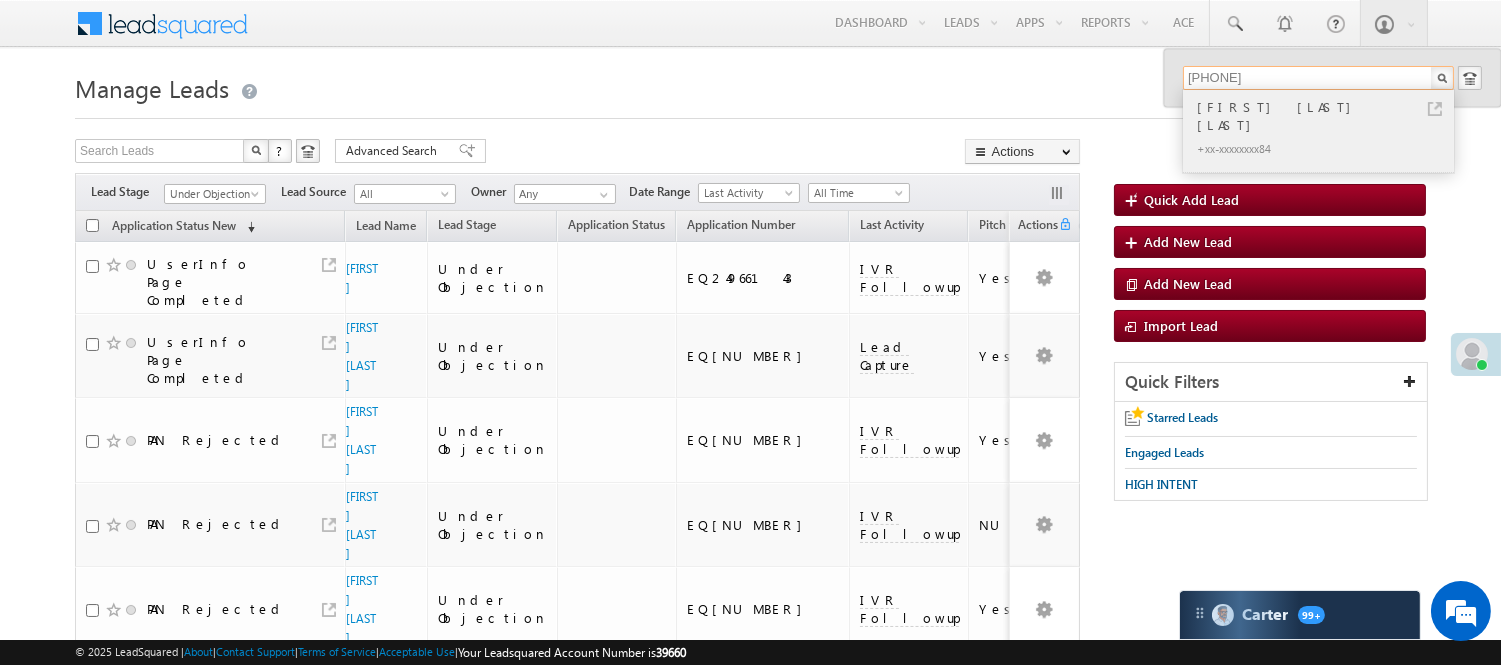 type on "[PHONE]" 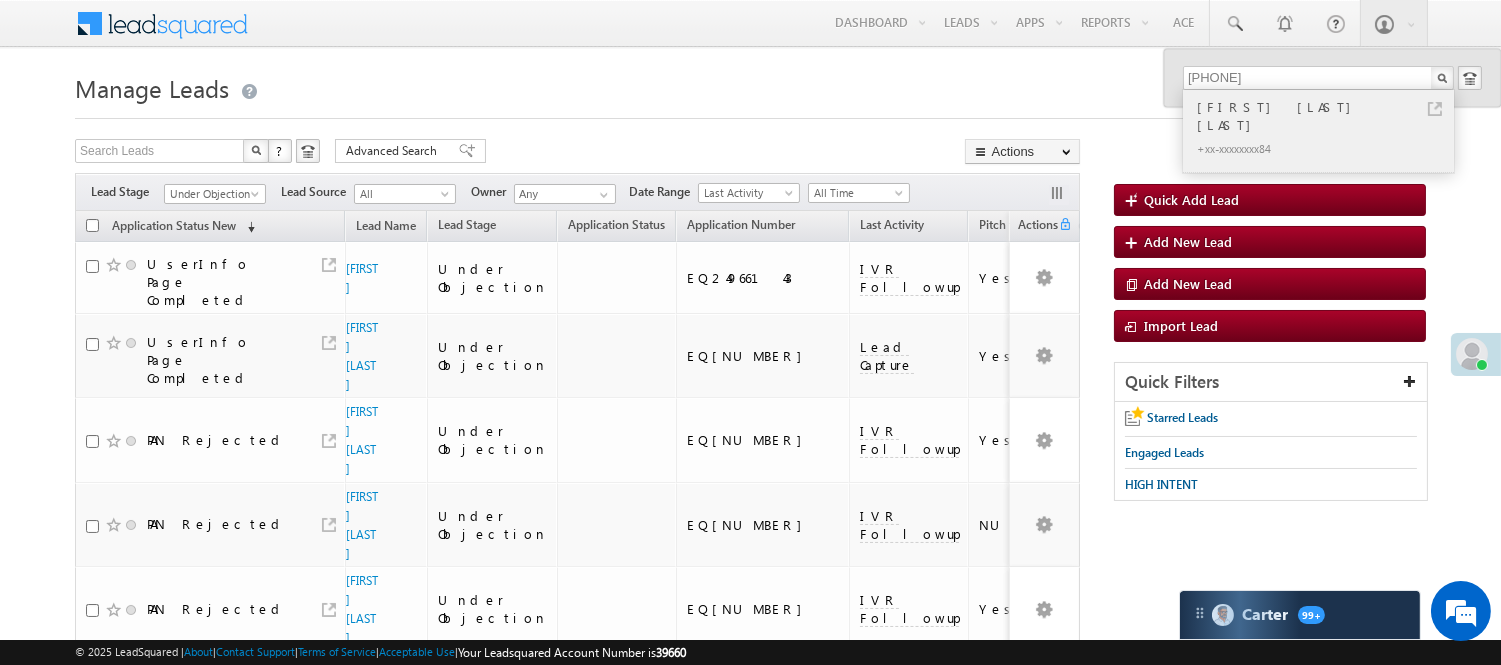 click on "[FULL NAME]" at bounding box center [1327, 116] 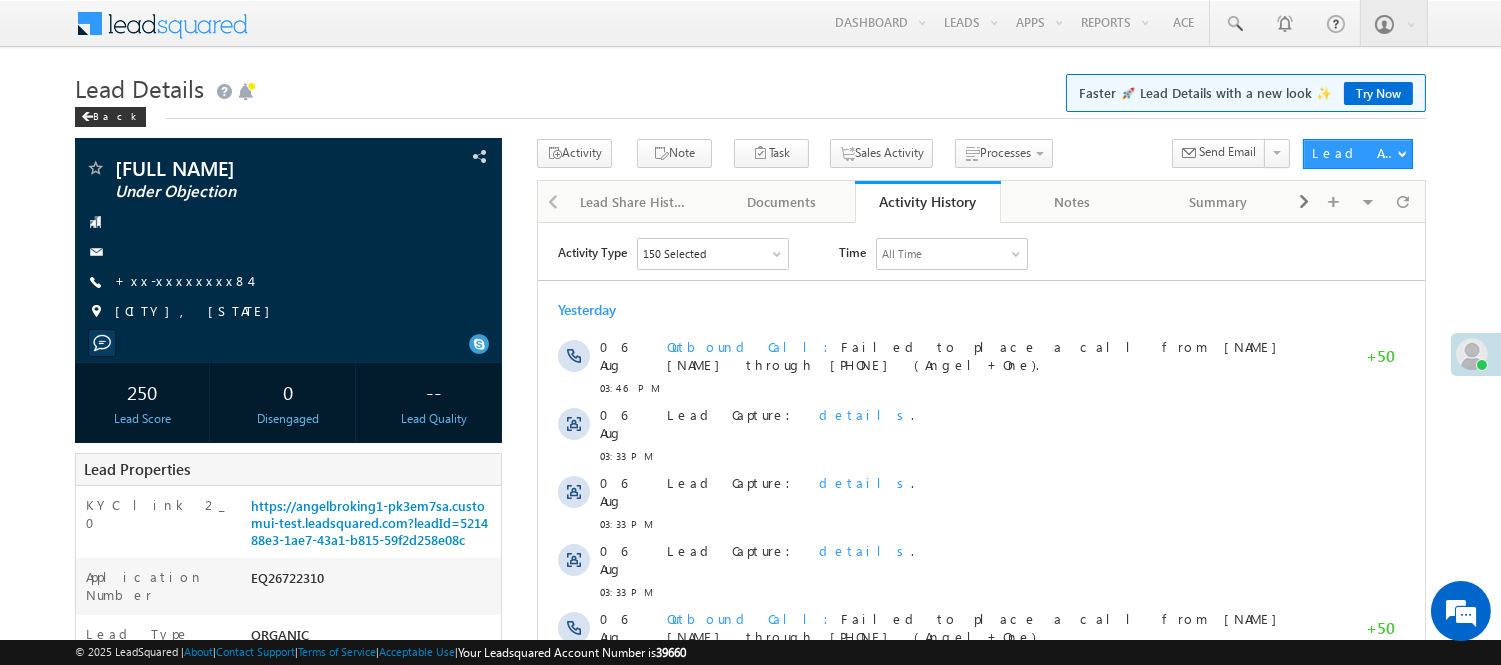 scroll, scrollTop: 0, scrollLeft: 0, axis: both 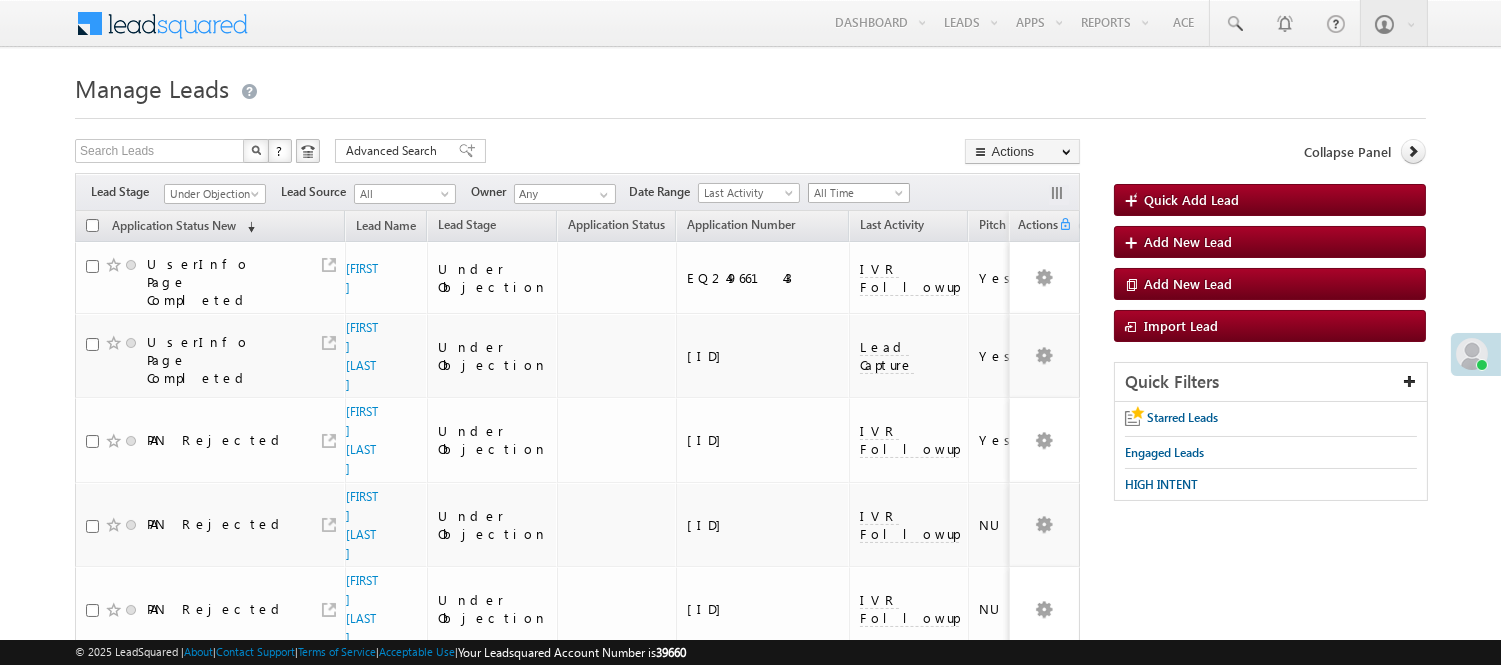 click on "All Time" at bounding box center [856, 193] 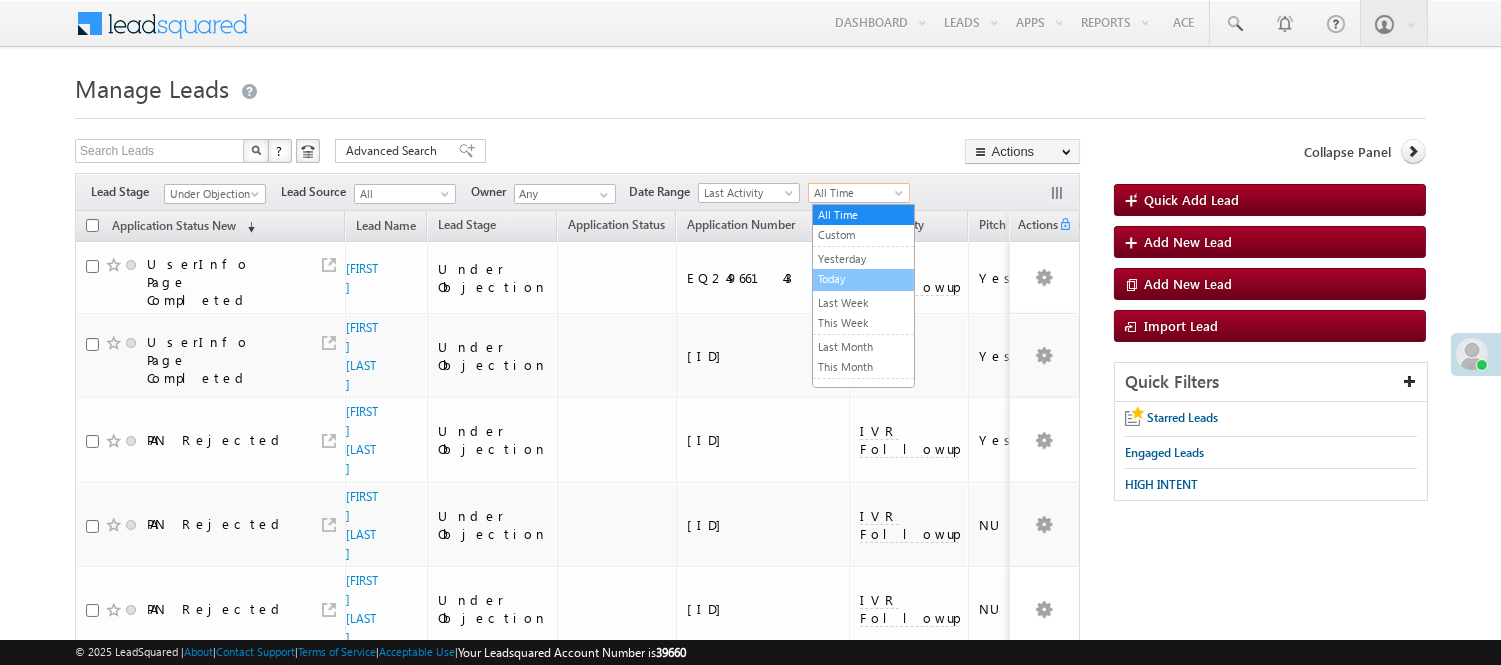 click on "Today" at bounding box center (863, 279) 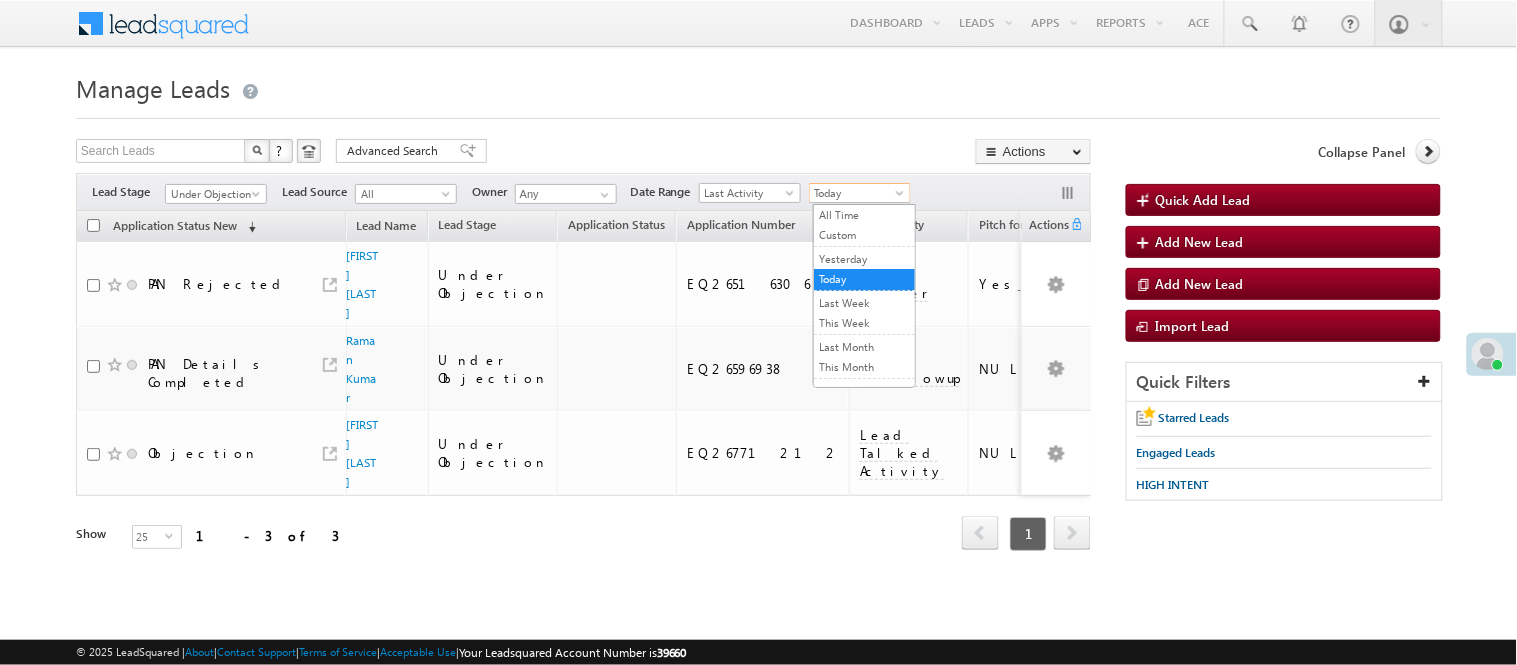 click on "Today" at bounding box center [857, 193] 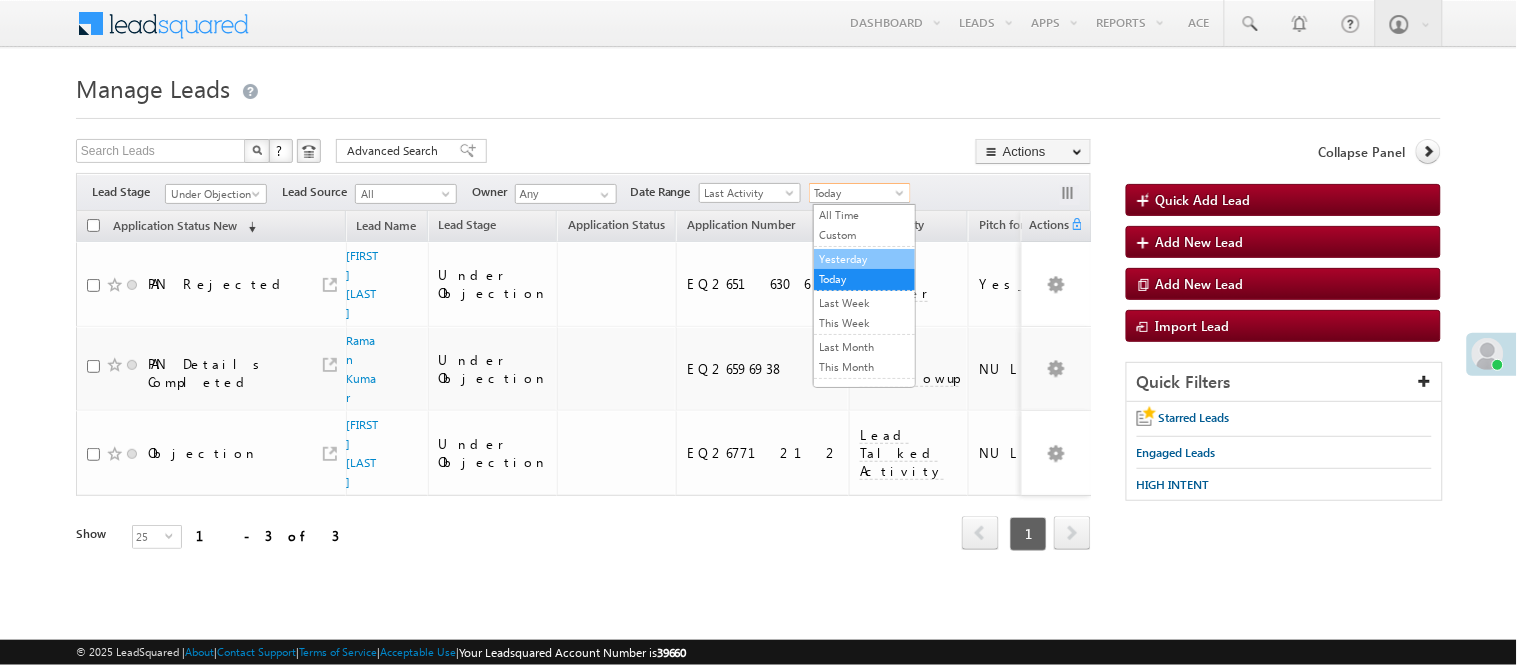 click on "Yesterday" at bounding box center [864, 259] 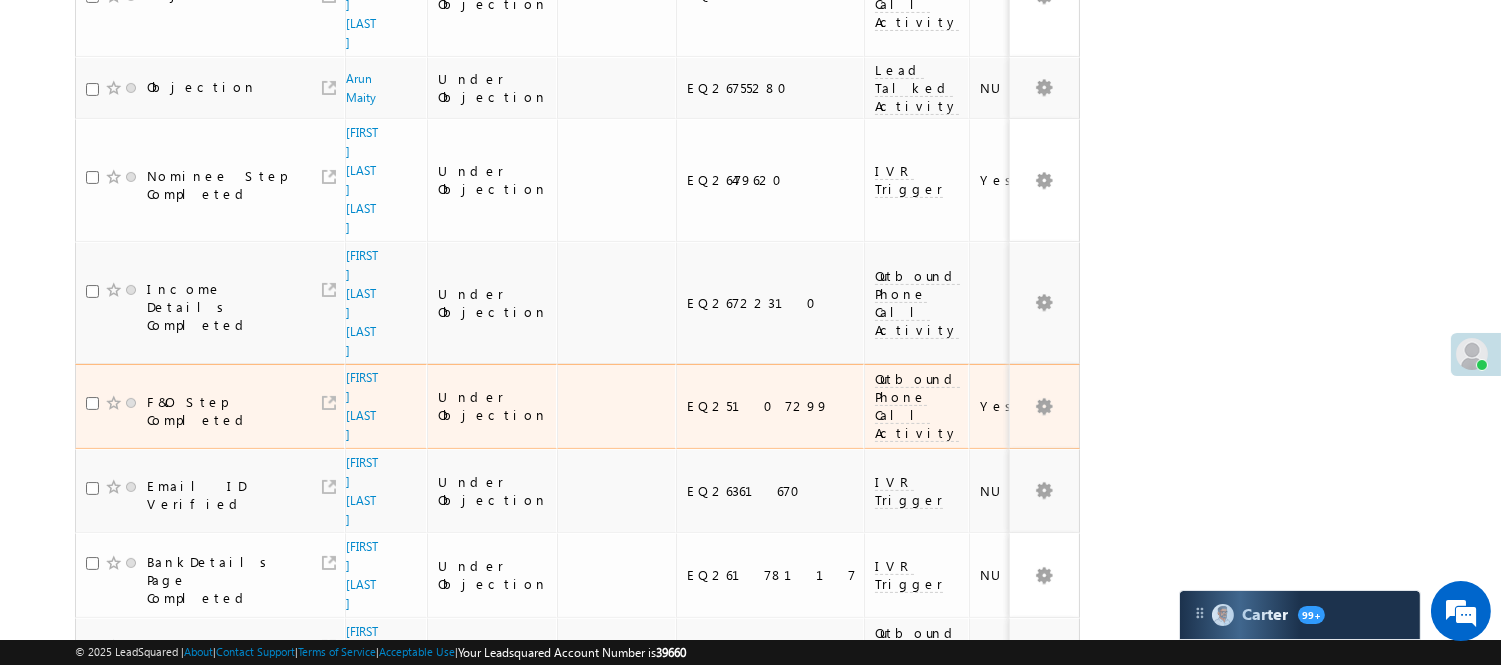 scroll, scrollTop: 666, scrollLeft: 0, axis: vertical 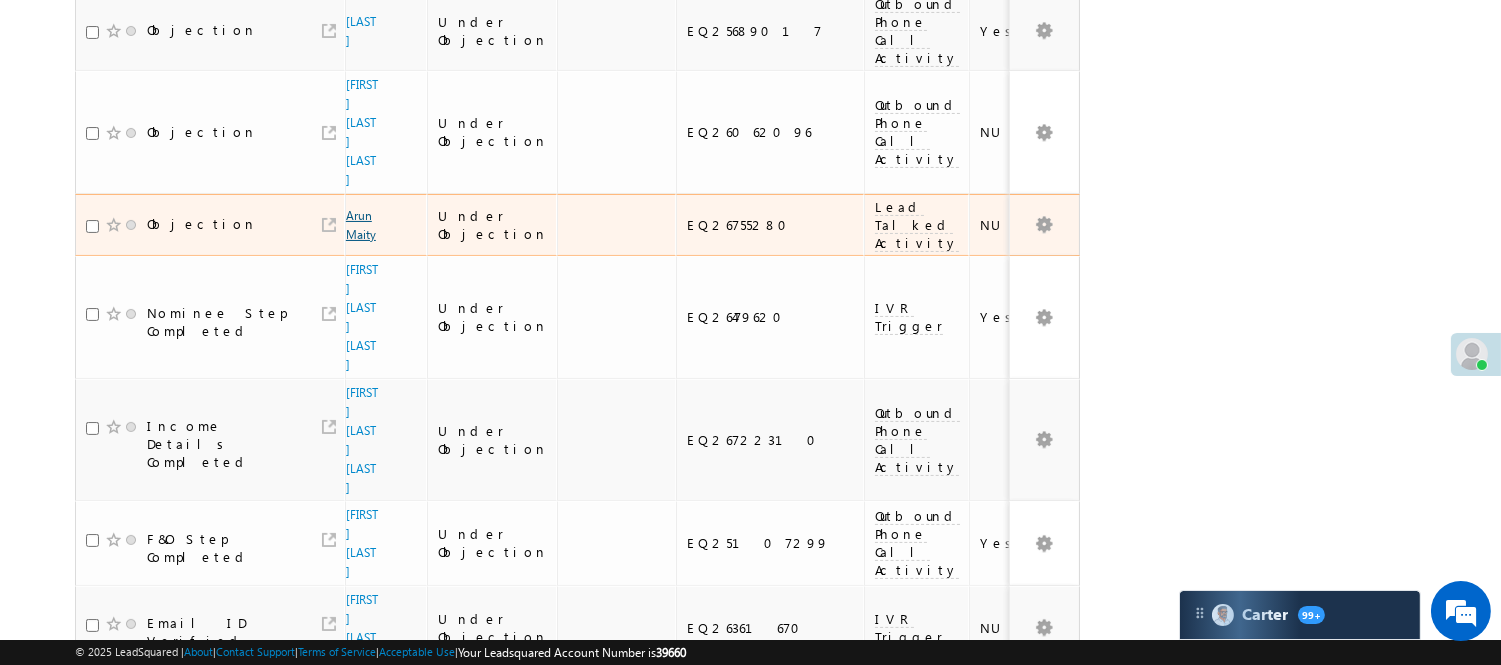 click on "Arun Maity" at bounding box center (361, 225) 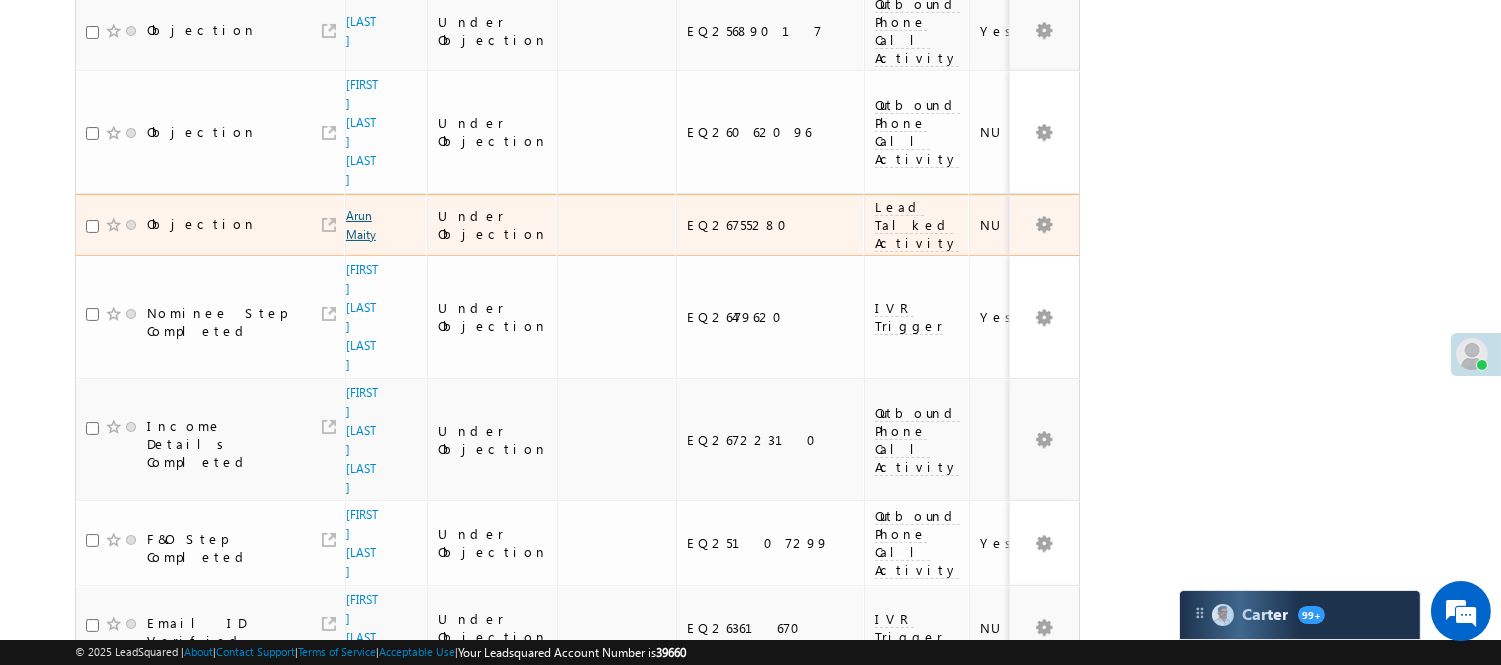 click on "Arun Maity" at bounding box center (361, 225) 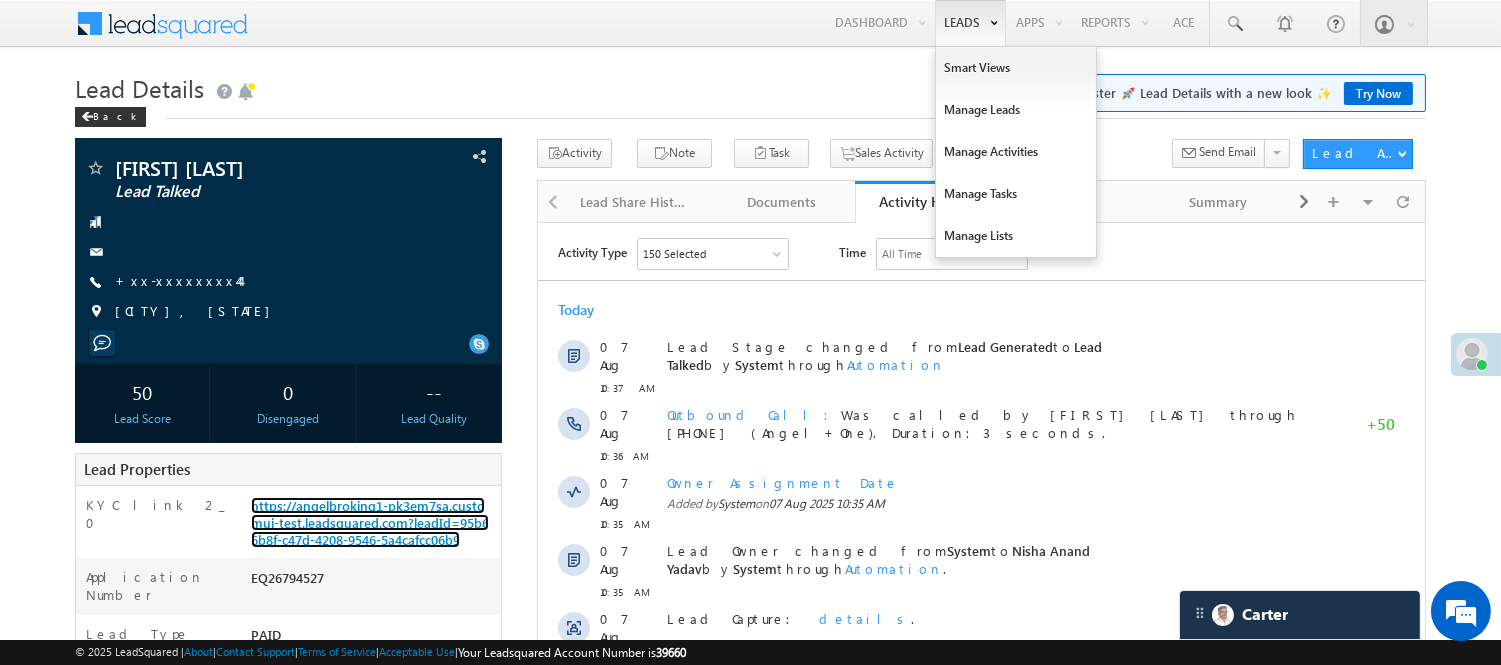 scroll, scrollTop: 0, scrollLeft: 0, axis: both 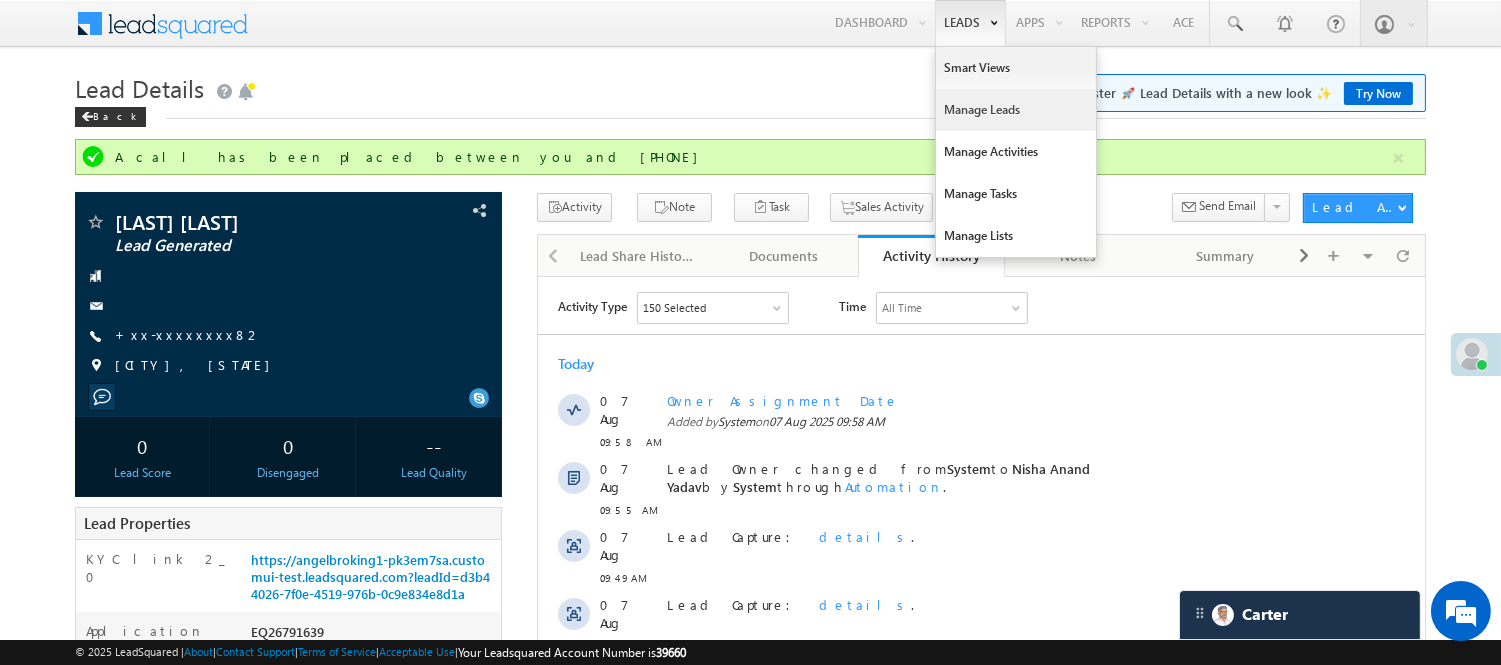 click on "Manage Leads" at bounding box center [1016, 110] 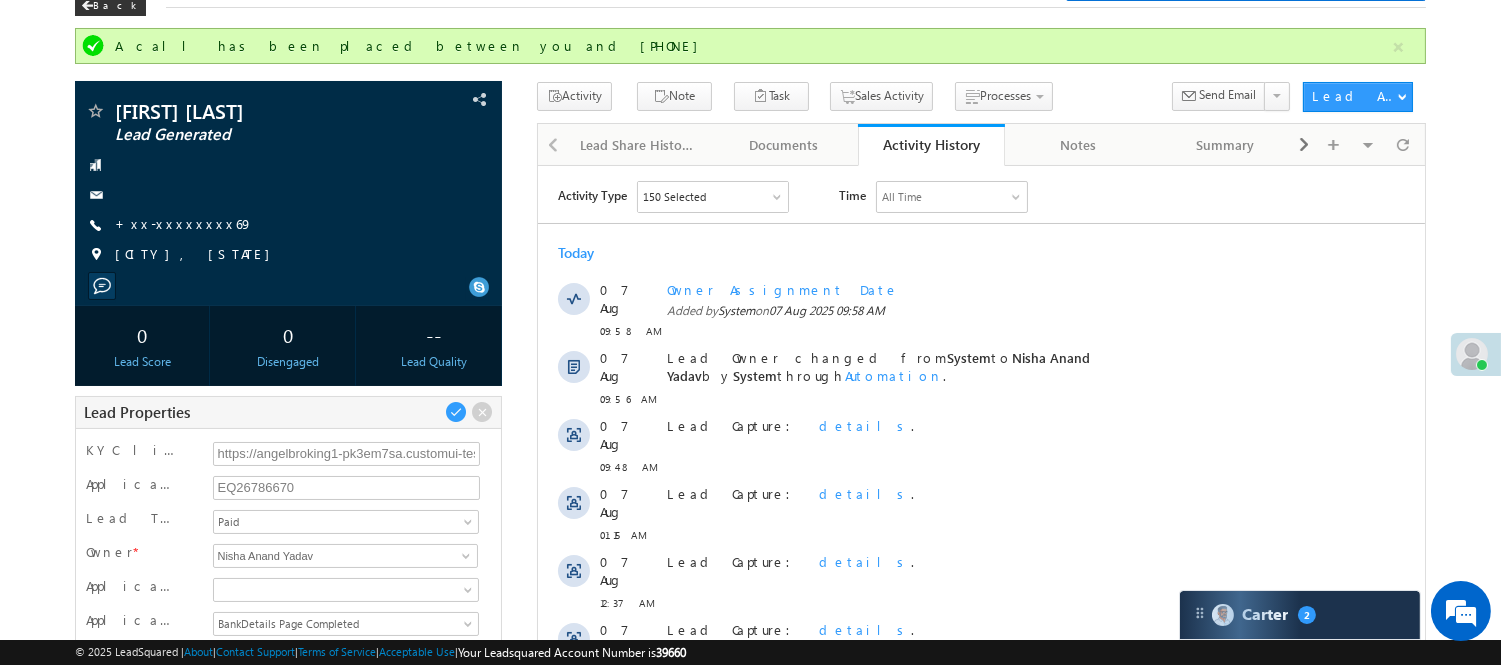 scroll, scrollTop: 0, scrollLeft: 0, axis: both 